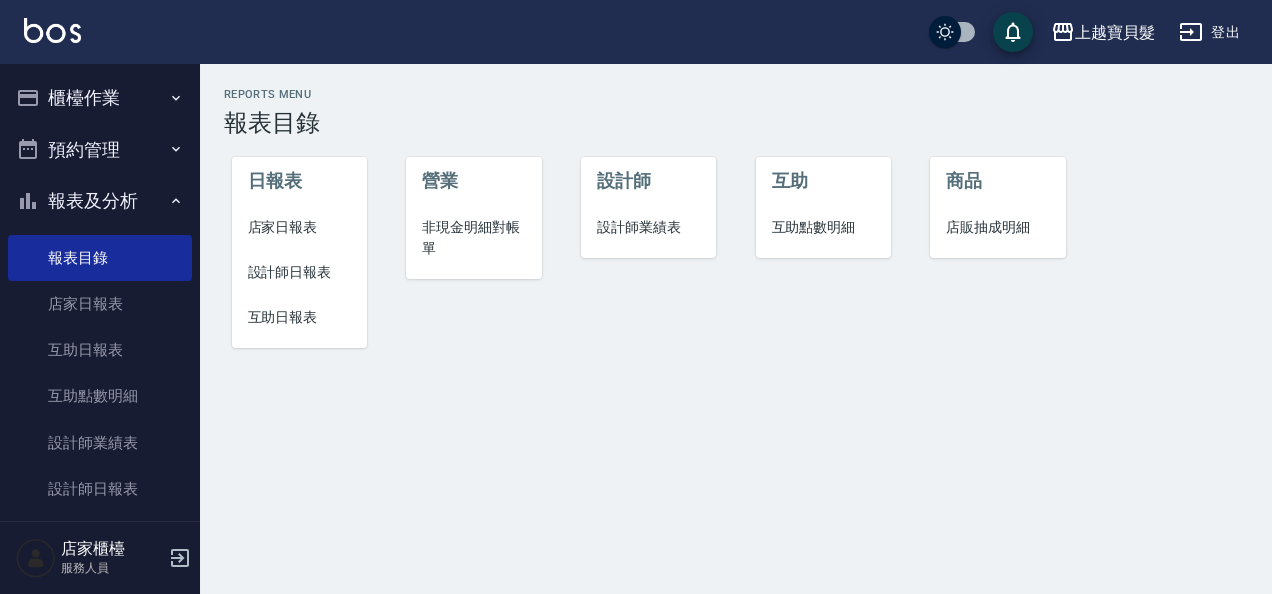 scroll, scrollTop: 0, scrollLeft: 0, axis: both 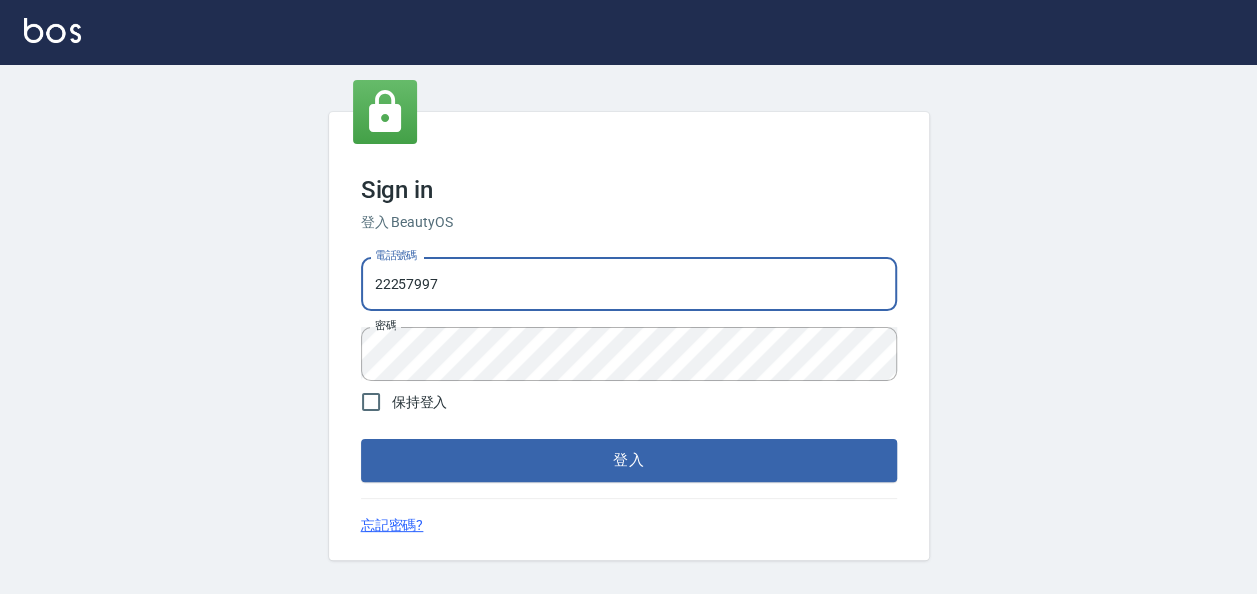 drag, startPoint x: 490, startPoint y: 282, endPoint x: 376, endPoint y: 309, distance: 117.15375 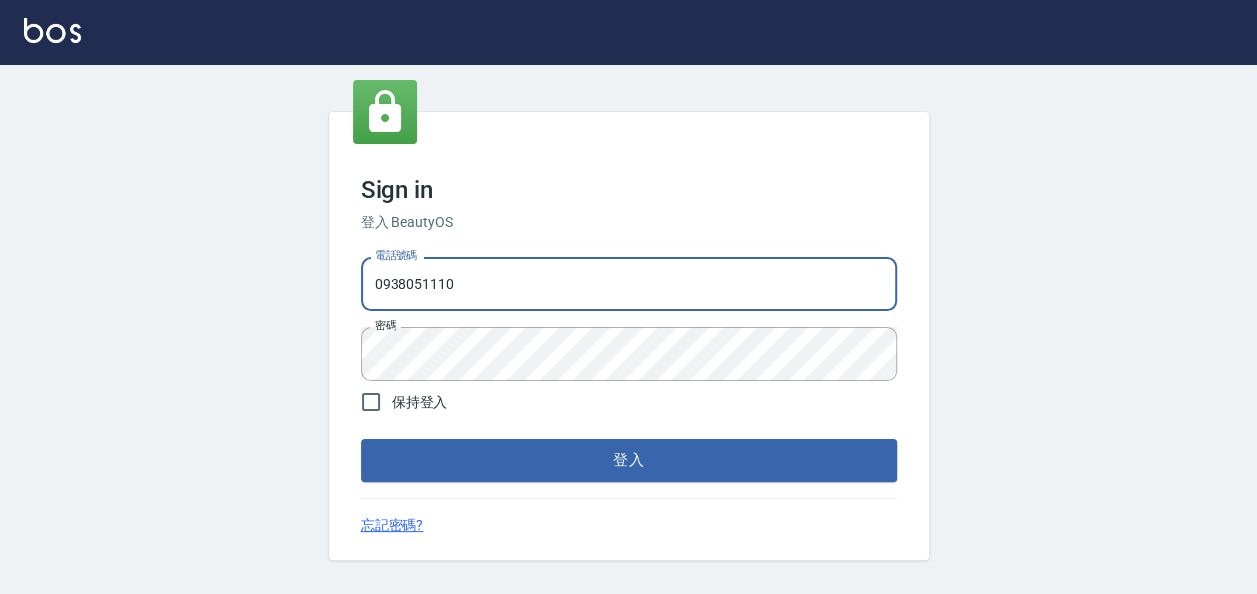 type on "0938051110" 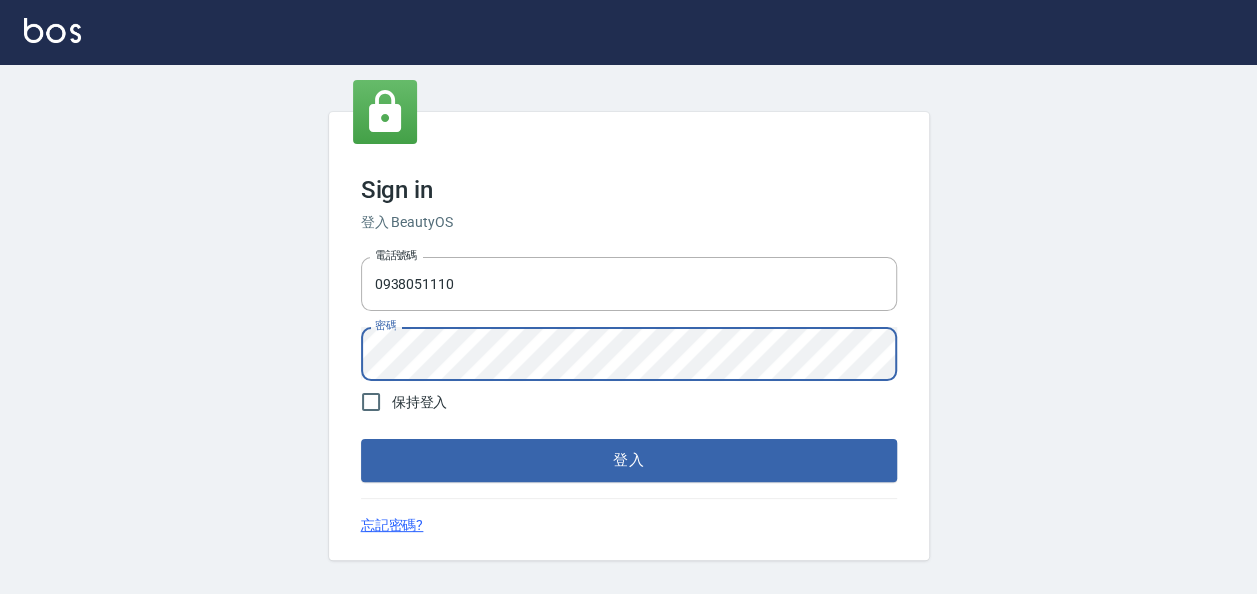 click on "Sign in 登入 BeautyOS 電話號碼 0938051110 電話號碼 密碼 密碼 保持登入 登入 忘記密碼?" at bounding box center (628, 336) 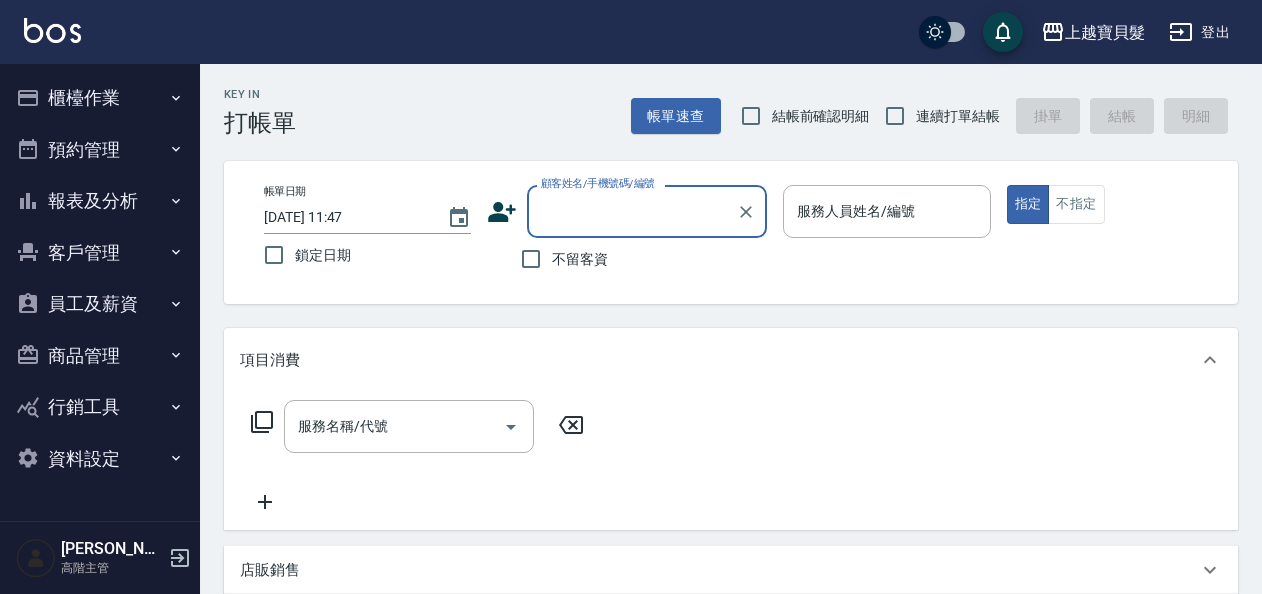 click on "員工及薪資" at bounding box center [100, 304] 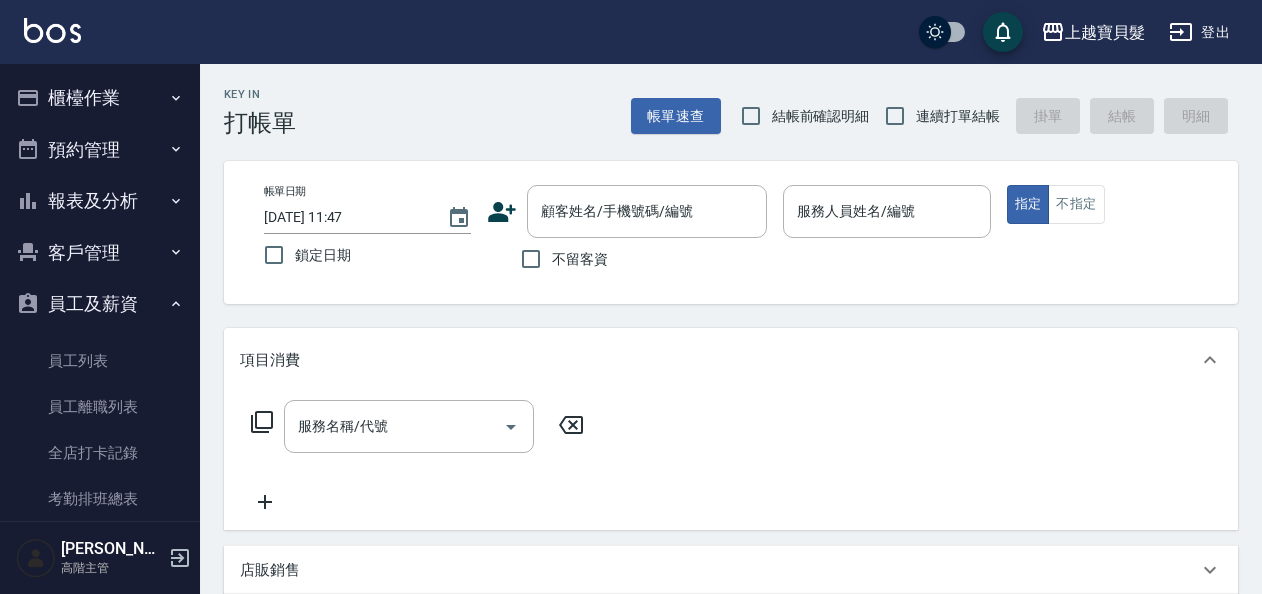 click on "櫃檯作業" at bounding box center (100, 98) 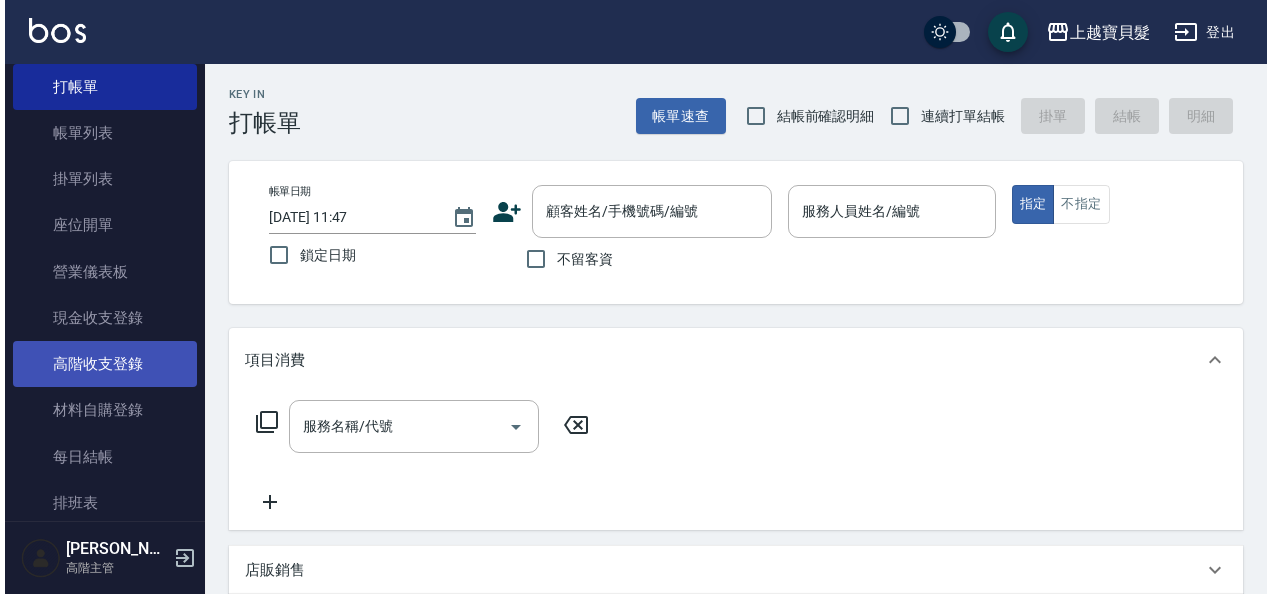 scroll, scrollTop: 100, scrollLeft: 0, axis: vertical 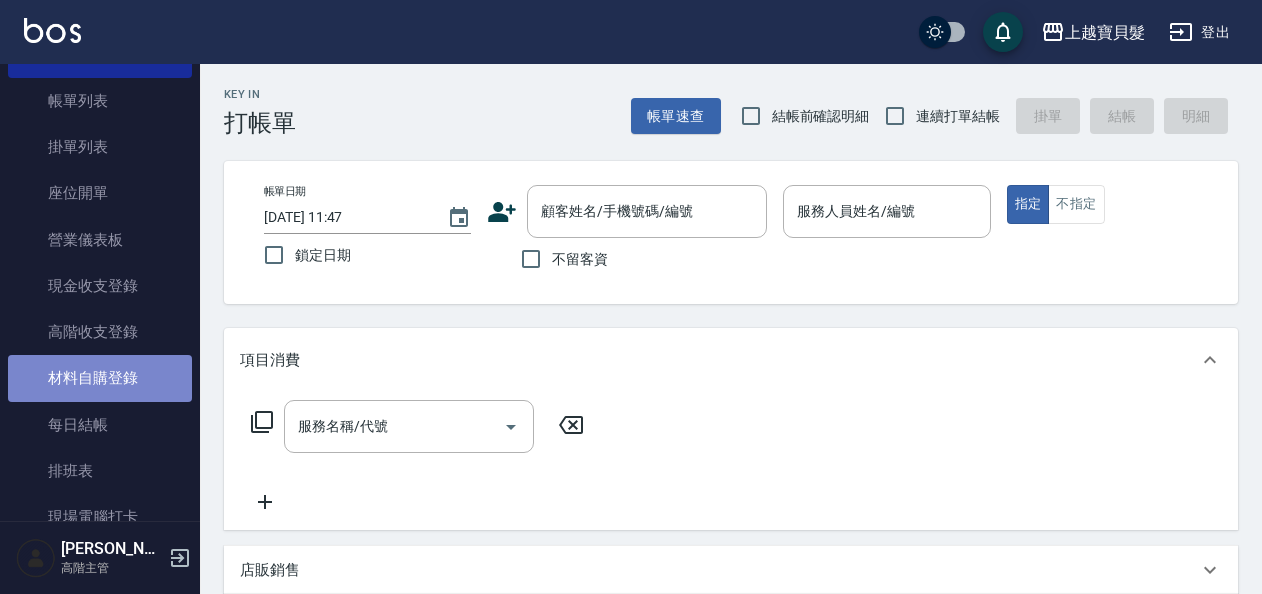 click on "材料自購登錄" at bounding box center (100, 378) 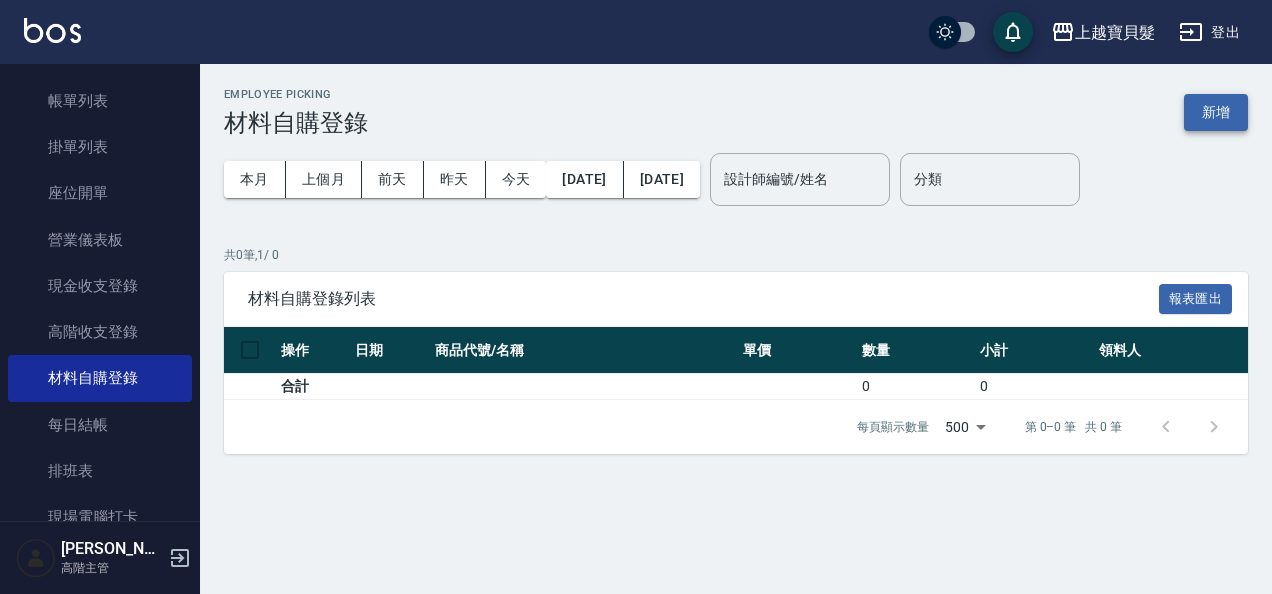 click on "新增" at bounding box center [1216, 112] 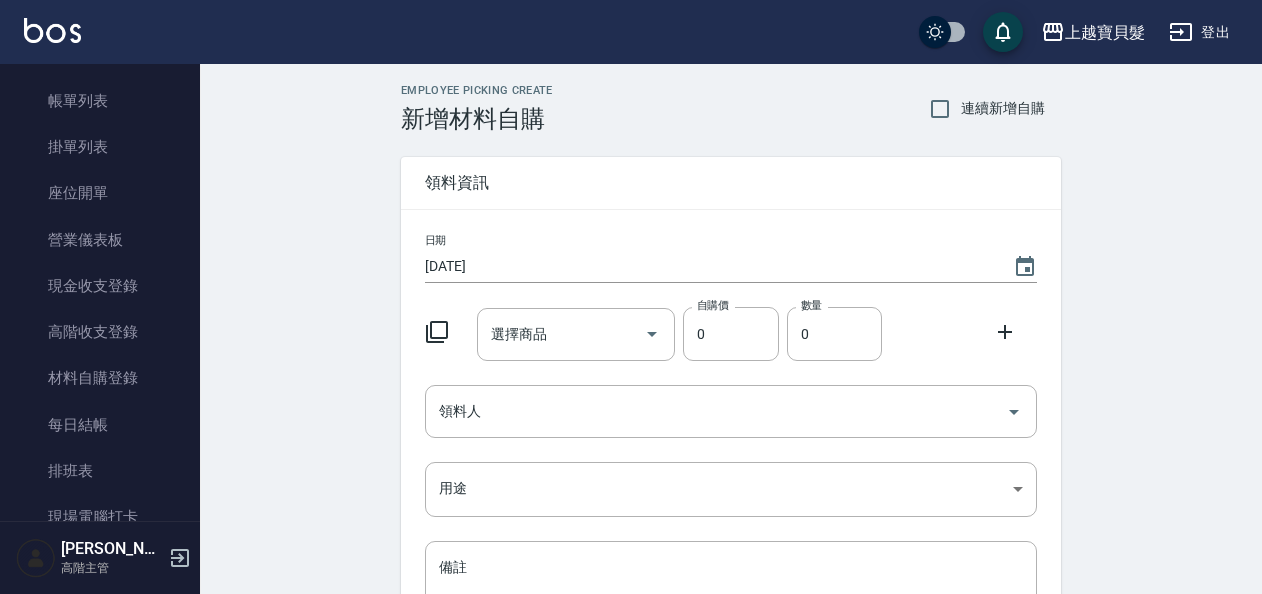 click on "2025/07/10" at bounding box center [709, 266] 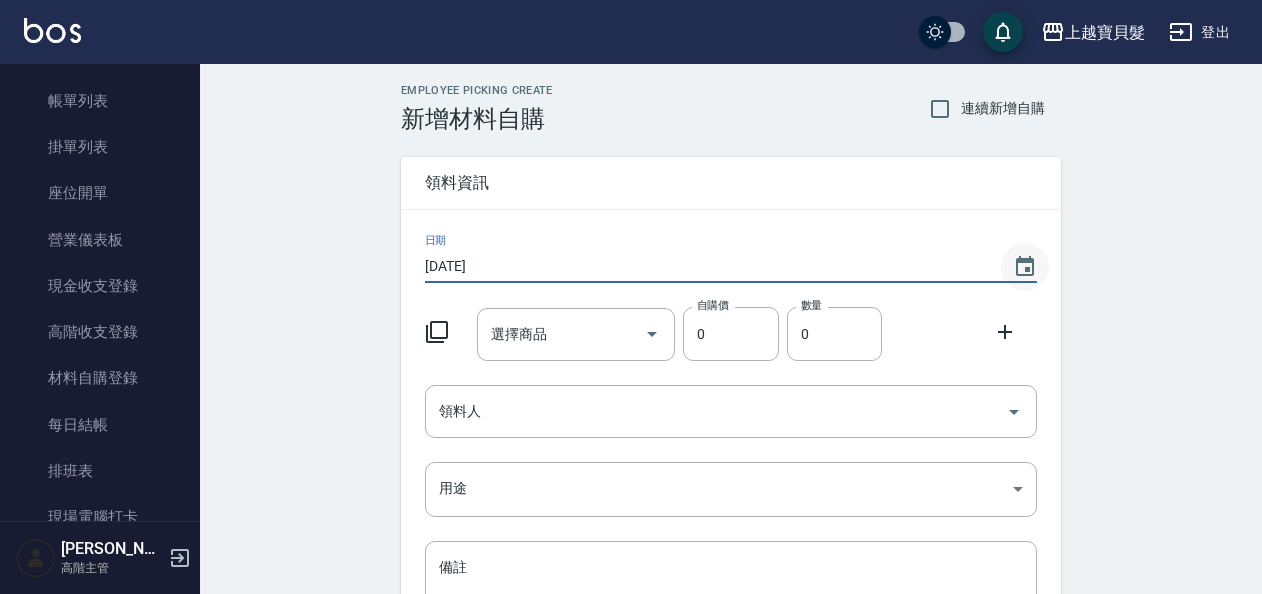 click 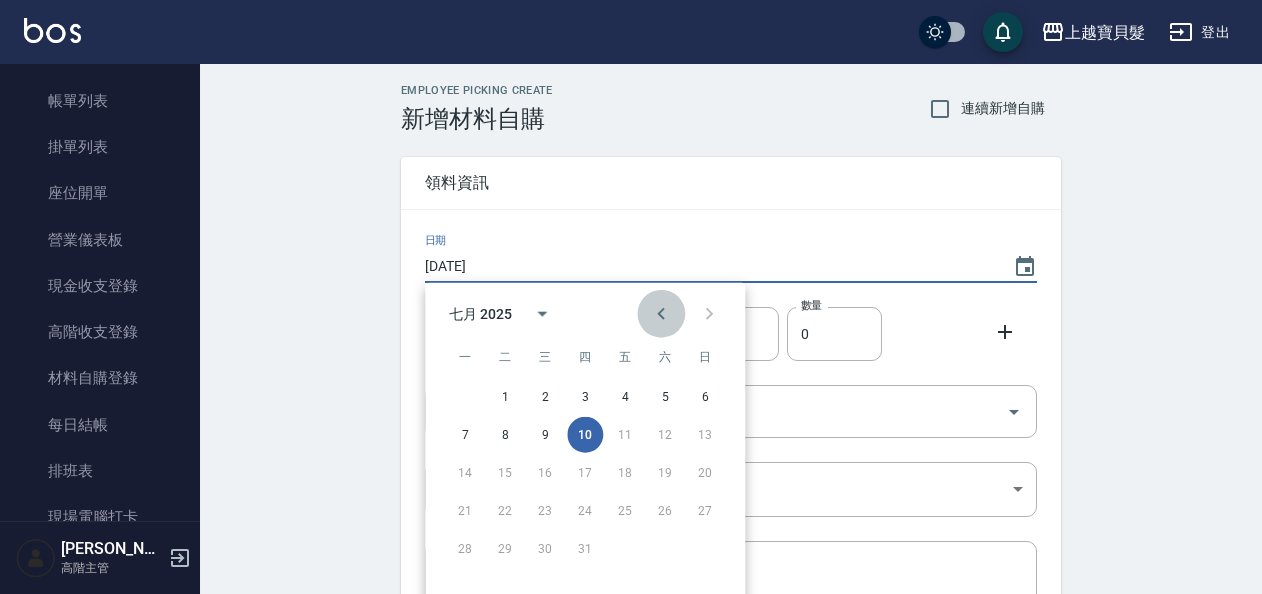 click 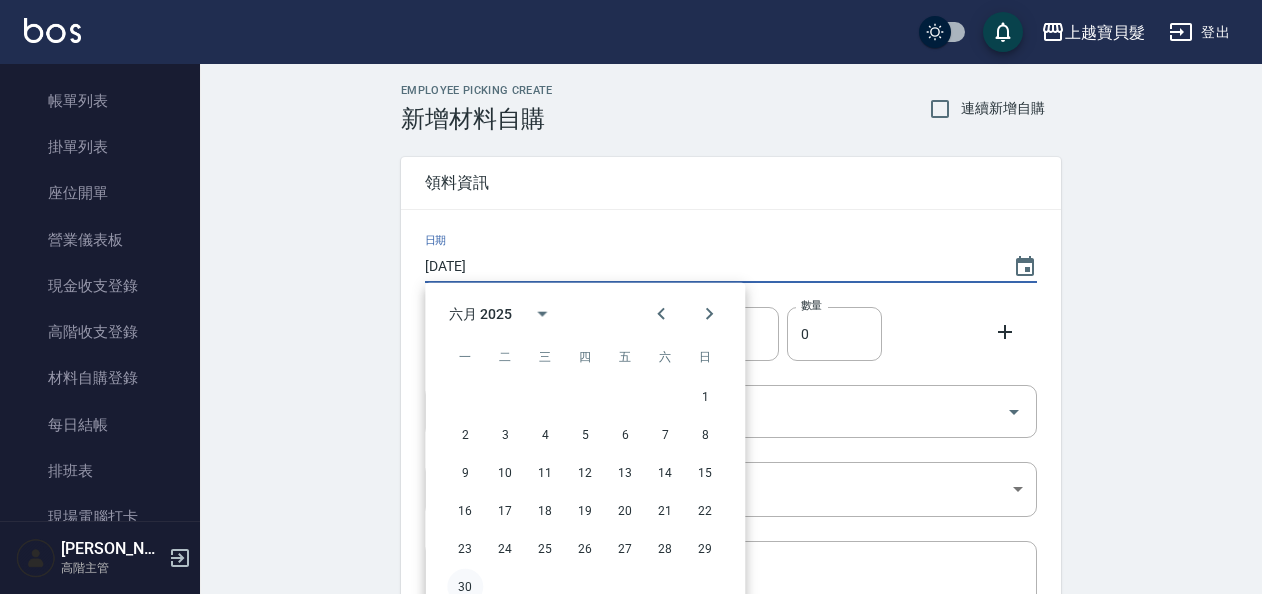 click on "30" at bounding box center (465, 587) 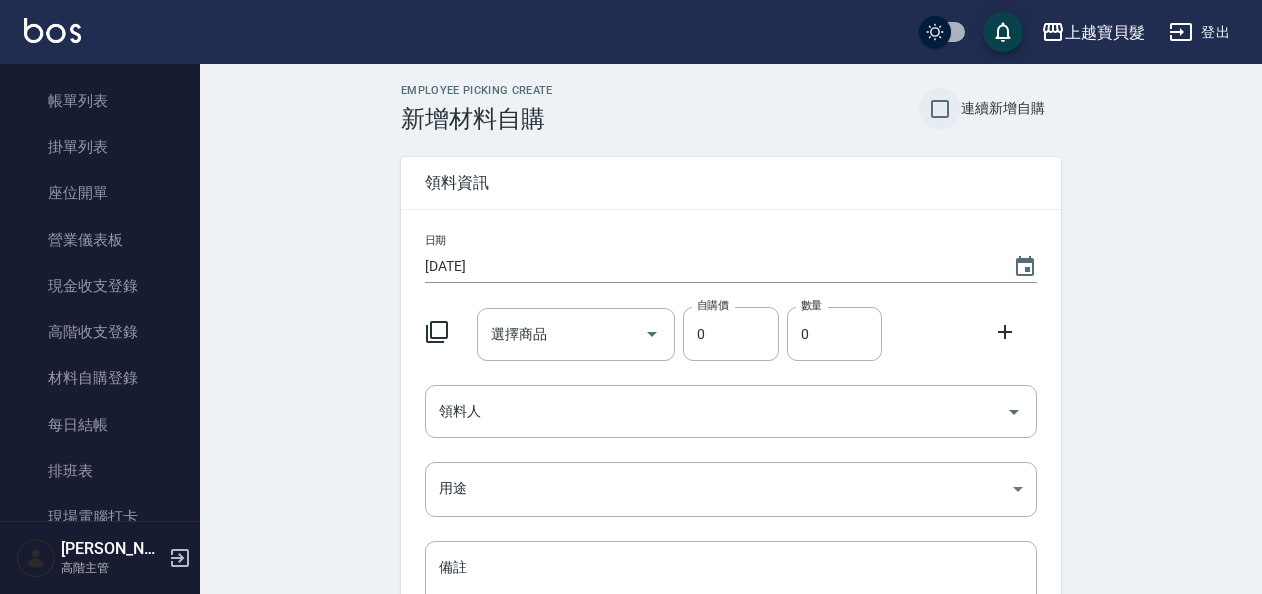 click on "連續新增自購" at bounding box center [940, 109] 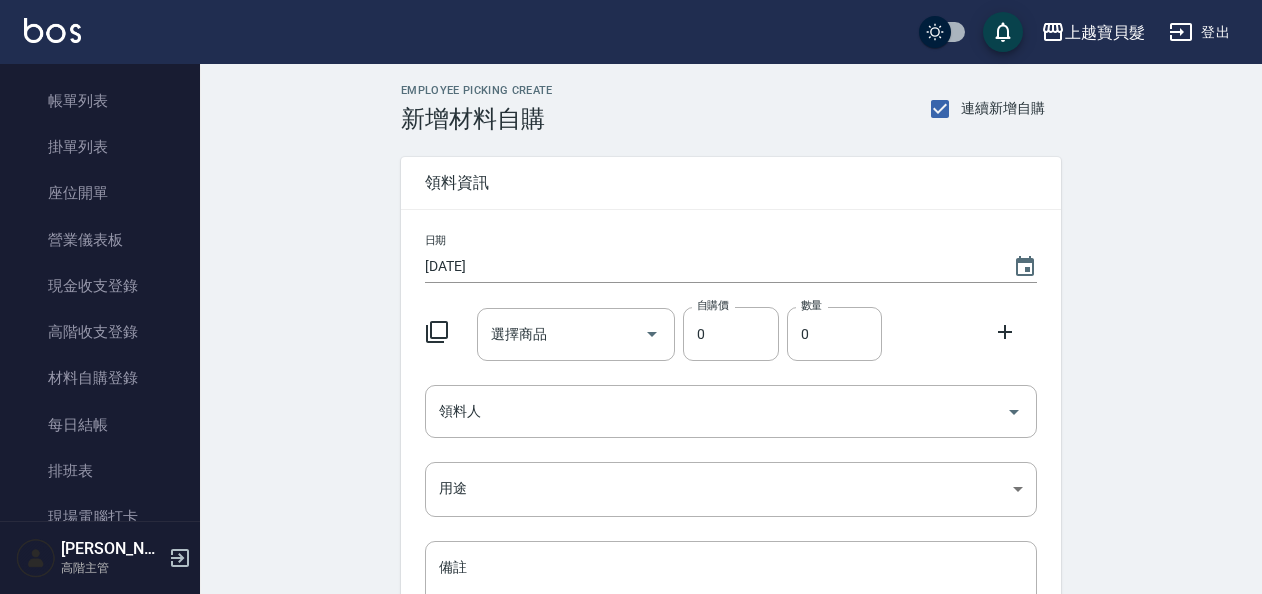 click 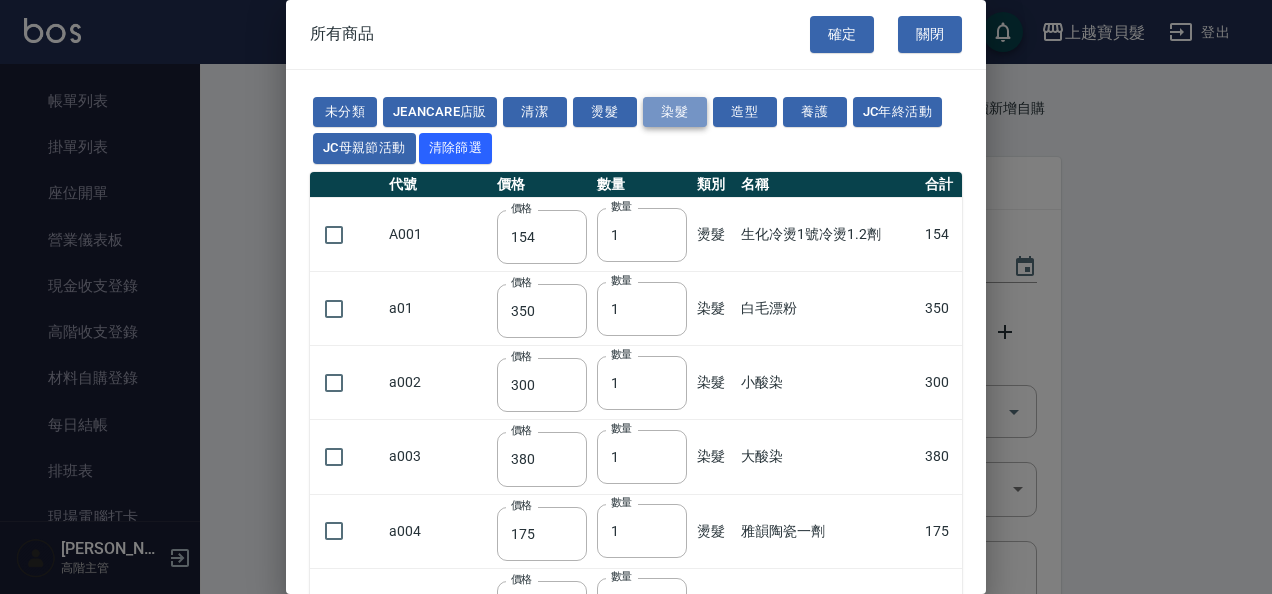 click on "染髮" at bounding box center [675, 112] 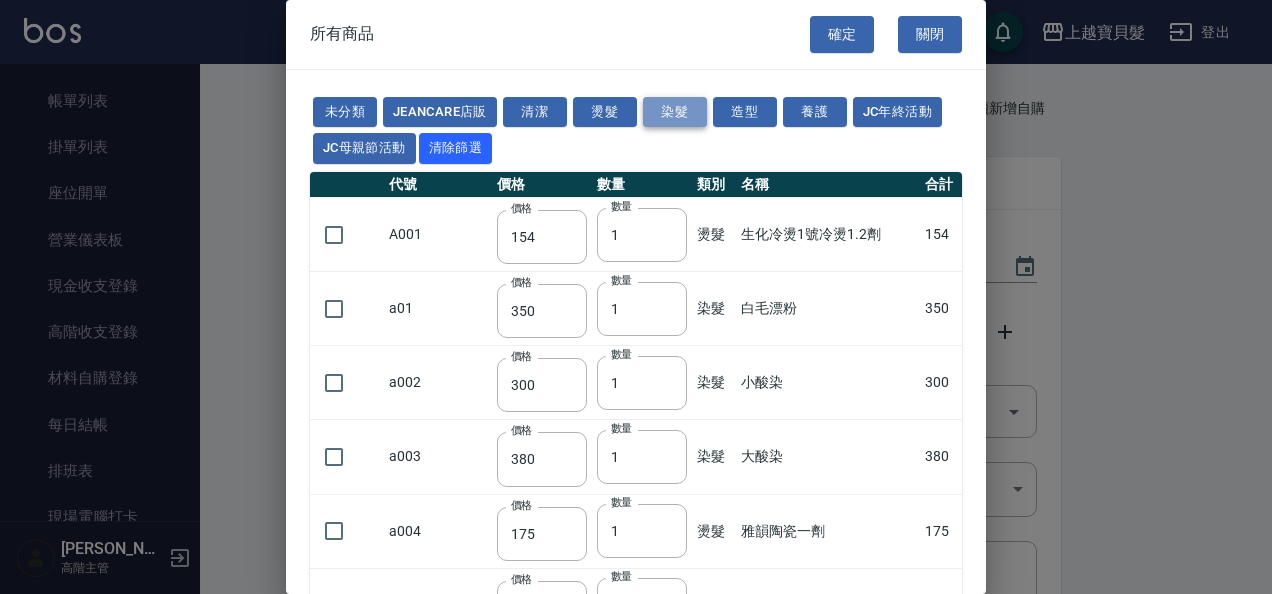 type on "130" 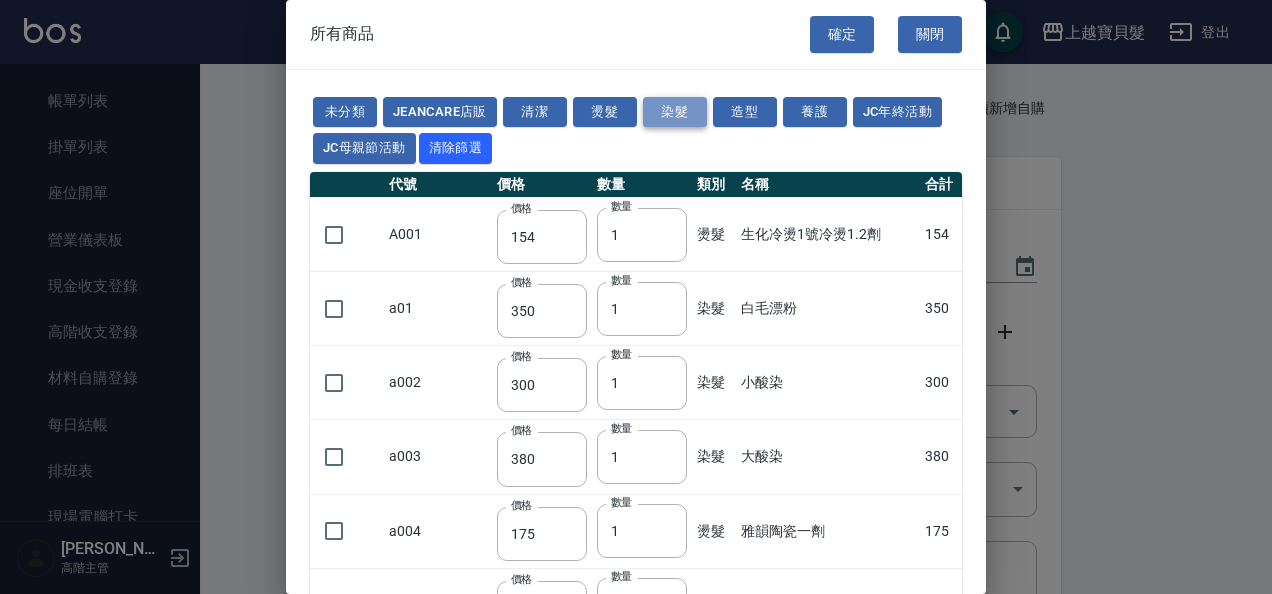 type on "125" 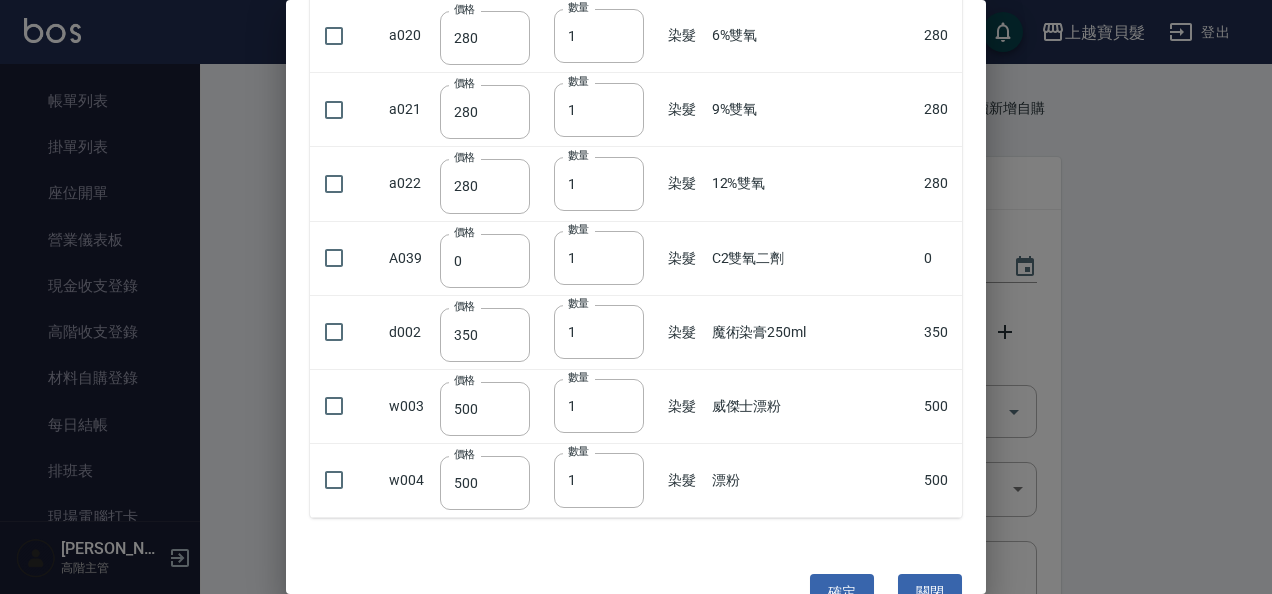 scroll, scrollTop: 908, scrollLeft: 0, axis: vertical 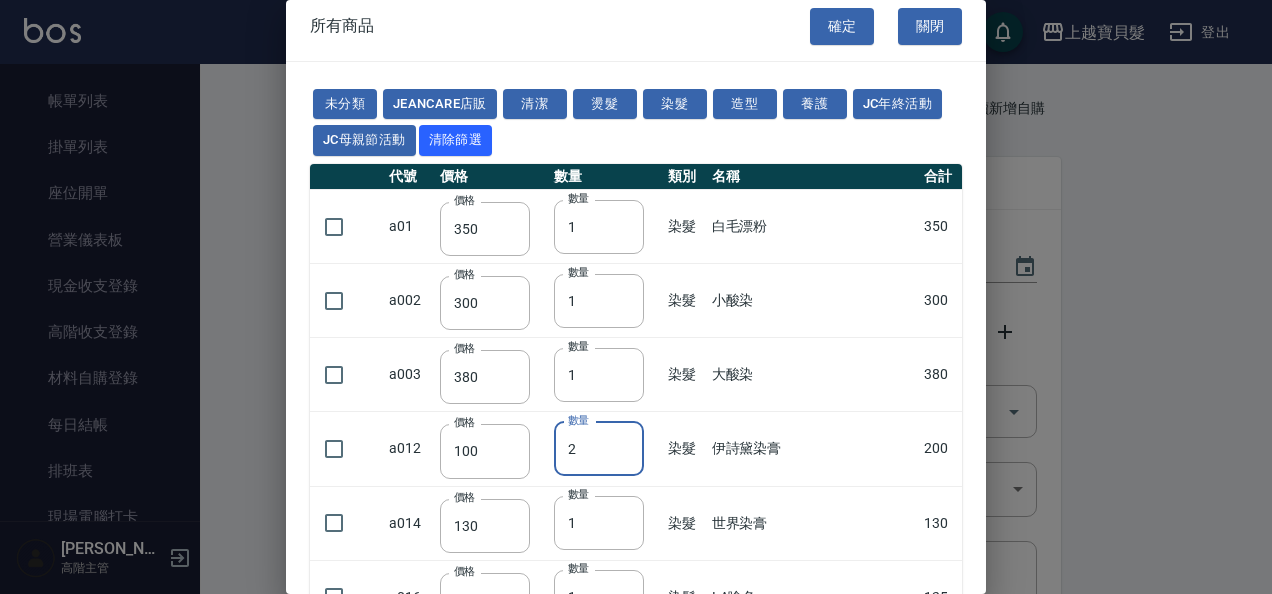 click on "2" at bounding box center (599, 449) 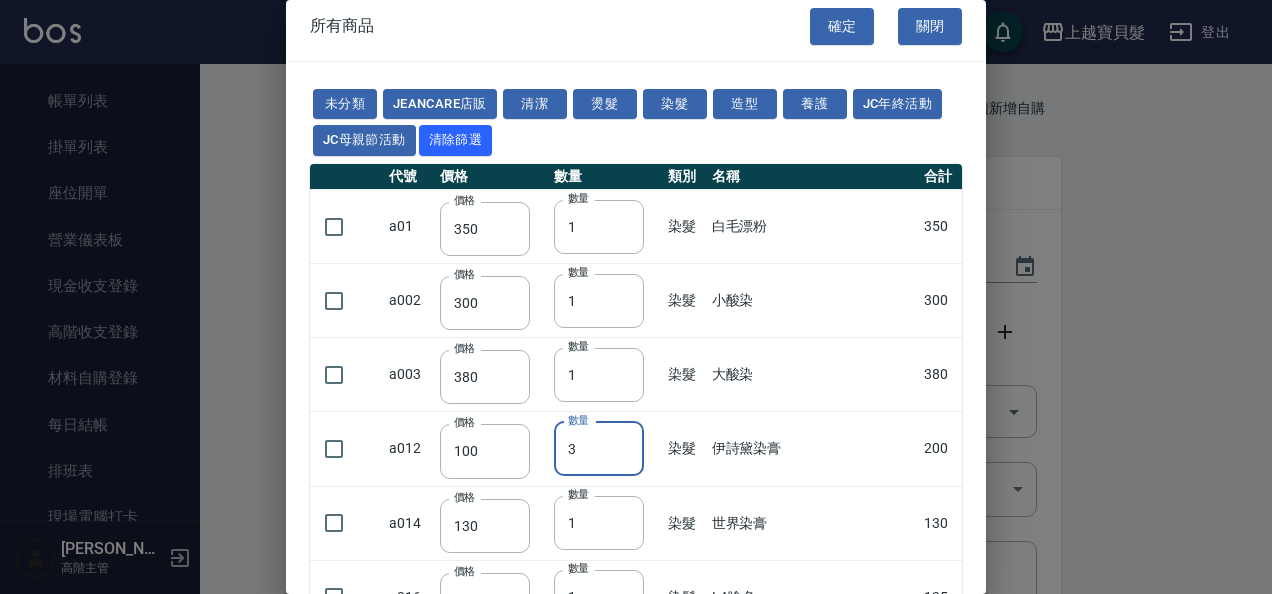 click on "3" at bounding box center [599, 449] 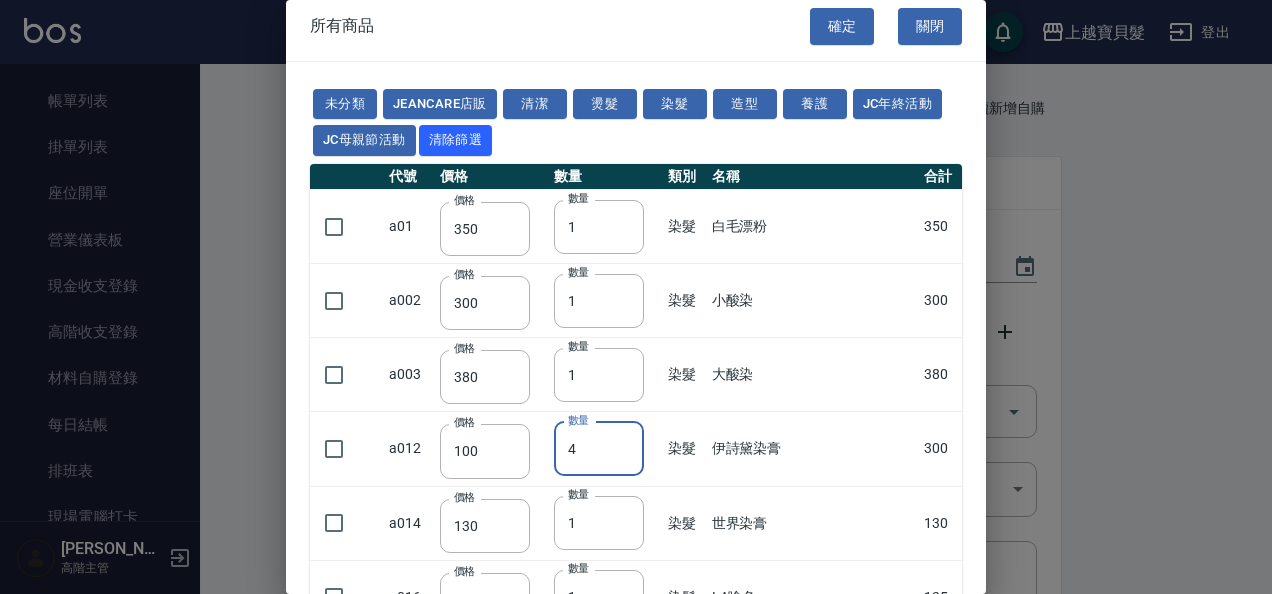 click on "4" at bounding box center [599, 449] 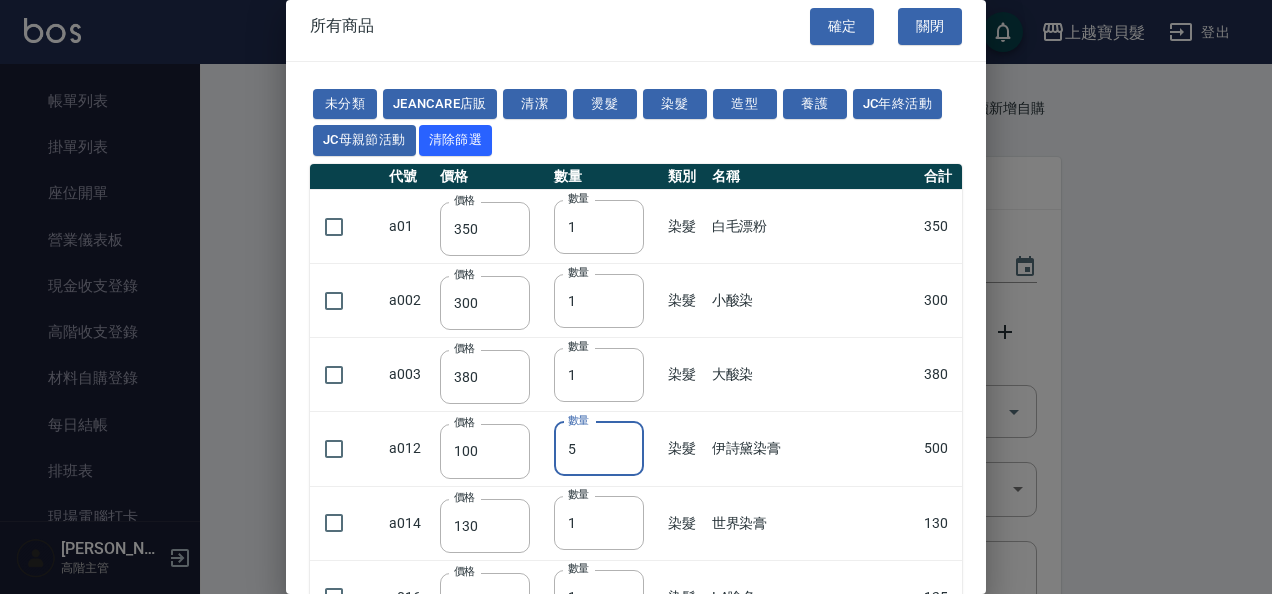 click on "5" at bounding box center (599, 449) 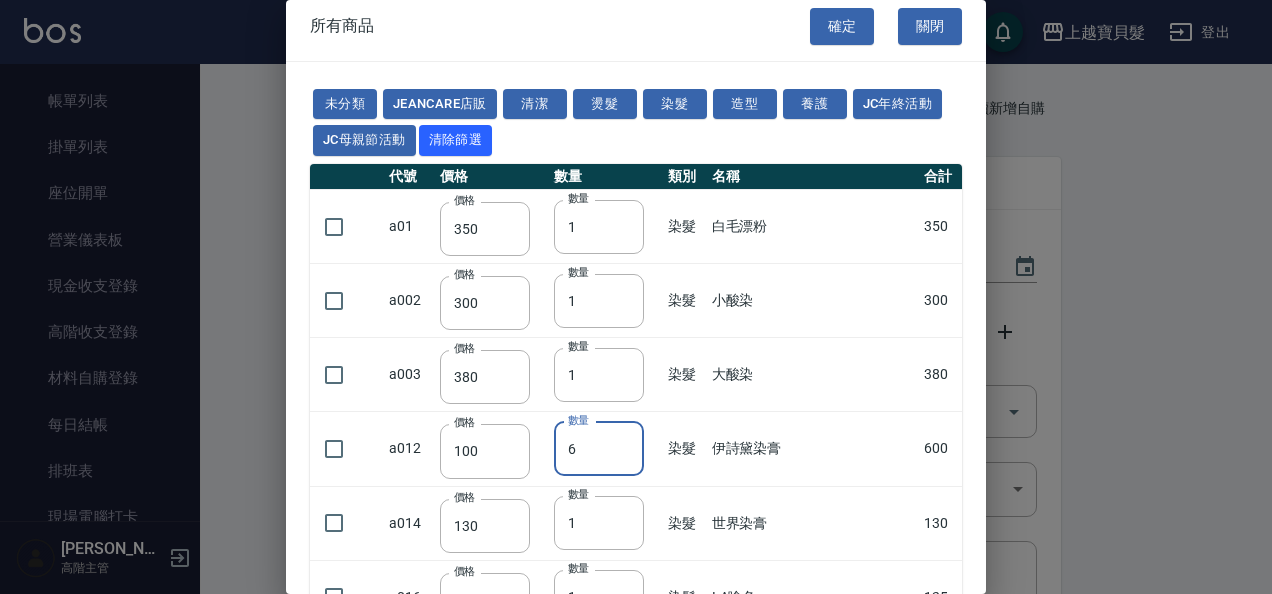 click on "6" at bounding box center [599, 449] 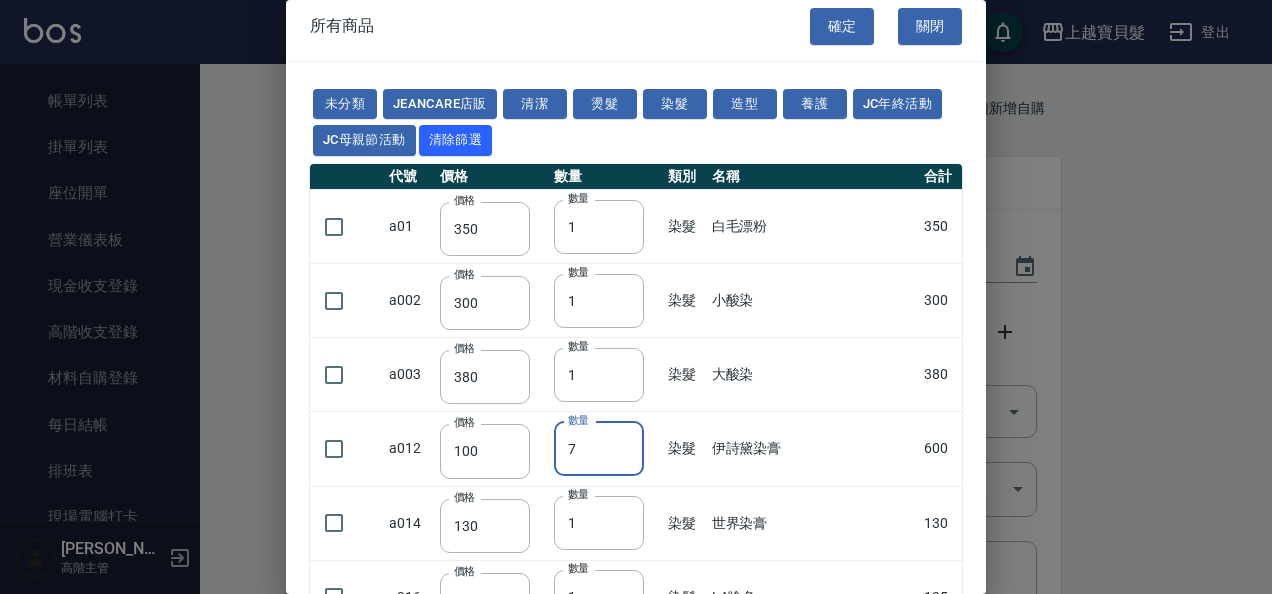 click on "7" at bounding box center (599, 449) 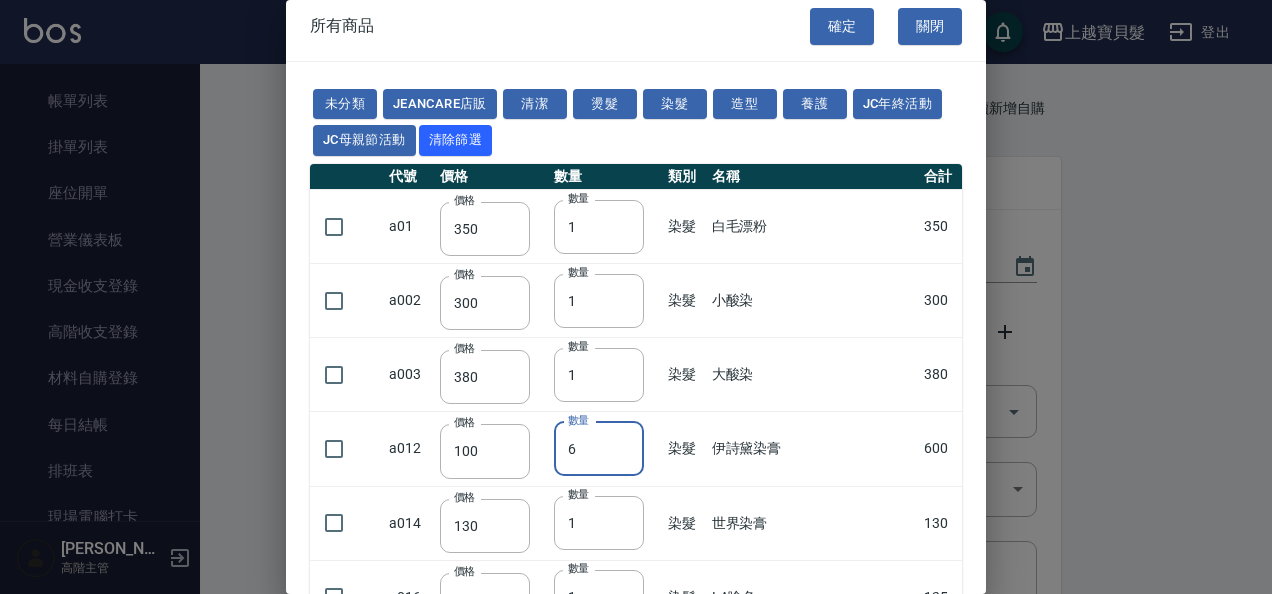 type on "6" 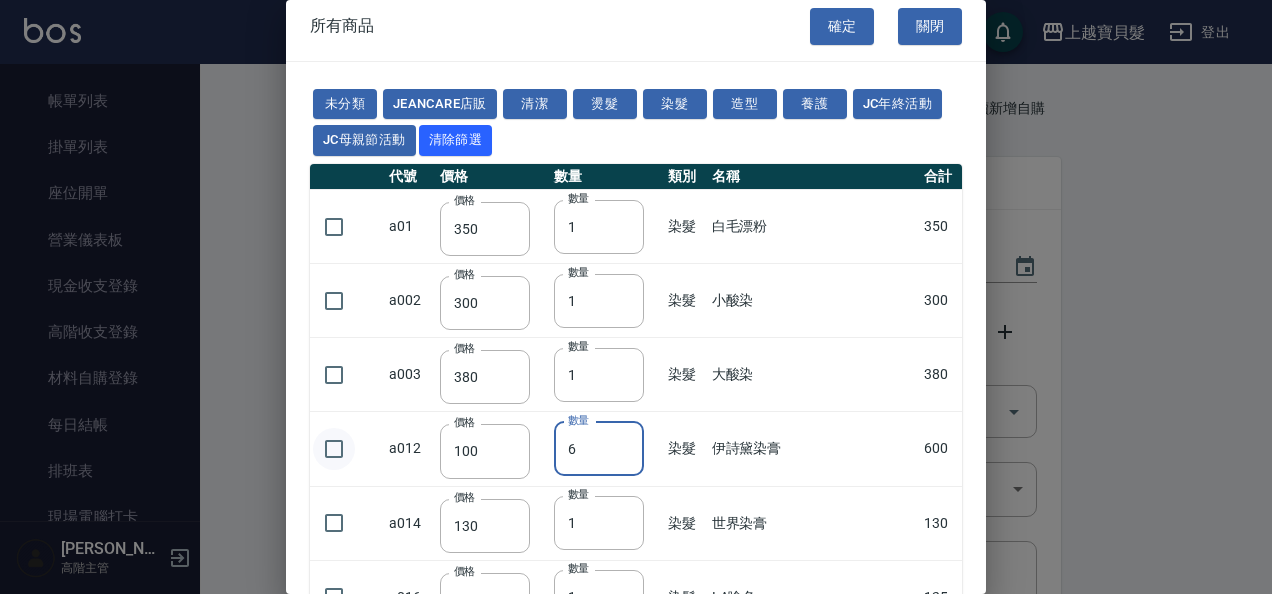 drag, startPoint x: 337, startPoint y: 450, endPoint x: 349, endPoint y: 448, distance: 12.165525 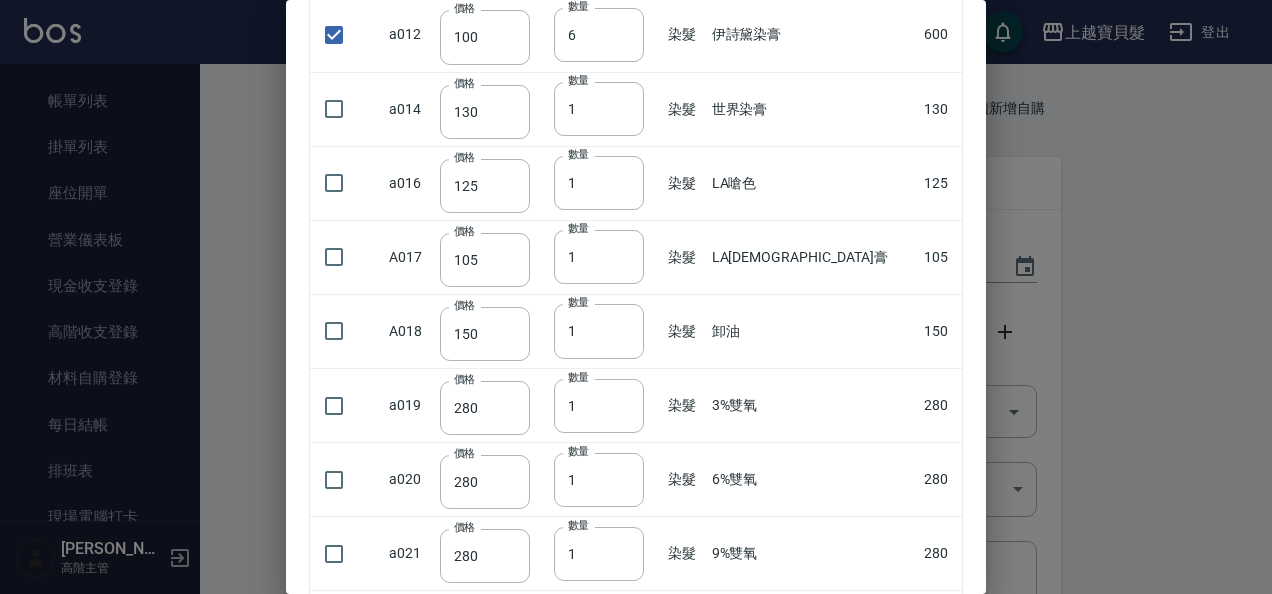 scroll, scrollTop: 808, scrollLeft: 0, axis: vertical 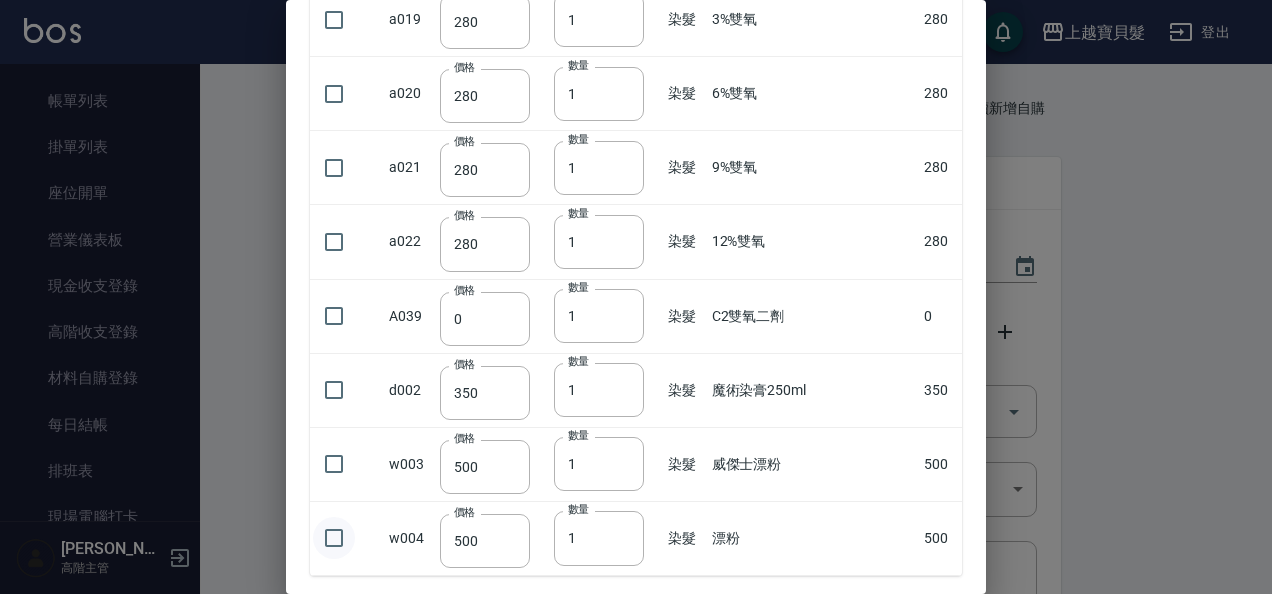 click at bounding box center (334, 538) 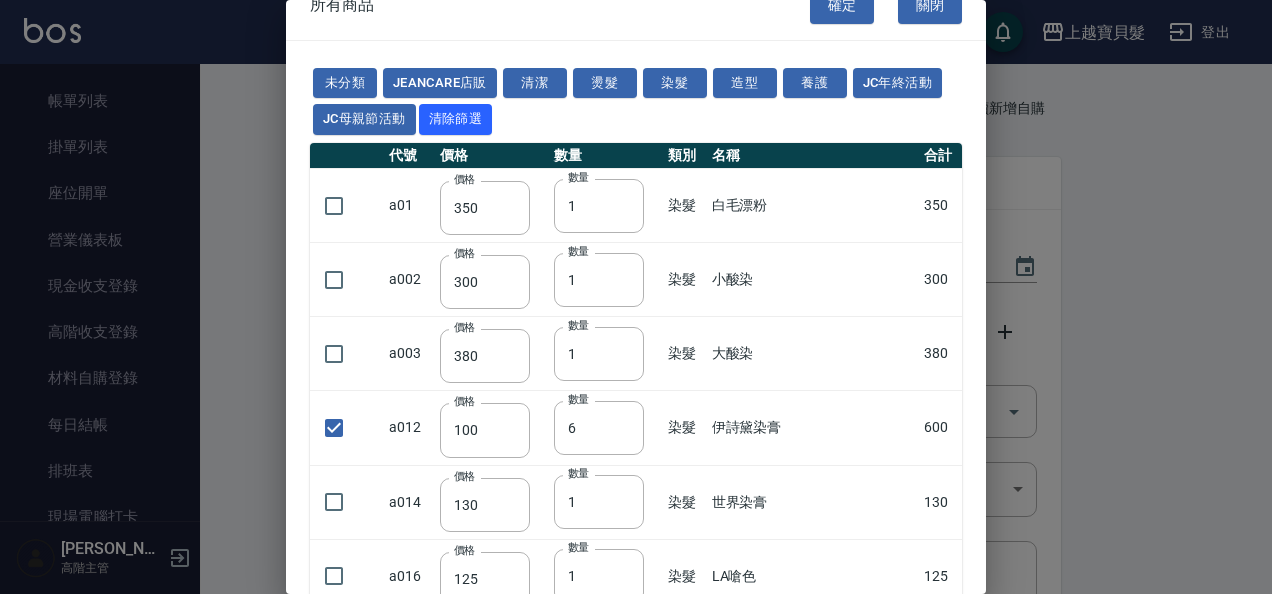 scroll, scrollTop: 0, scrollLeft: 0, axis: both 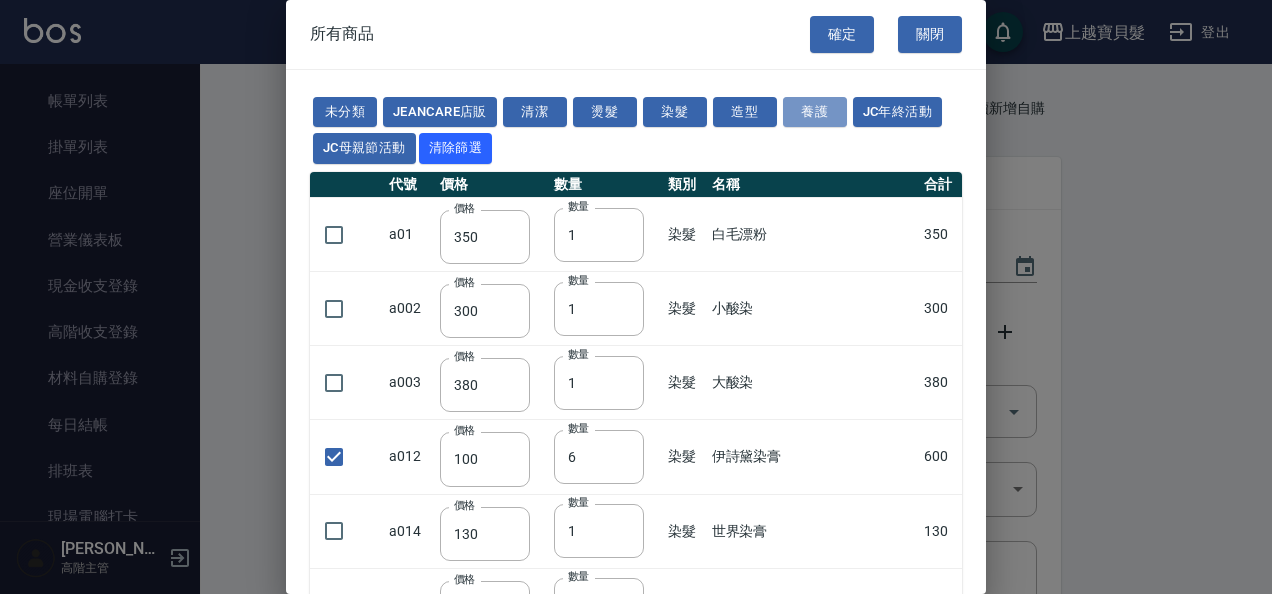 drag, startPoint x: 822, startPoint y: 108, endPoint x: 716, endPoint y: 172, distance: 123.82246 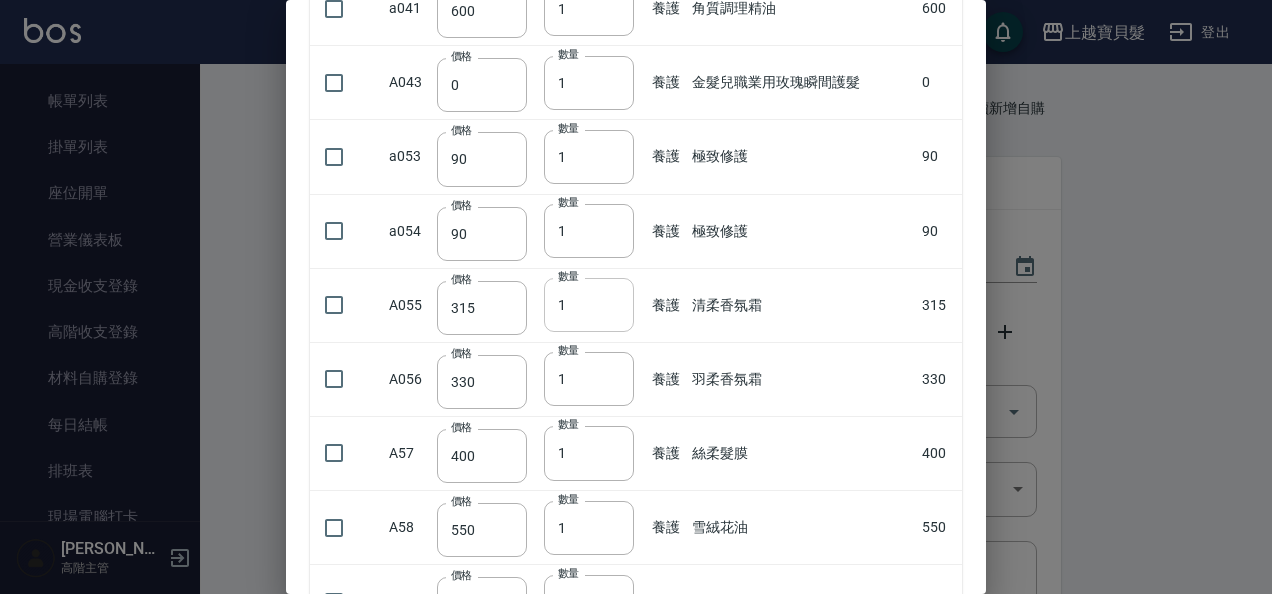 scroll, scrollTop: 500, scrollLeft: 0, axis: vertical 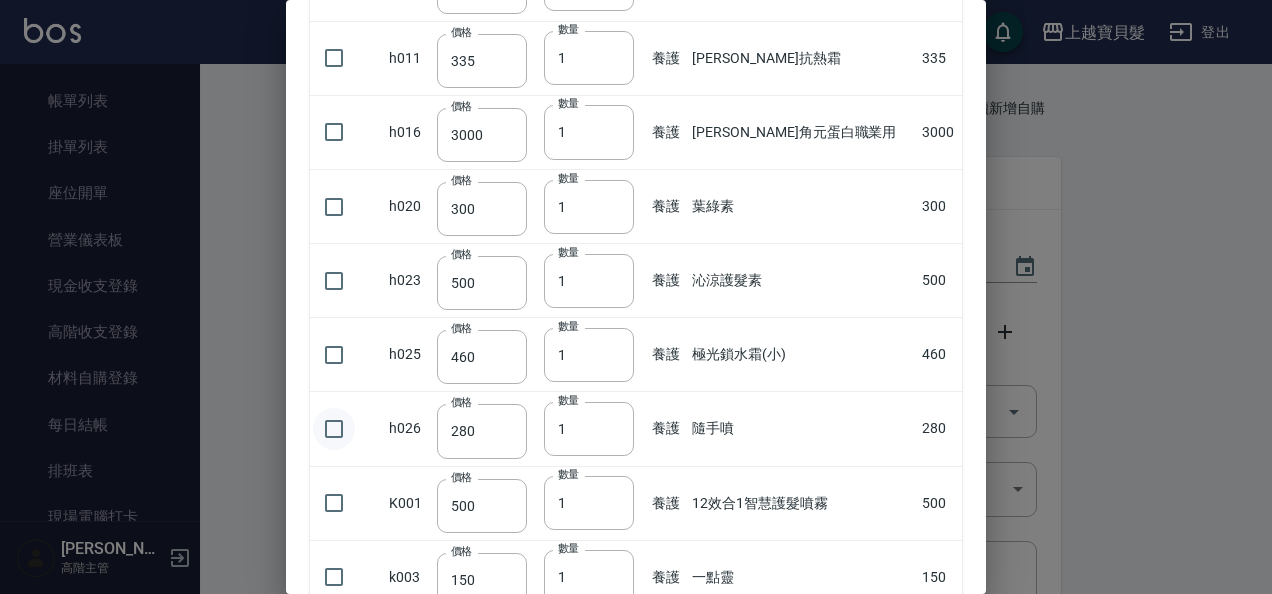 click at bounding box center (334, 429) 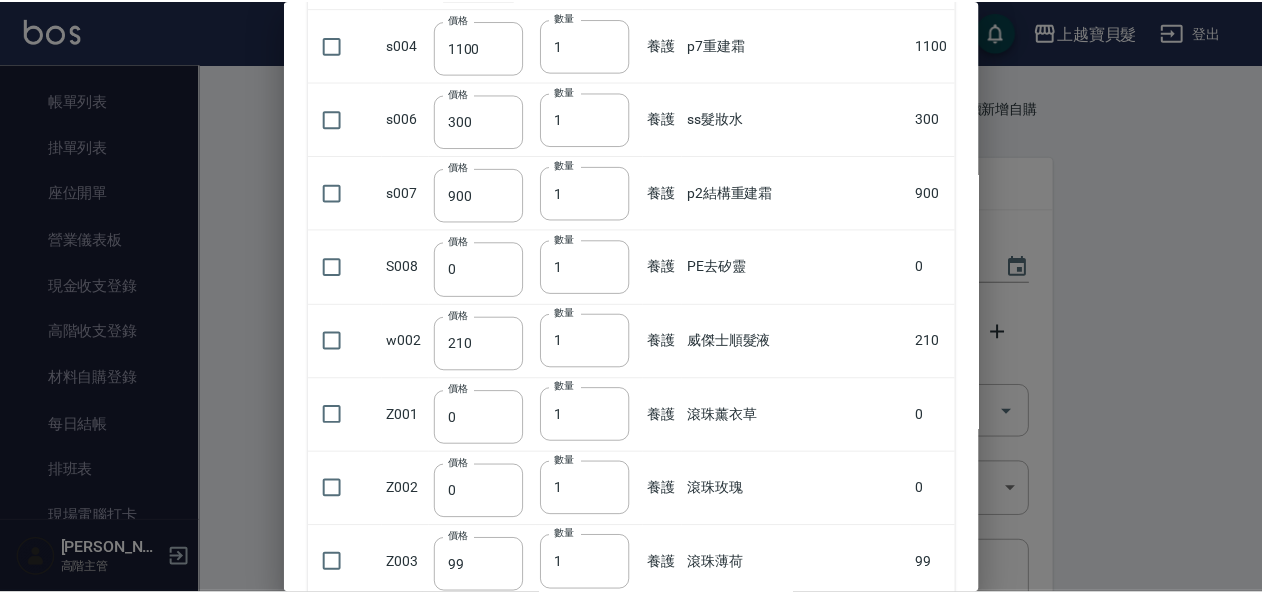scroll, scrollTop: 3269, scrollLeft: 0, axis: vertical 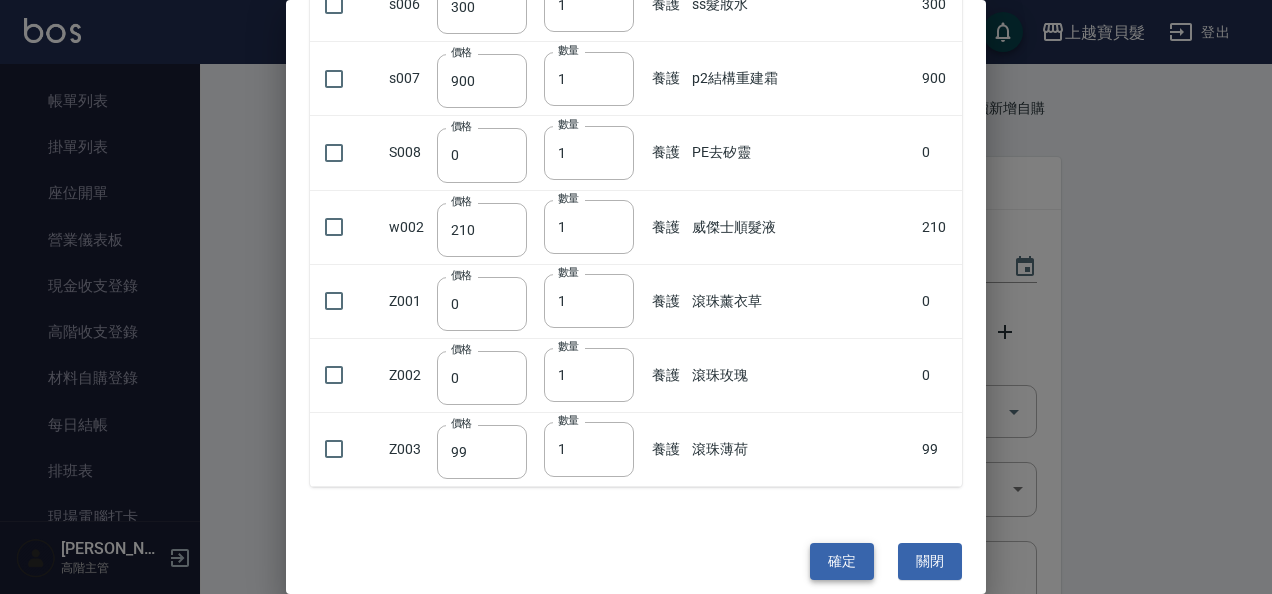 click on "確定" at bounding box center [842, 561] 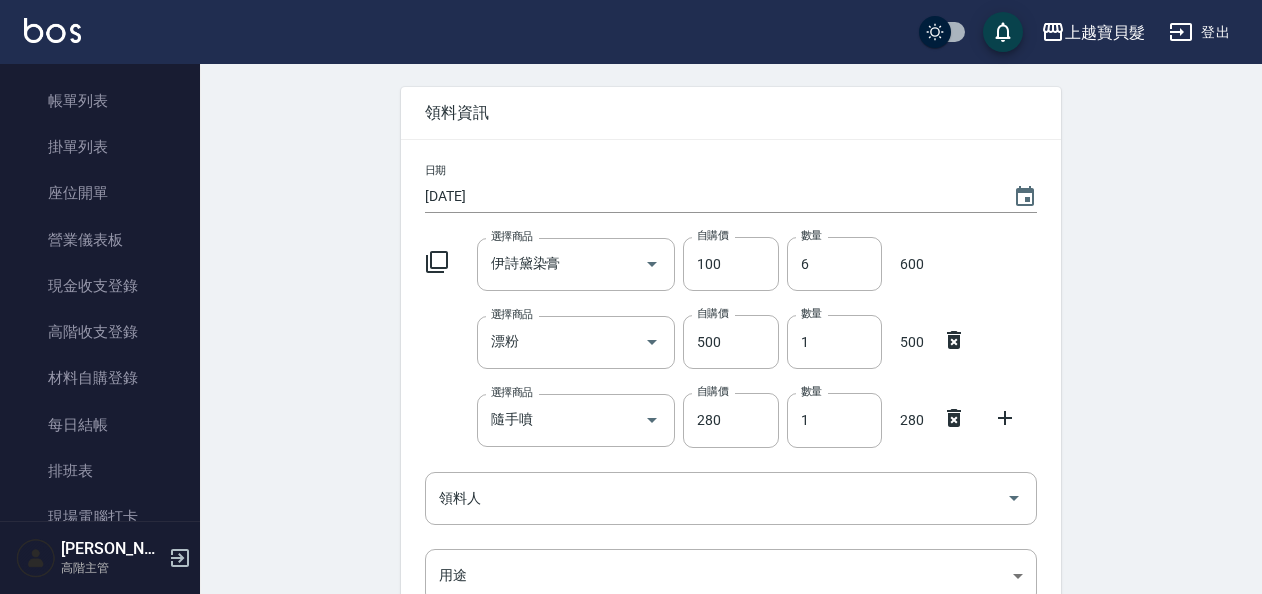 scroll, scrollTop: 100, scrollLeft: 0, axis: vertical 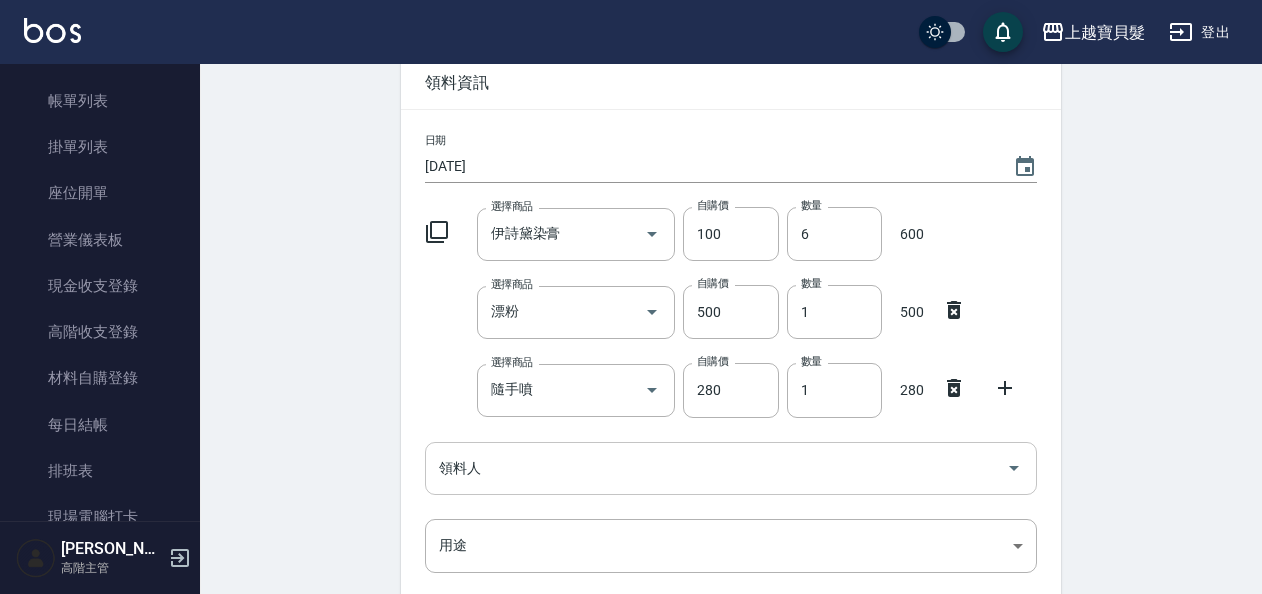 click on "領料人" at bounding box center [716, 468] 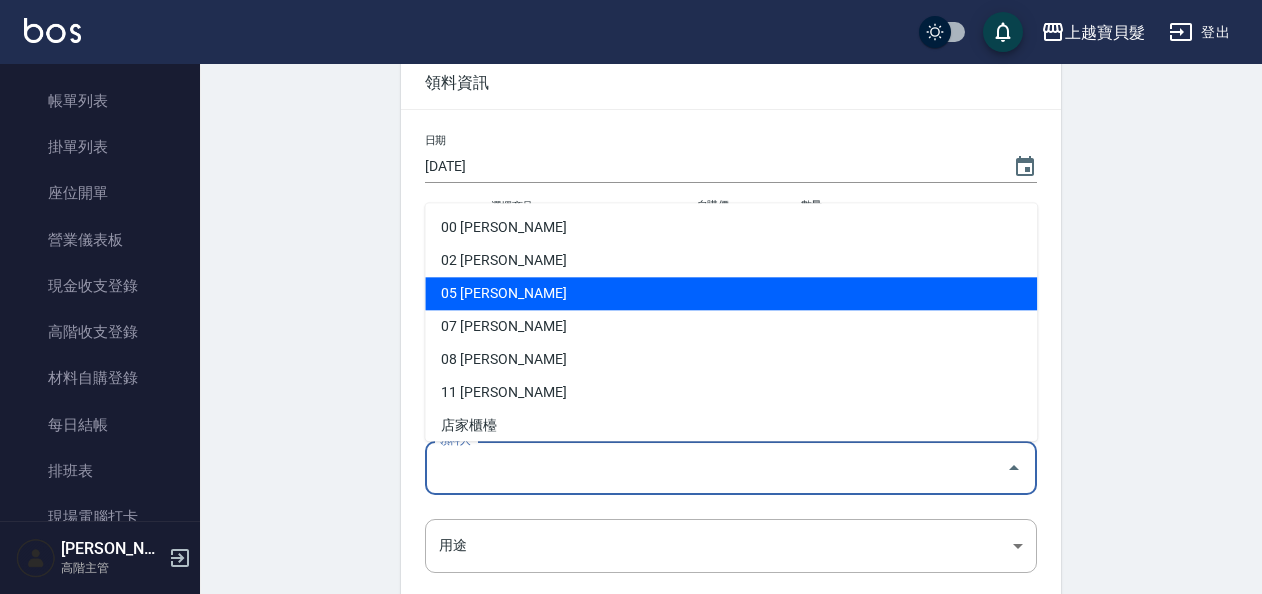 click on "05 賴依君" at bounding box center (731, 294) 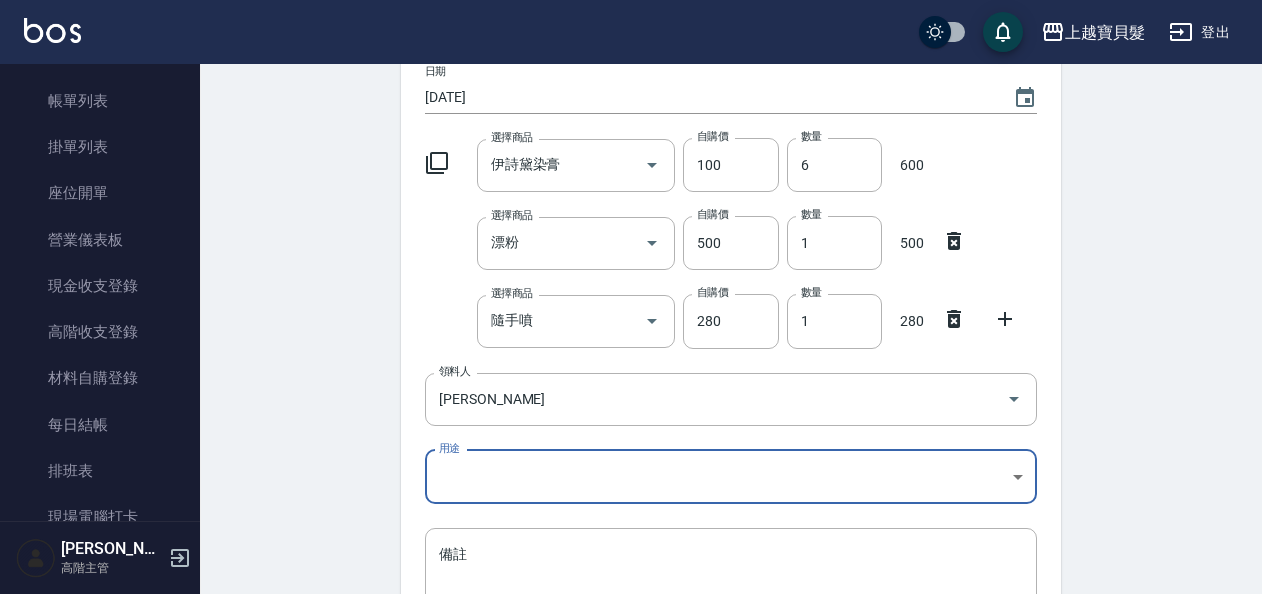 scroll, scrollTop: 200, scrollLeft: 0, axis: vertical 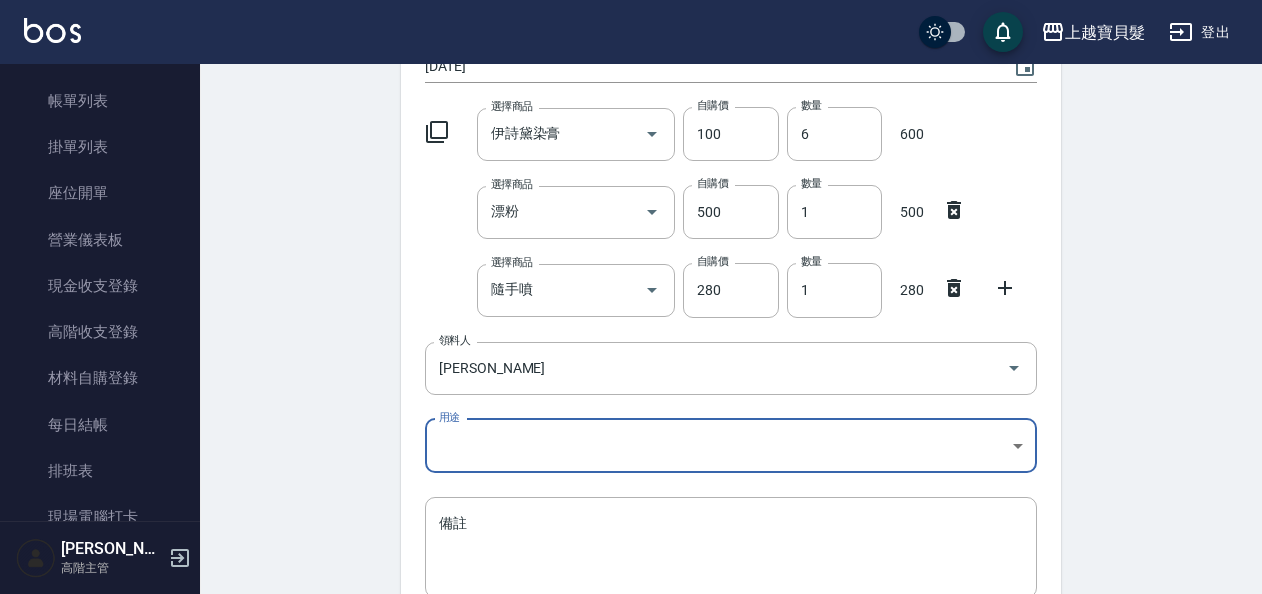 click on "上越寶貝髮 登出 櫃檯作業 打帳單 帳單列表 掛單列表 座位開單 營業儀表板 現金收支登錄 高階收支登錄 材料自購登錄 每日結帳 排班表 現場電腦打卡 掃碼打卡 預約管理 預約管理 單日預約紀錄 單週預約紀錄 報表及分析 報表目錄 消費分析儀表板 店家區間累計表 店家日報表 店家排行榜 互助日報表 互助月報表 互助排行榜 互助點數明細 互助業績報表 全店業績分析表 每日業績分析表 營業統計分析表 營業項目月分析表 設計師業績表 設計師日報表 設計師業績分析表 設計師業績月報表 設計師抽成報表 設計師排行榜 商品銷售排行榜 商品消耗明細 商品進銷貨報表 商品庫存表 商品庫存盤點表 會員卡銷售報表 服務扣項明細表 單一服務項目查詢 店販抽成明細 店販分類抽成明細 顧客入金餘額表 顧客卡券餘額表 每日非現金明細 每日收支明細 收支分類明細表 收支匯款表" at bounding box center [631, 290] 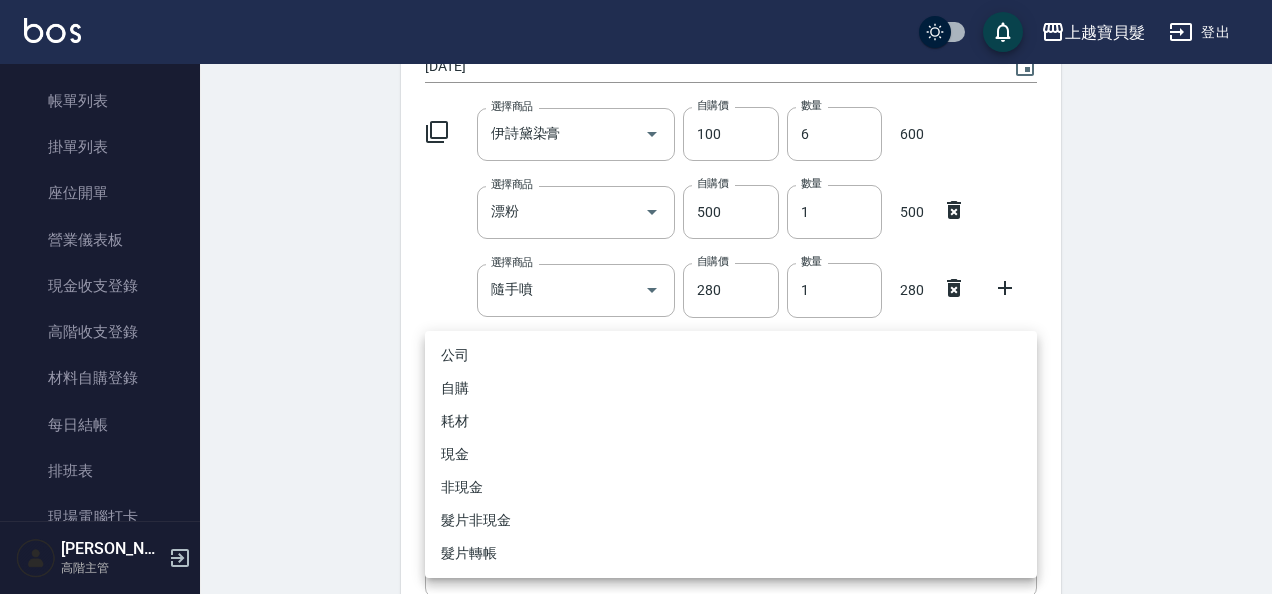 click on "自購" at bounding box center [731, 388] 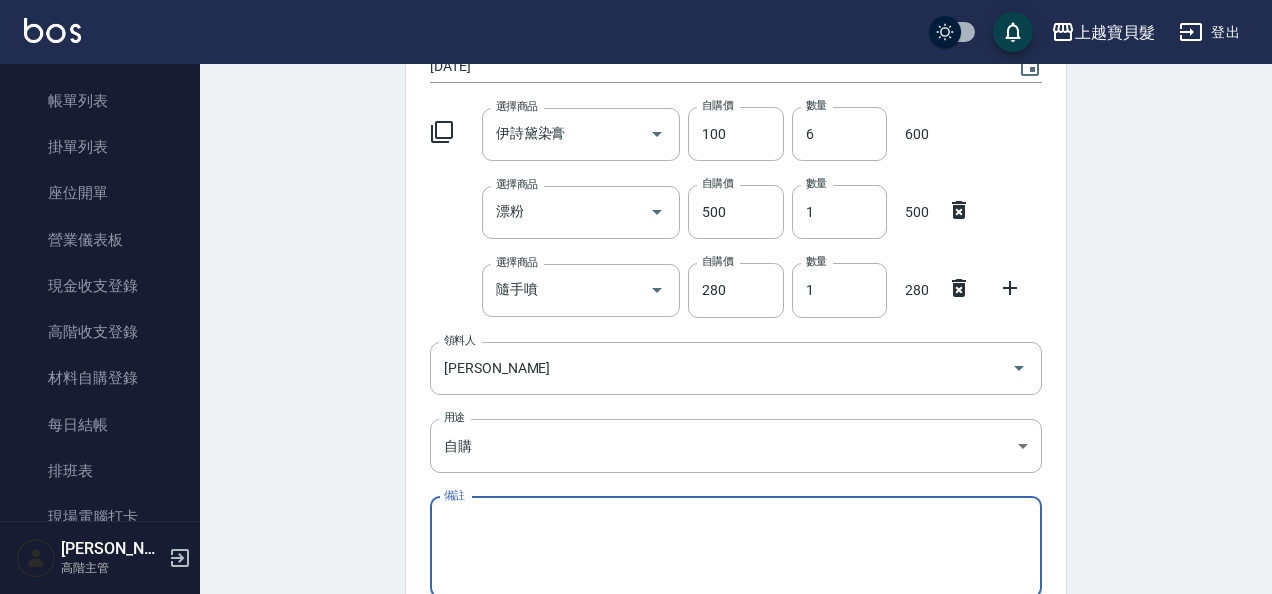 type on "自購" 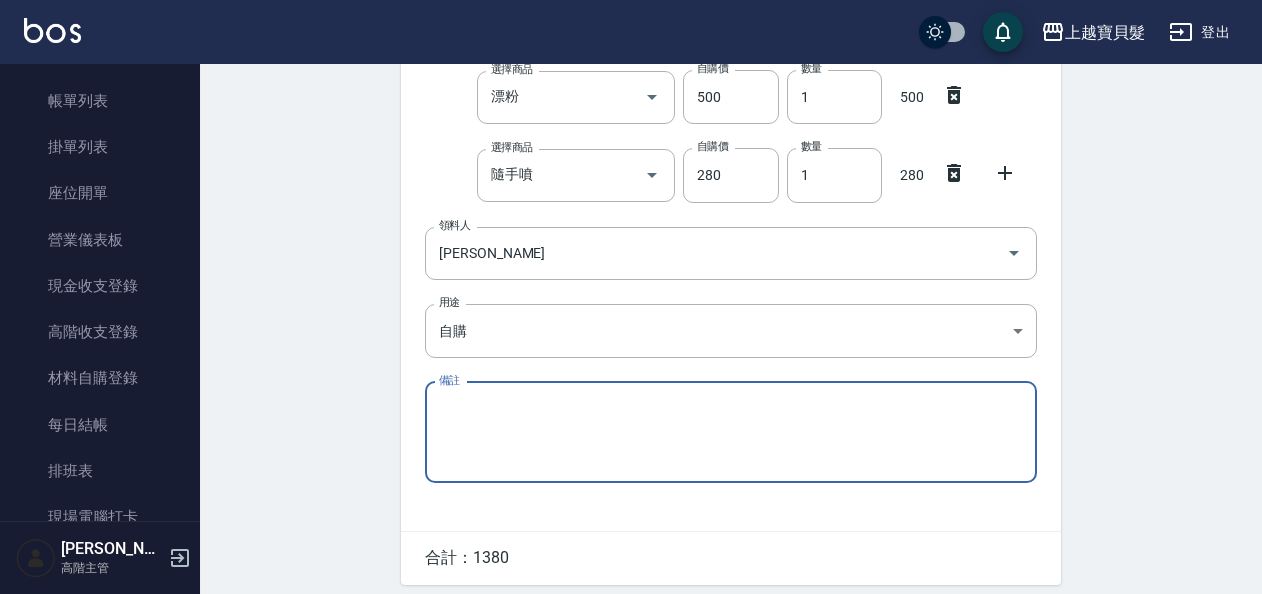 scroll, scrollTop: 388, scrollLeft: 0, axis: vertical 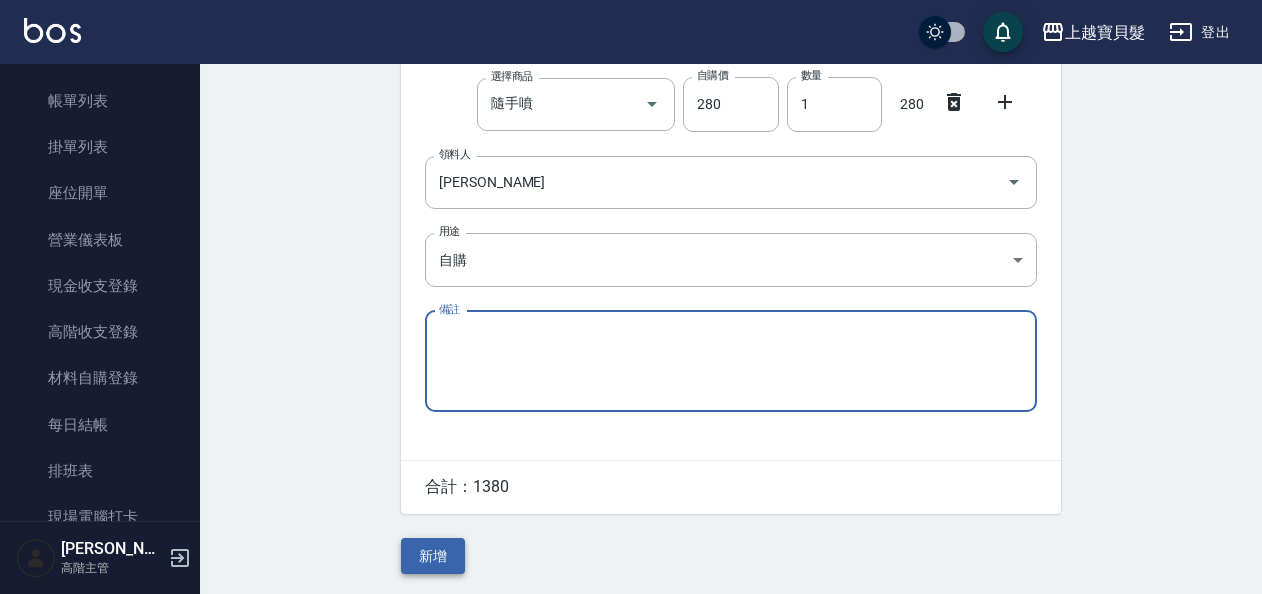 click on "新增" at bounding box center (433, 556) 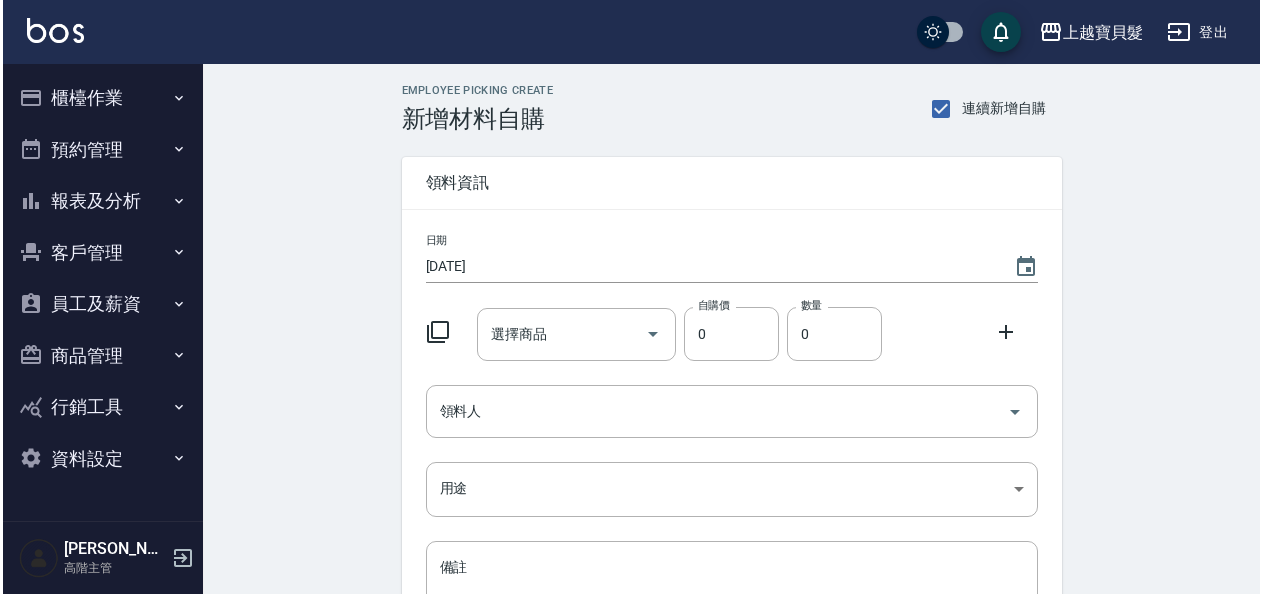 scroll, scrollTop: 0, scrollLeft: 0, axis: both 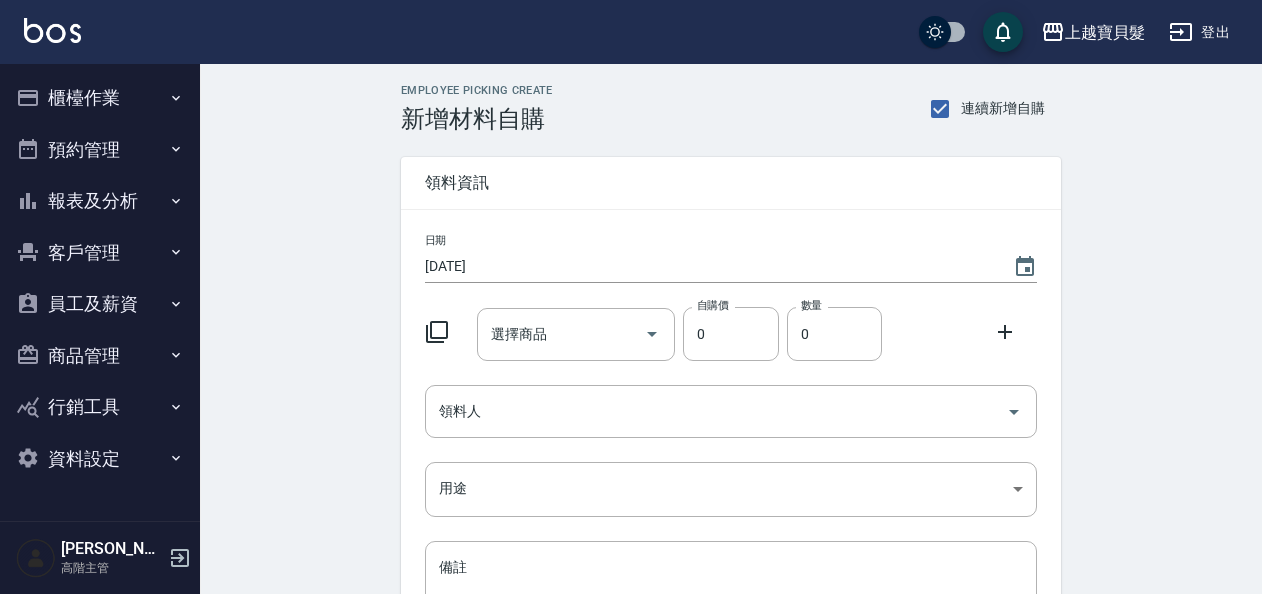 click 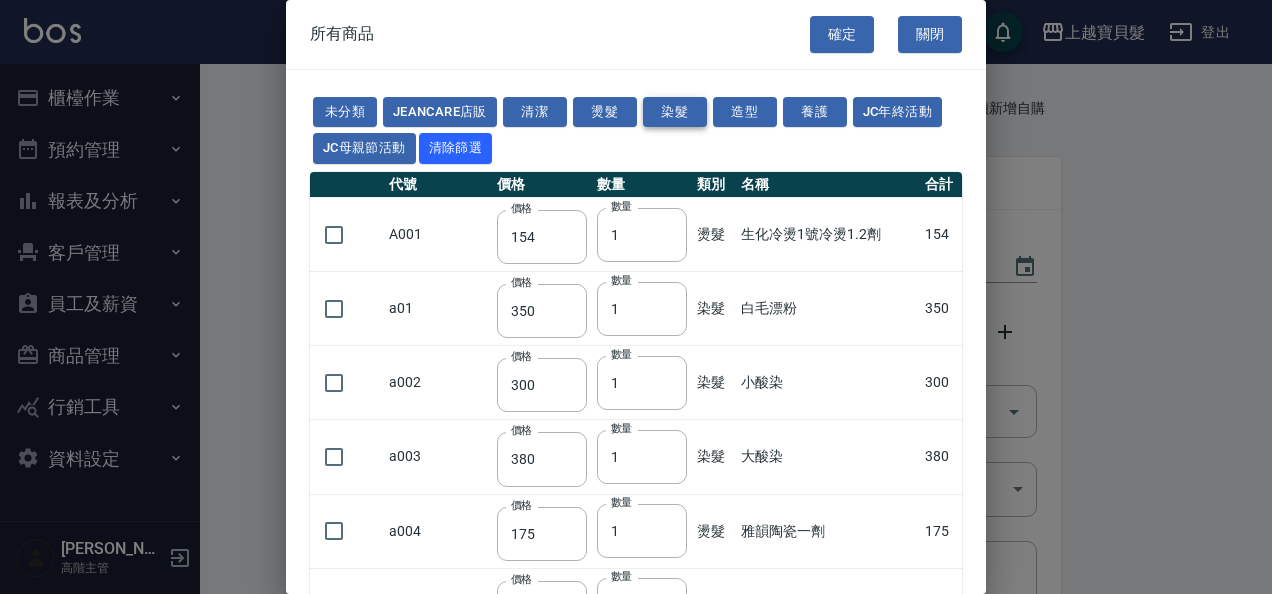 click on "染髮" at bounding box center [675, 112] 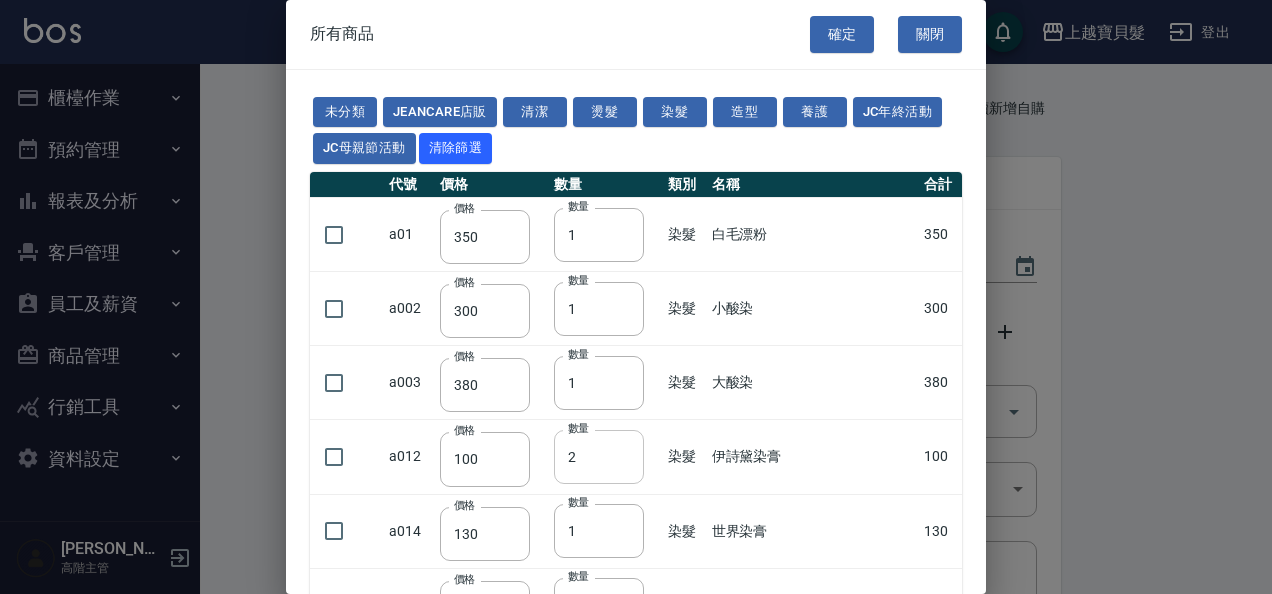 click on "2" at bounding box center (599, 457) 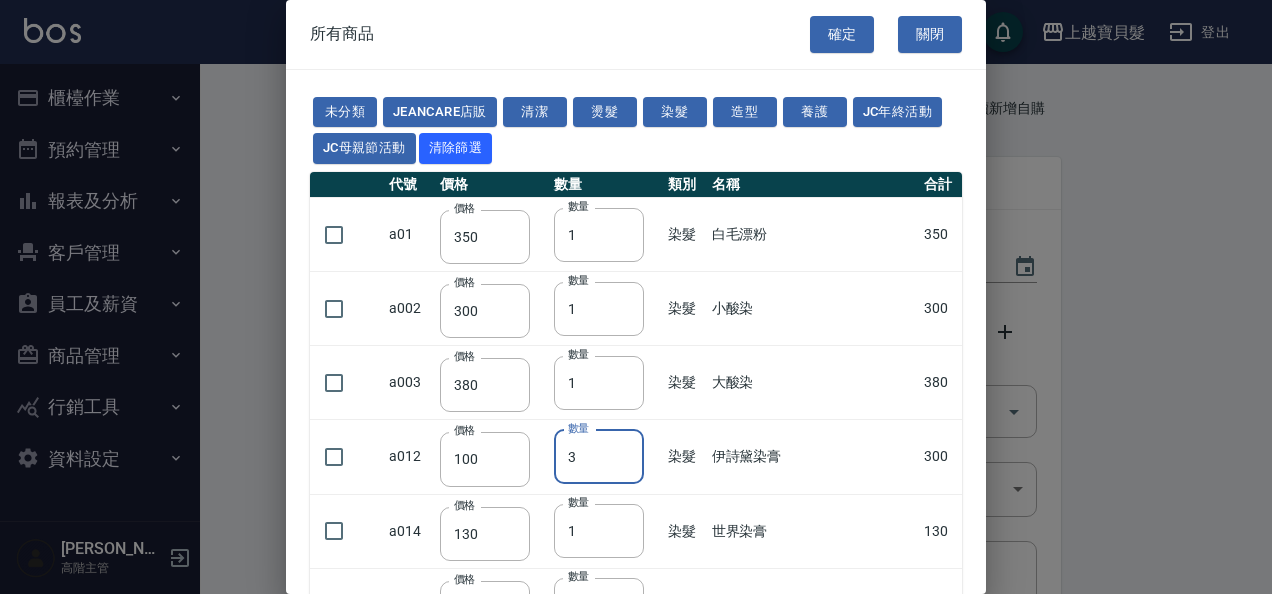 click on "3" at bounding box center [599, 457] 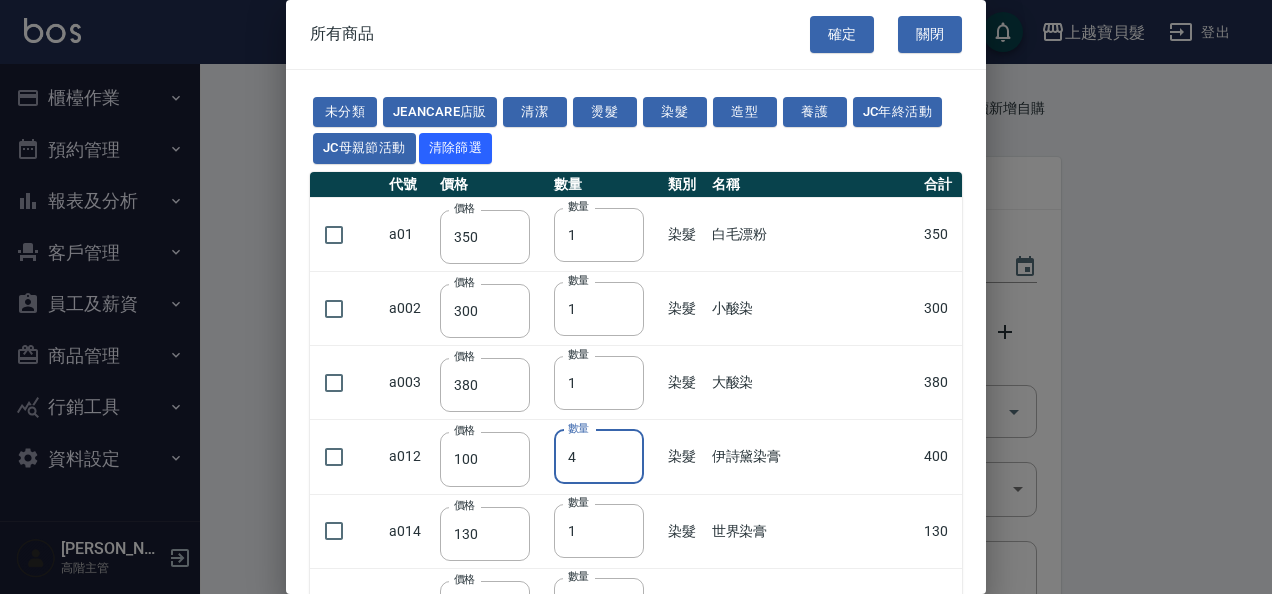 click on "4" at bounding box center [599, 457] 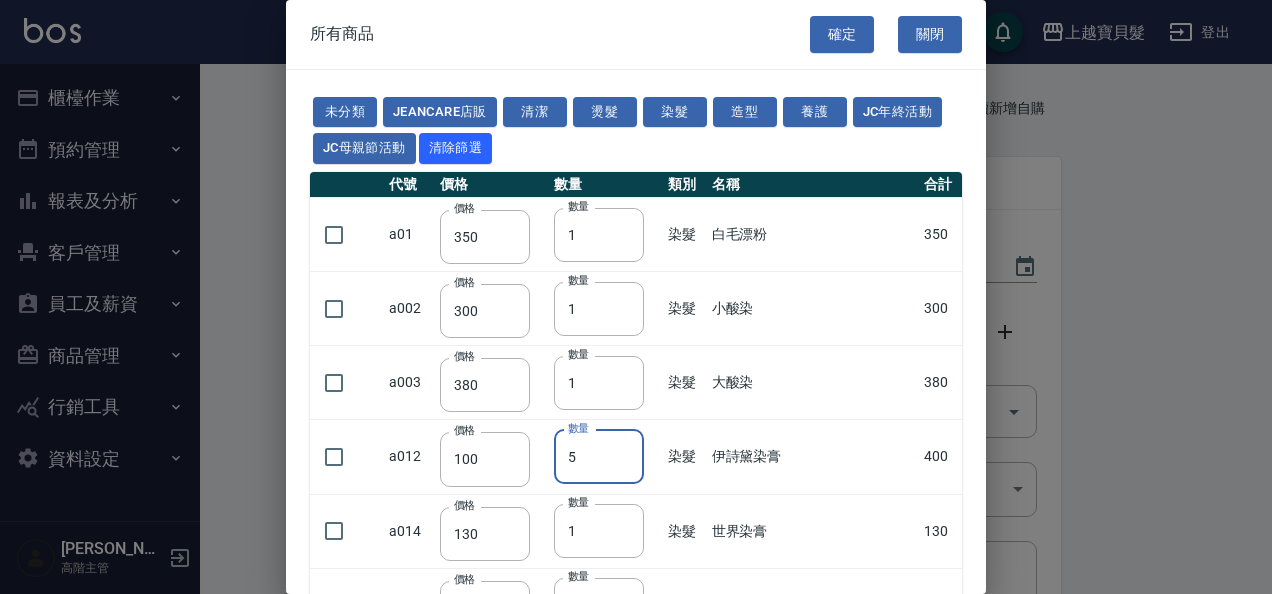 click on "5" at bounding box center (599, 457) 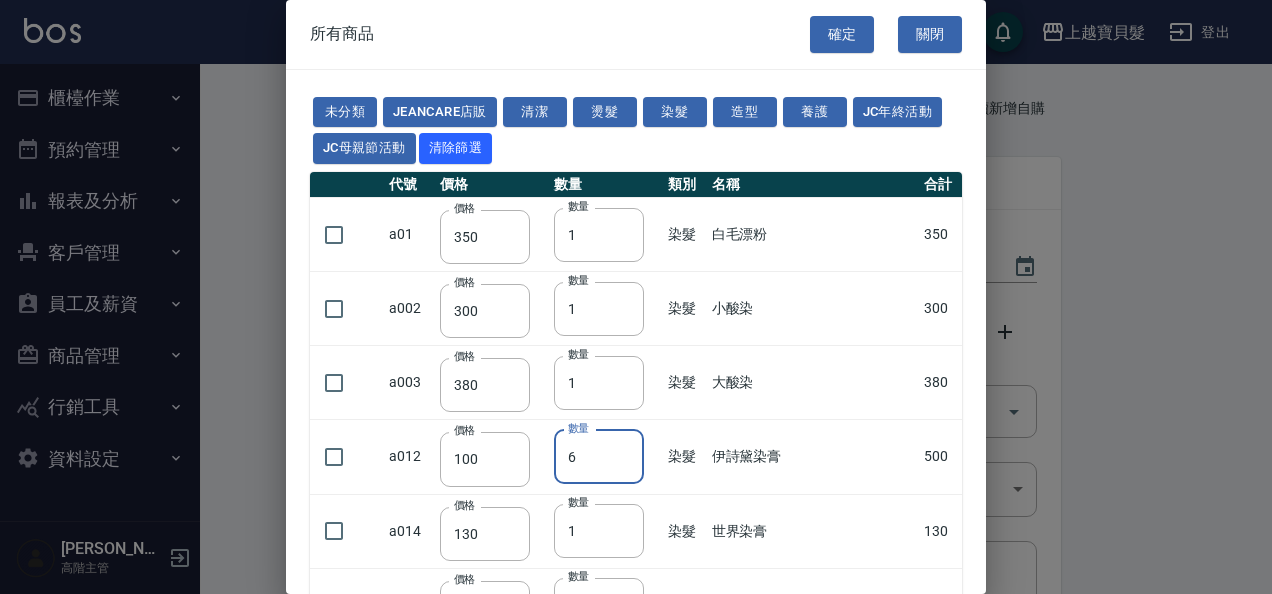 click on "6" at bounding box center [599, 457] 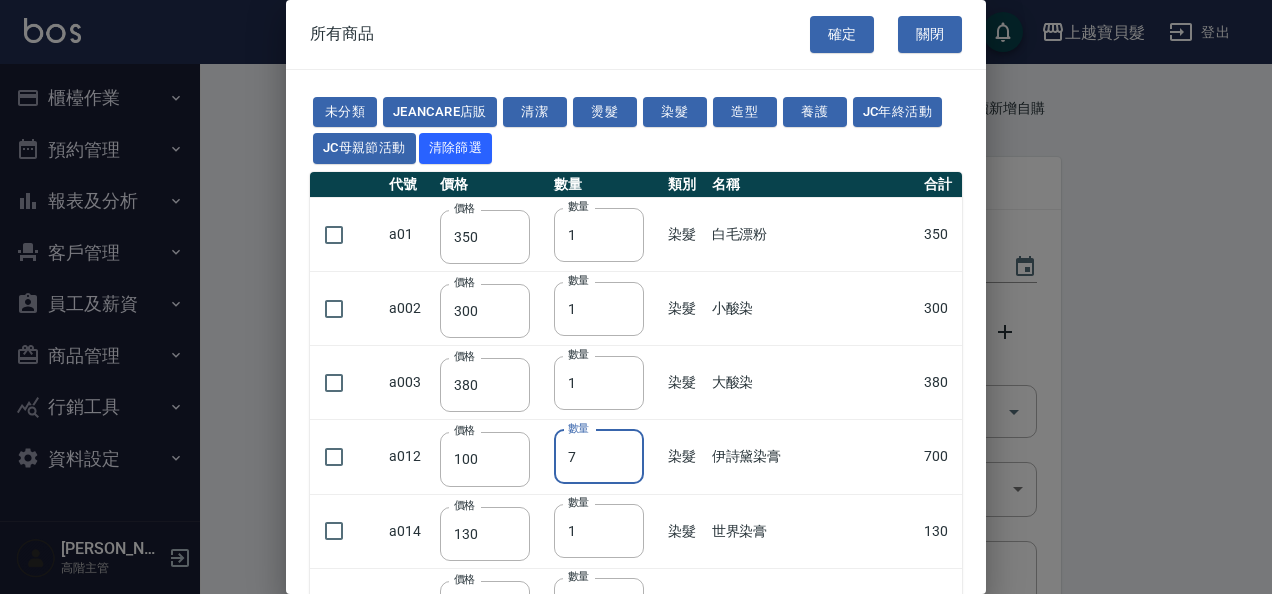 click on "7" at bounding box center (599, 457) 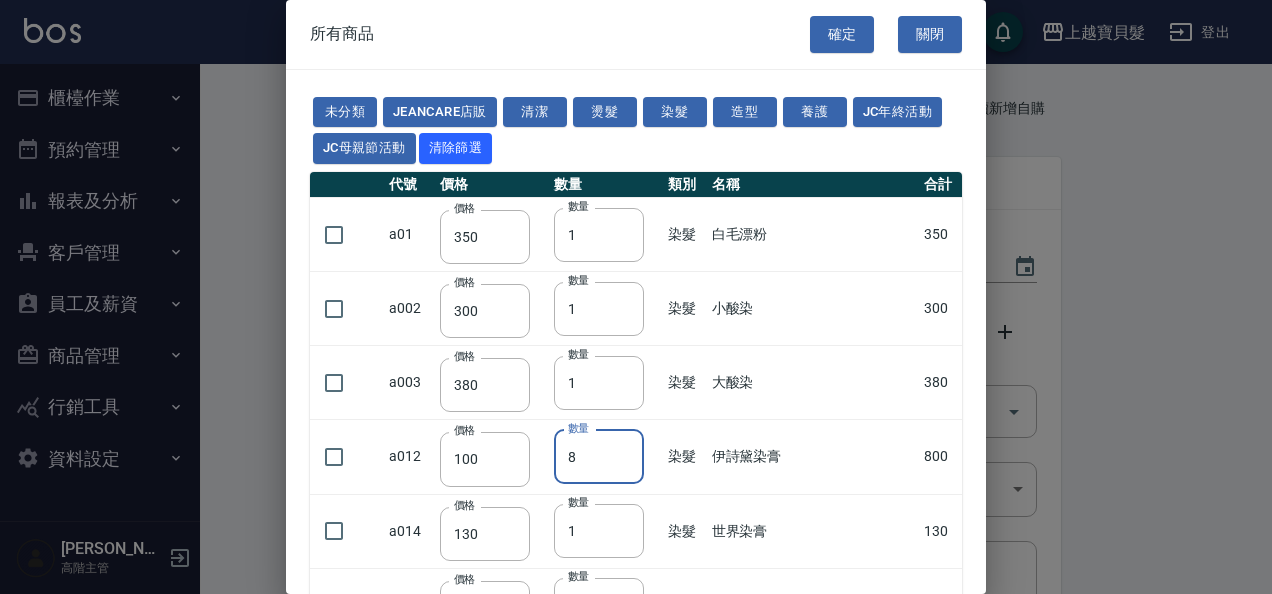 click on "8" at bounding box center (599, 457) 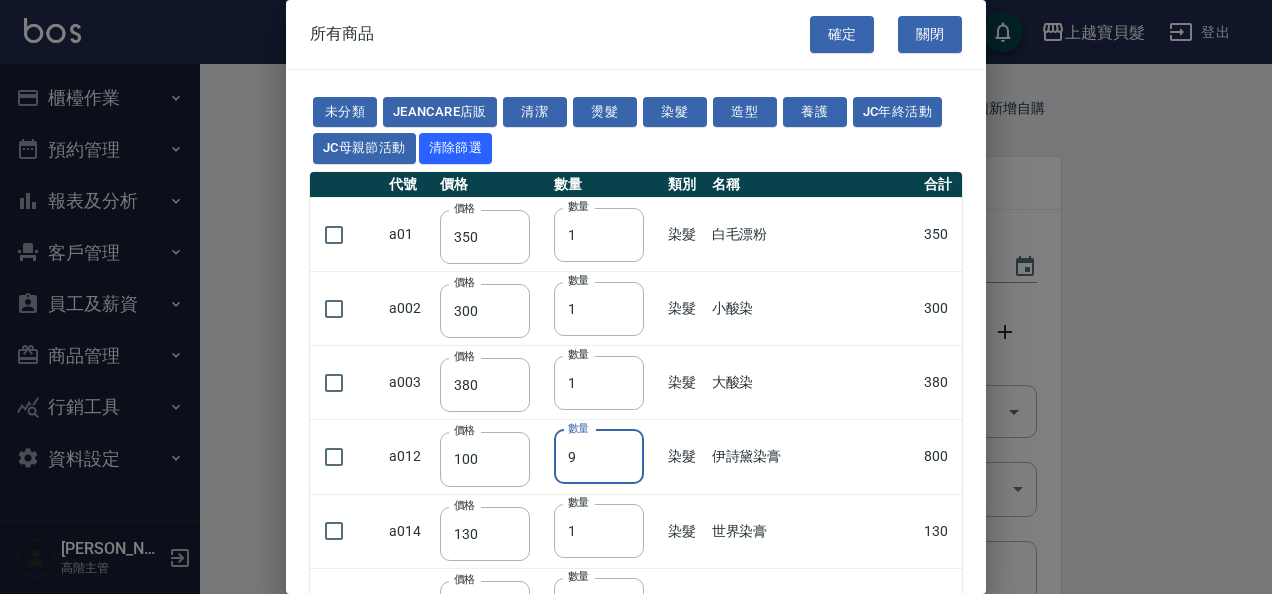 click on "9" at bounding box center [599, 457] 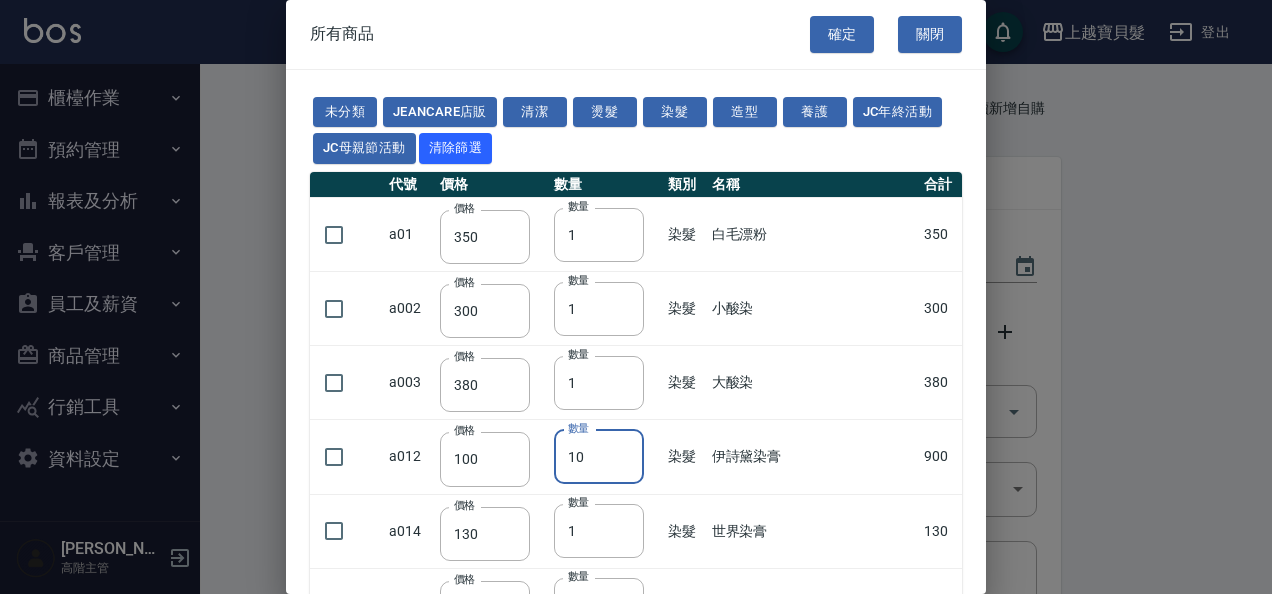 click on "10" at bounding box center (599, 457) 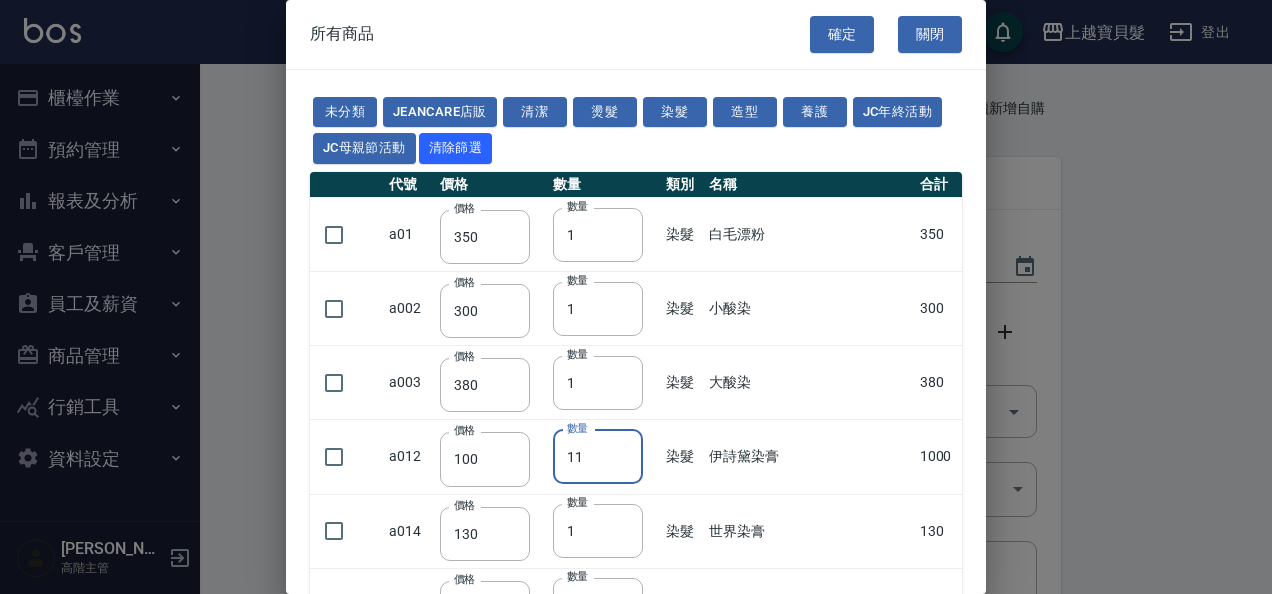 click on "11" at bounding box center [598, 457] 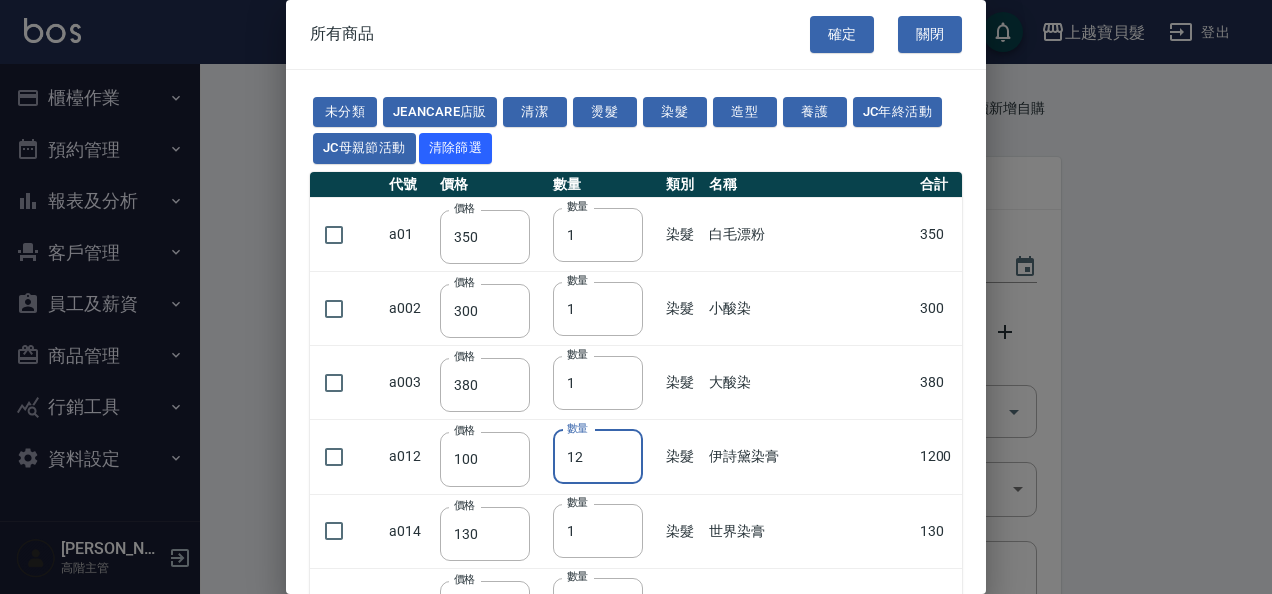 click on "12" at bounding box center (598, 457) 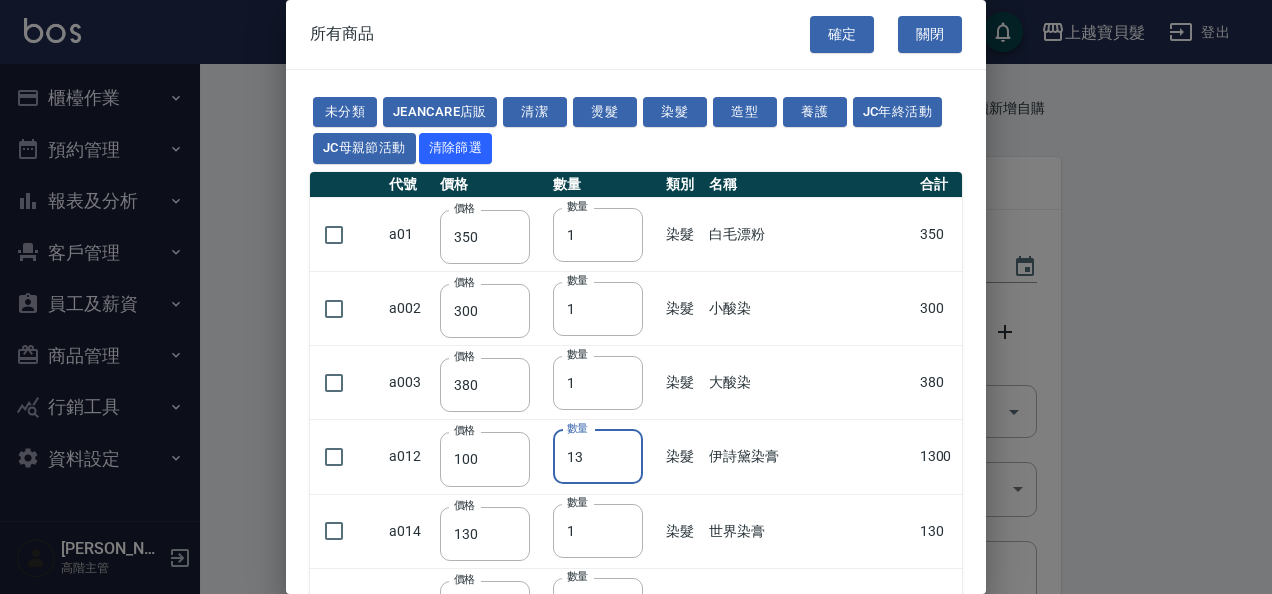 click on "13" at bounding box center (598, 457) 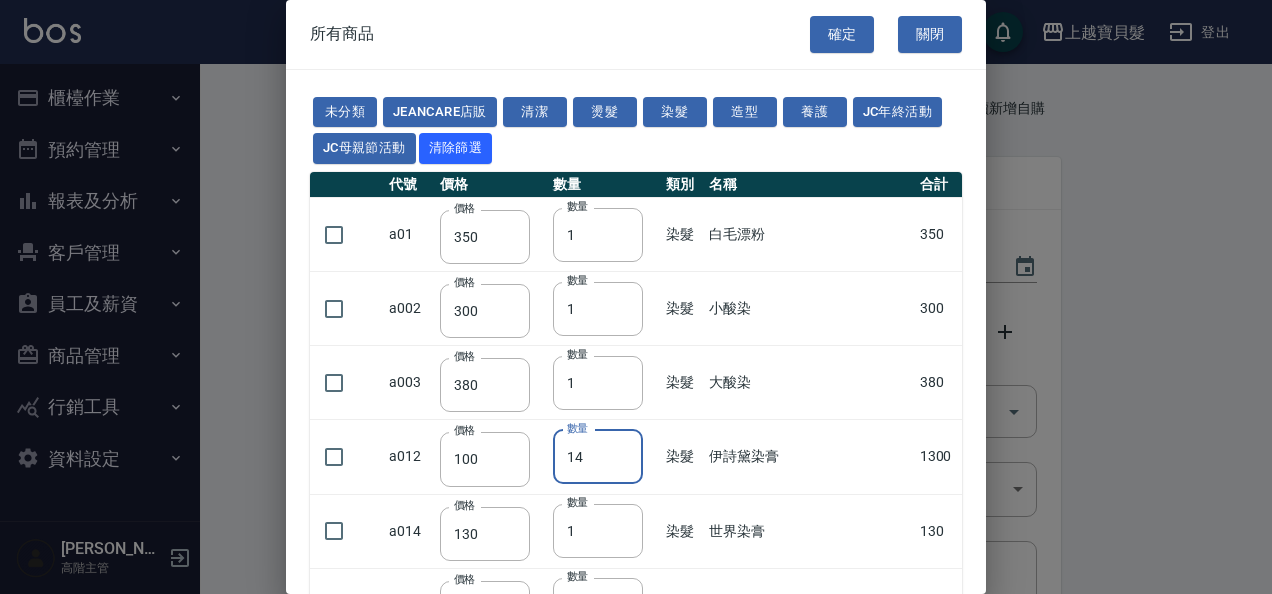 click on "14" at bounding box center [598, 457] 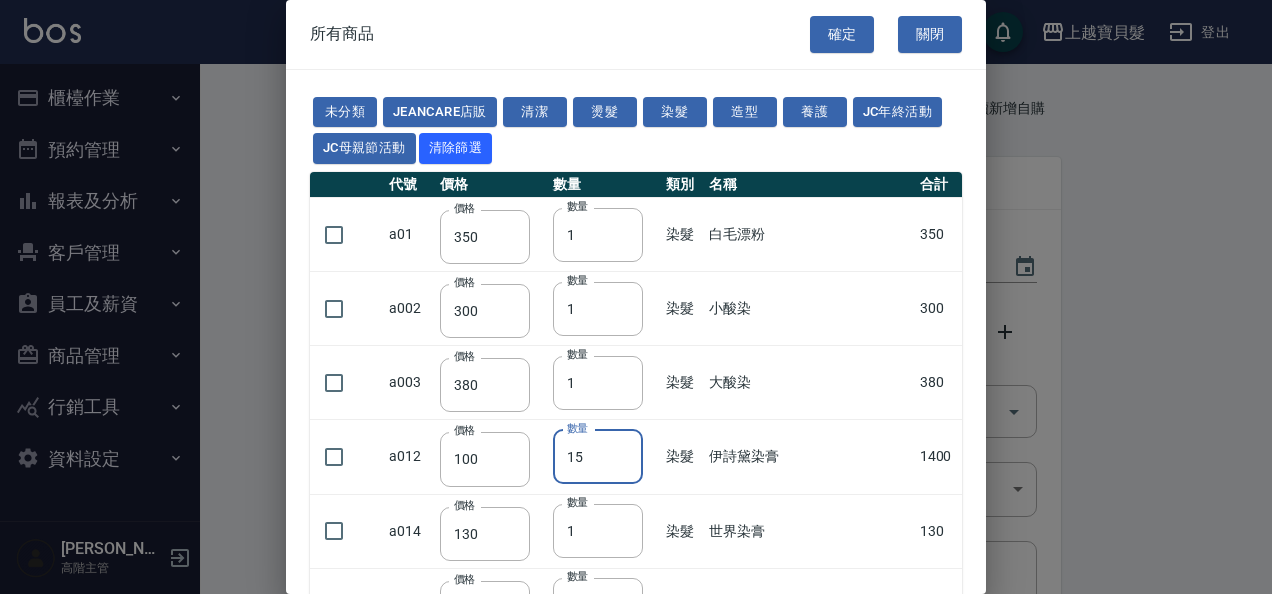 type on "15" 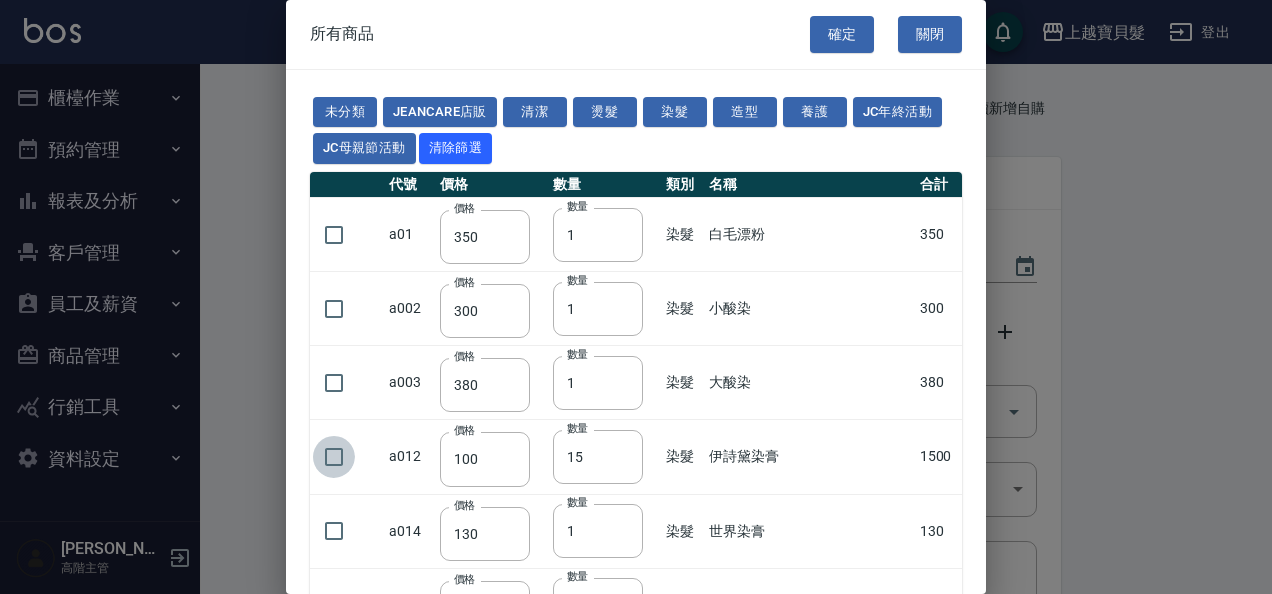 drag, startPoint x: 334, startPoint y: 456, endPoint x: 756, endPoint y: 227, distance: 480.1302 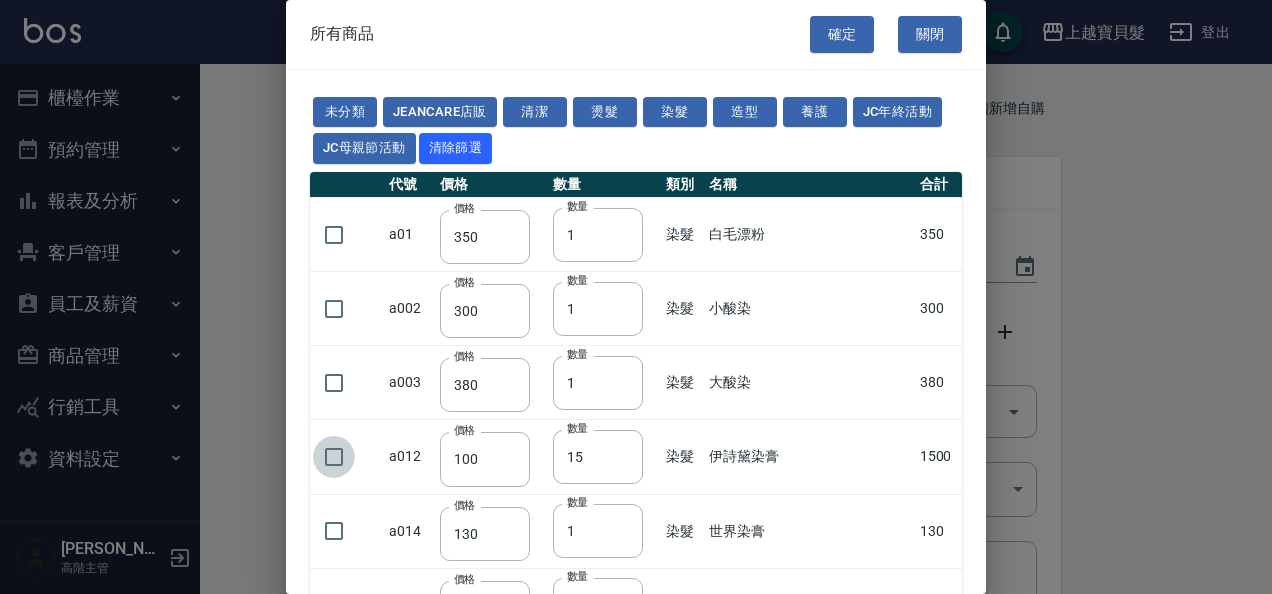 click at bounding box center (334, 457) 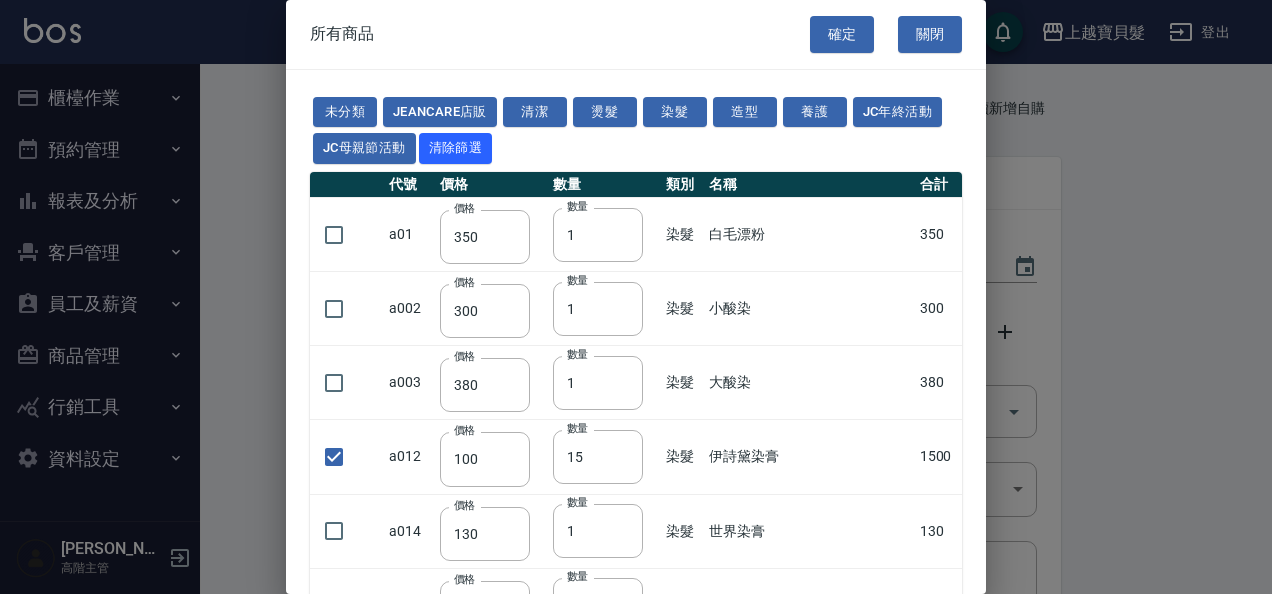 click on "所有商品 確定 關閉" at bounding box center (636, 34) 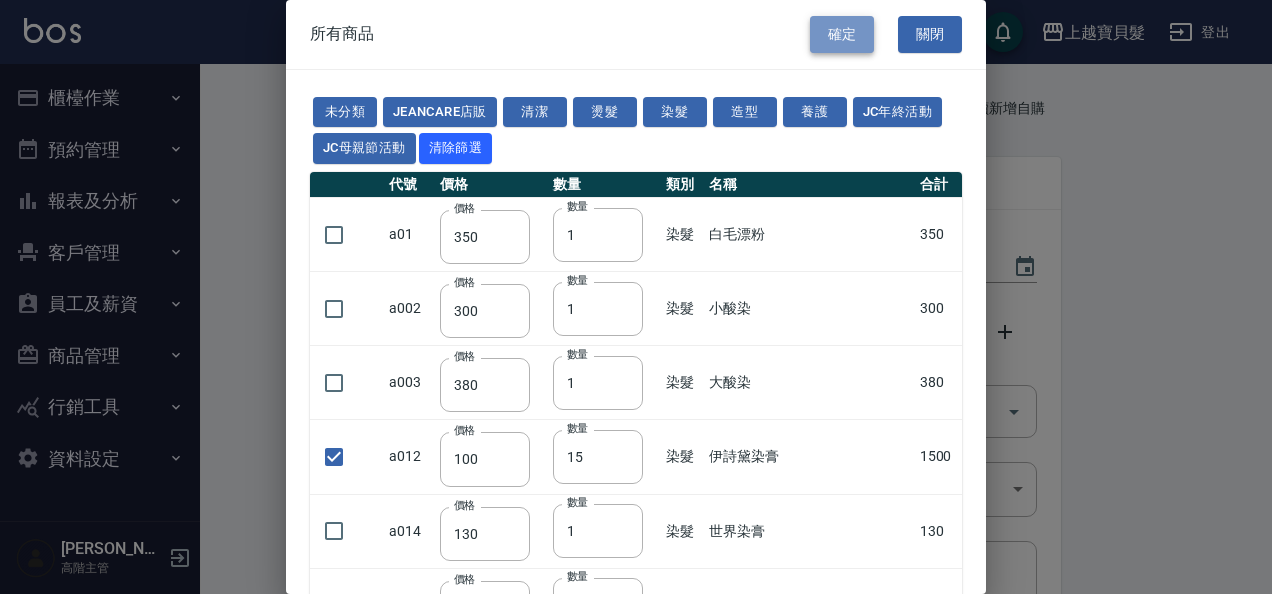 click on "確定" at bounding box center [842, 34] 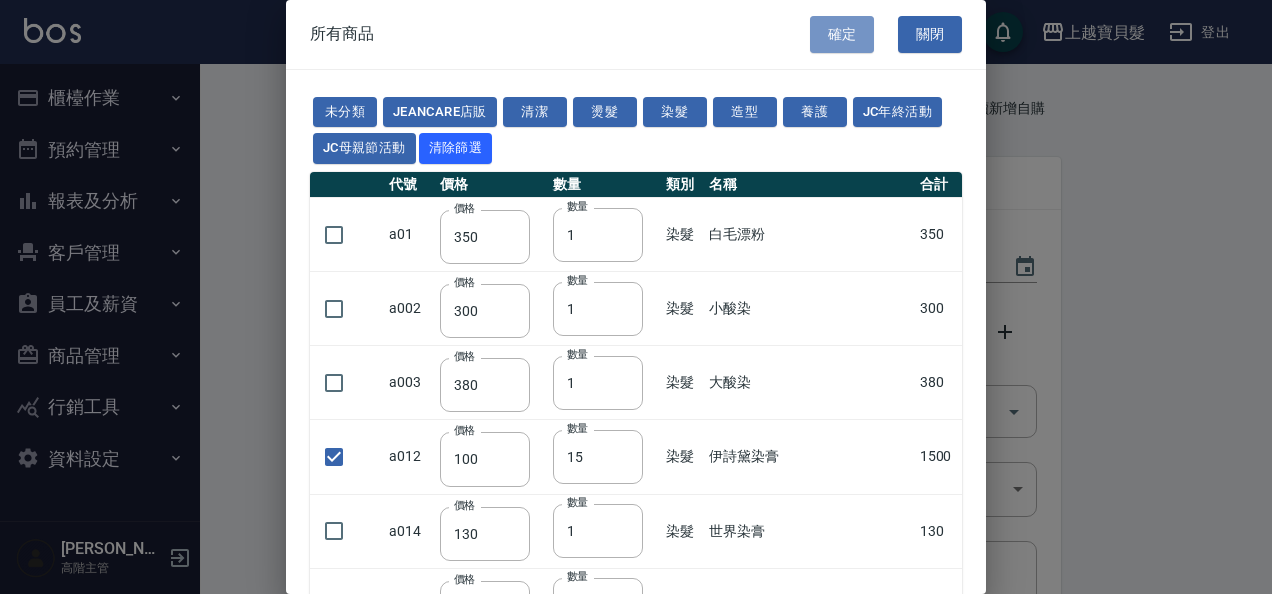 type on "伊詩黛染膏" 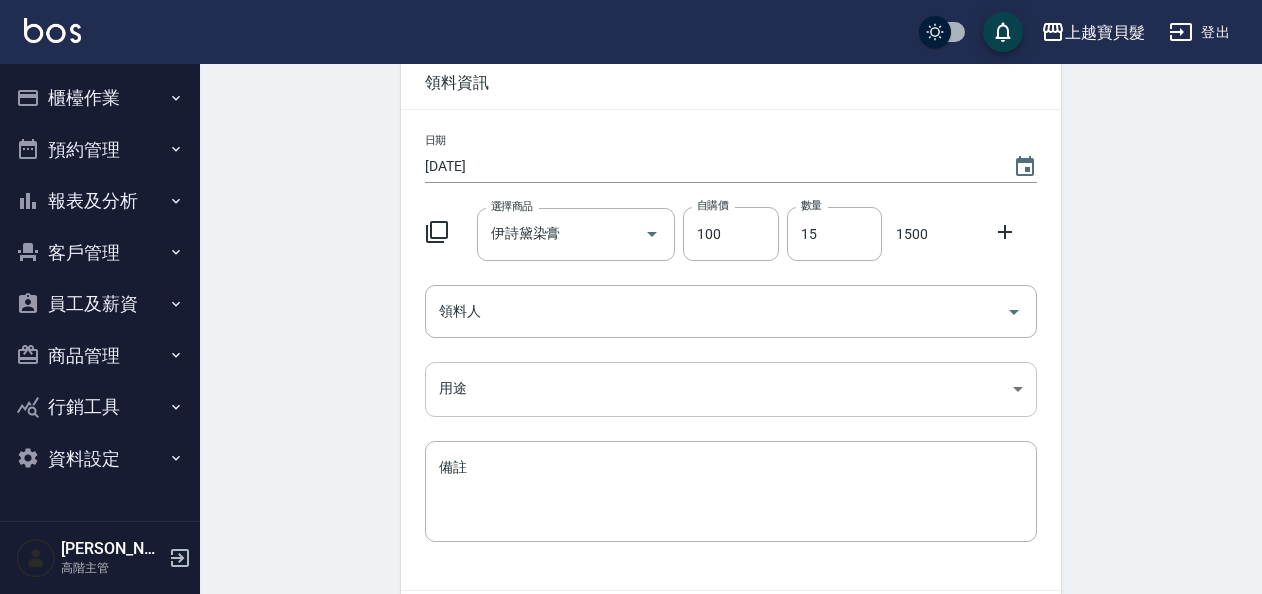 scroll, scrollTop: 200, scrollLeft: 0, axis: vertical 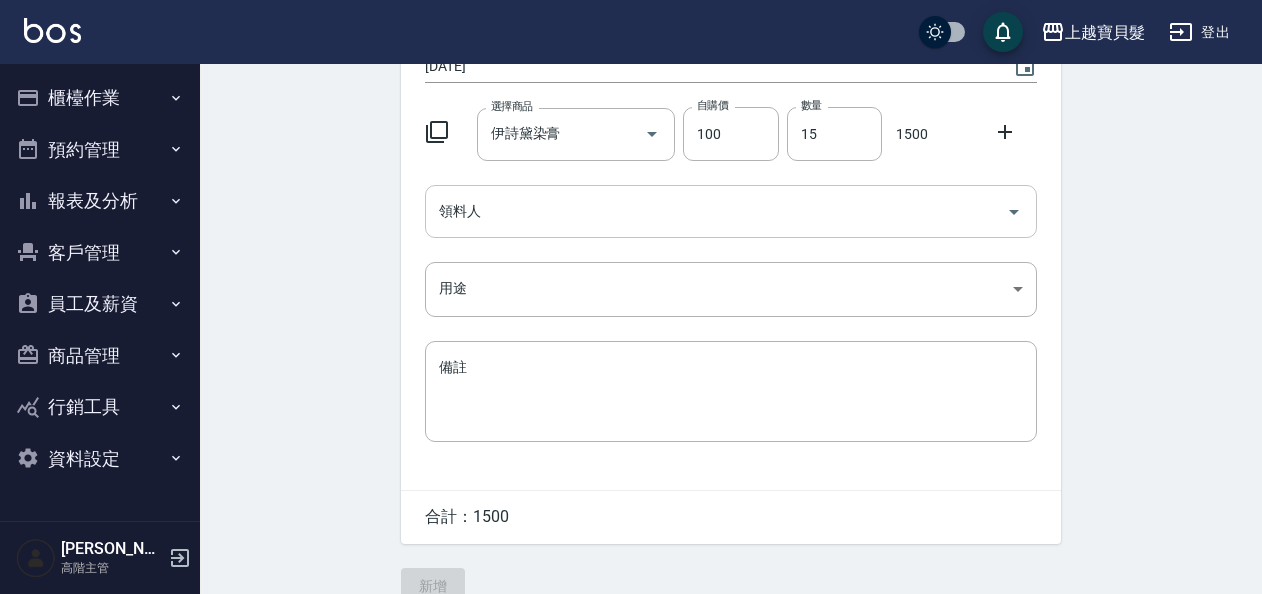 click on "領料人" at bounding box center [716, 211] 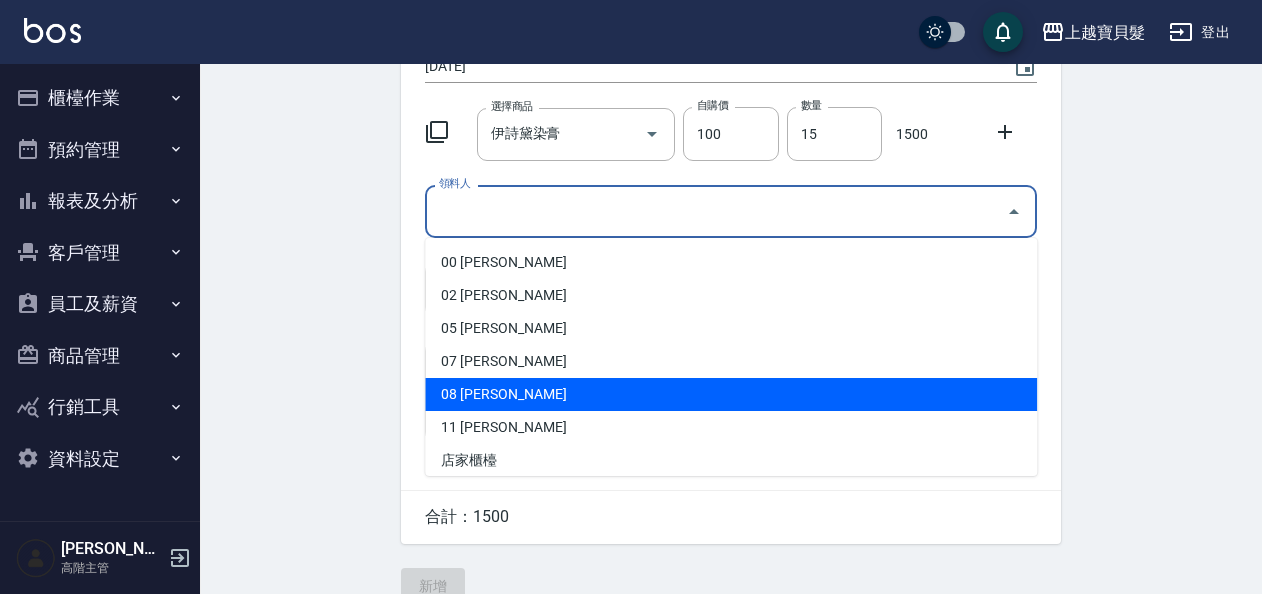 click on "08 林麗娟" at bounding box center [731, 394] 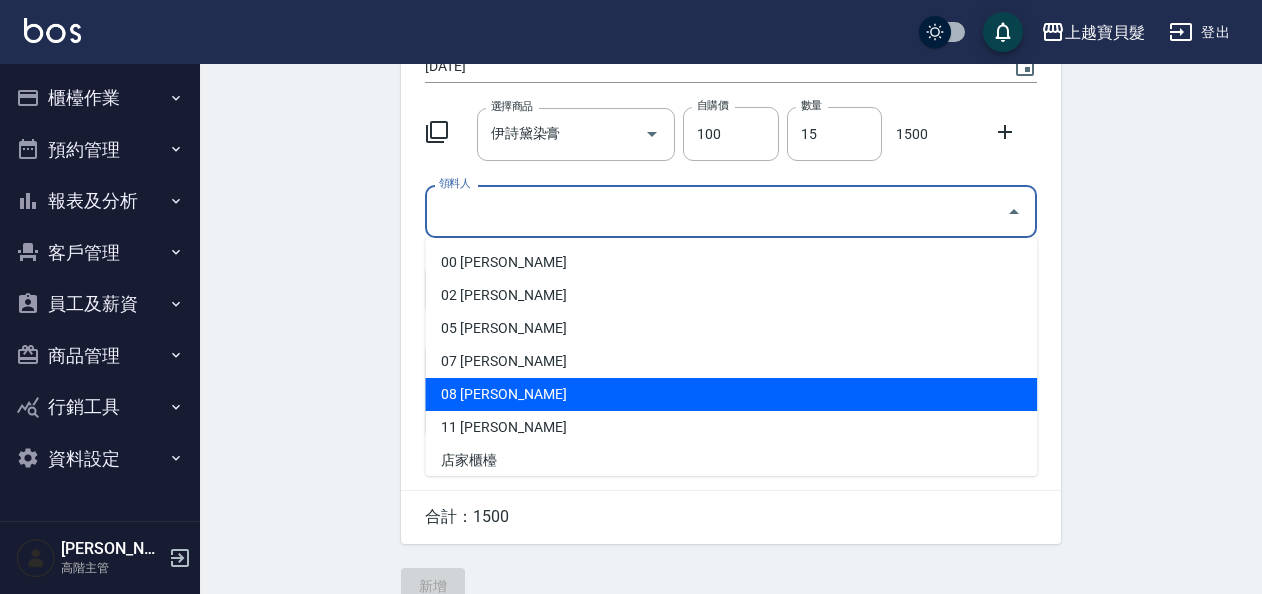 type on "林麗娟" 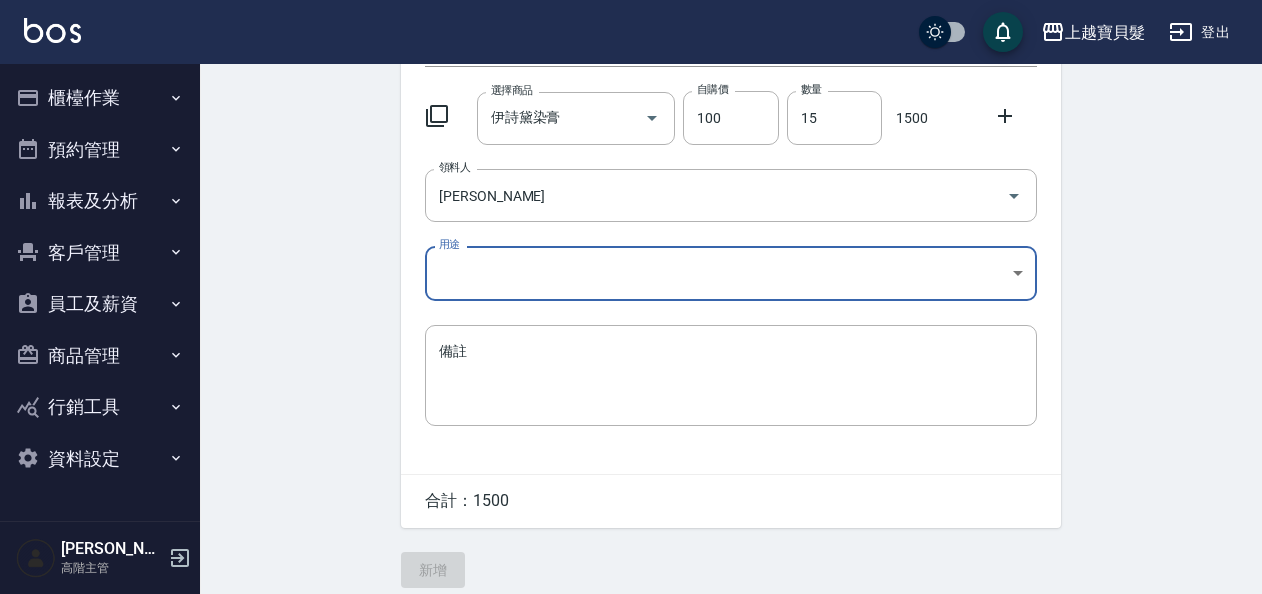 scroll, scrollTop: 232, scrollLeft: 0, axis: vertical 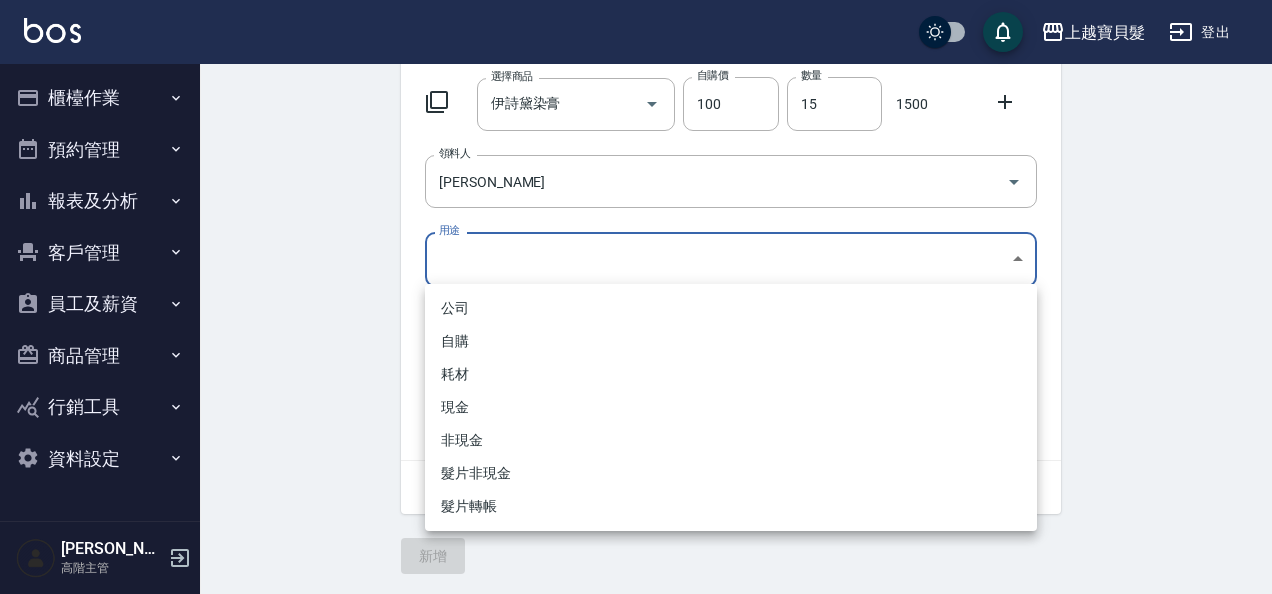 click on "上越寶貝髮 登出 櫃檯作業 打帳單 帳單列表 掛單列表 座位開單 營業儀表板 現金收支登錄 高階收支登錄 材料自購登錄 每日結帳 排班表 現場電腦打卡 掃碼打卡 預約管理 預約管理 單日預約紀錄 單週預約紀錄 報表及分析 報表目錄 消費分析儀表板 店家區間累計表 店家日報表 店家排行榜 互助日報表 互助月報表 互助排行榜 互助點數明細 互助業績報表 全店業績分析表 每日業績分析表 營業統計分析表 營業項目月分析表 設計師業績表 設計師日報表 設計師業績分析表 設計師業績月報表 設計師抽成報表 設計師排行榜 商品銷售排行榜 商品消耗明細 商品進銷貨報表 商品庫存表 商品庫存盤點表 會員卡銷售報表 服務扣項明細表 單一服務項目查詢 店販抽成明細 店販分類抽成明細 顧客入金餘額表 顧客卡券餘額表 每日非現金明細 每日收支明細 收支分類明細表 收支匯款表" at bounding box center (636, 182) 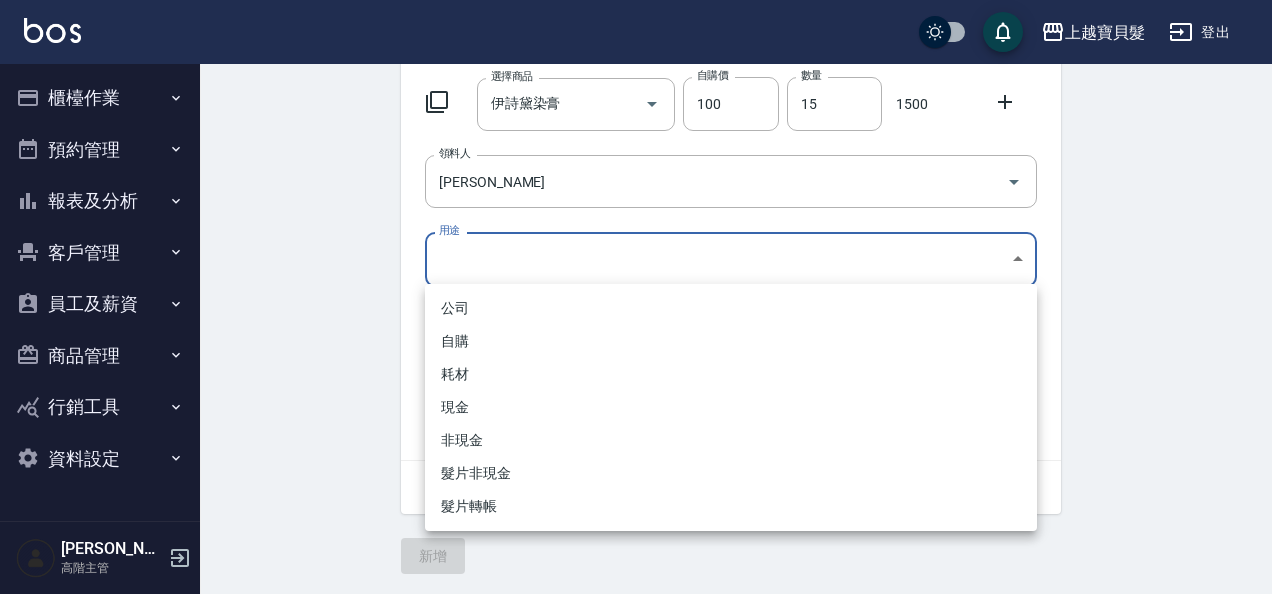 click on "自購" at bounding box center [731, 341] 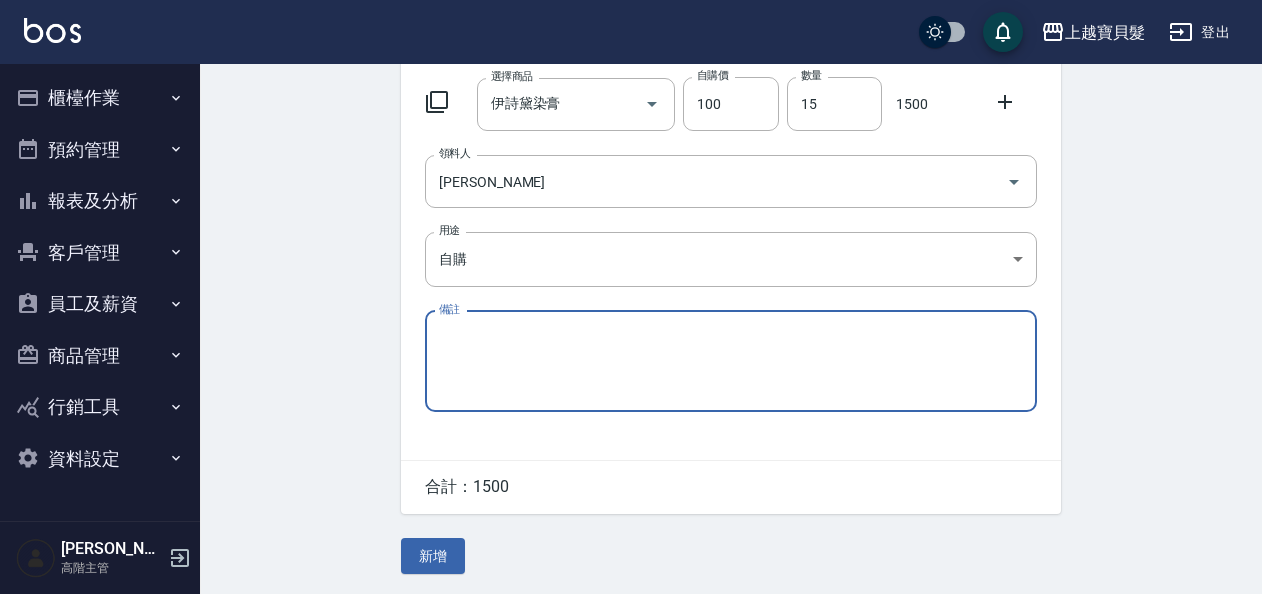 click on "新增" at bounding box center (433, 556) 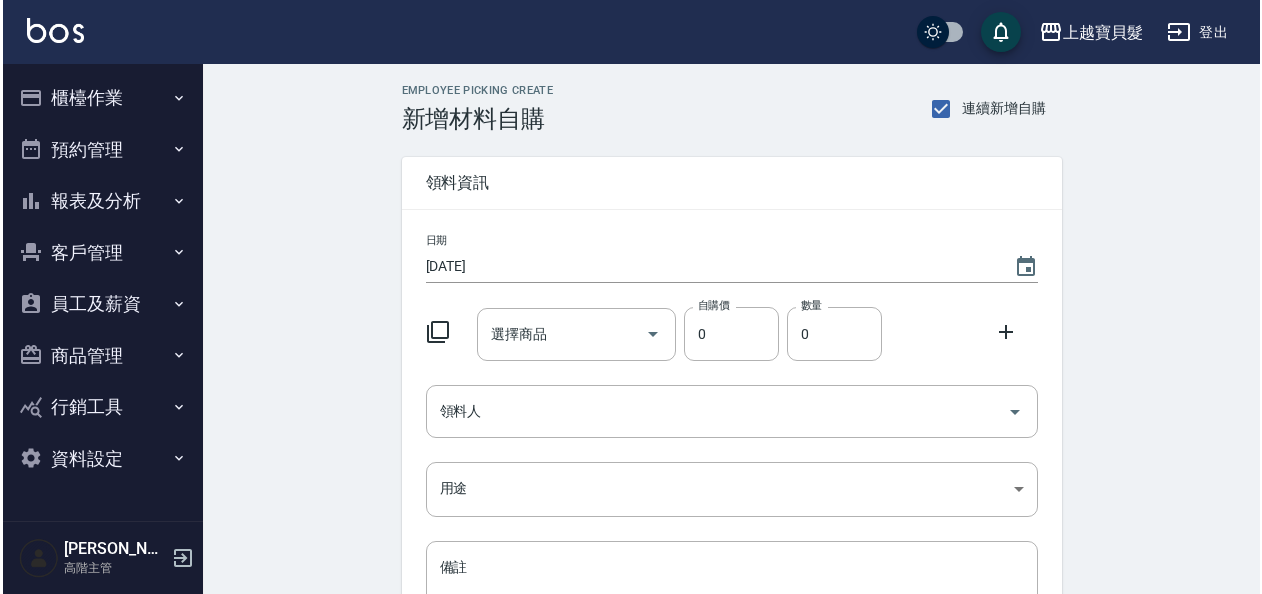 scroll, scrollTop: 0, scrollLeft: 0, axis: both 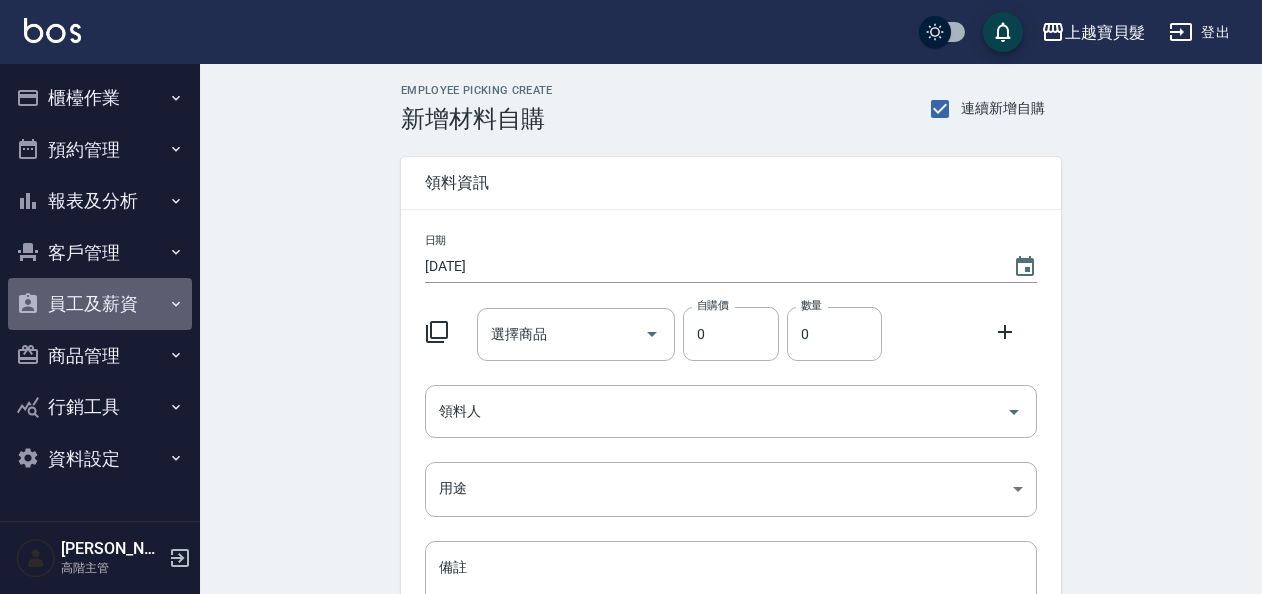 click on "員工及薪資" at bounding box center (100, 304) 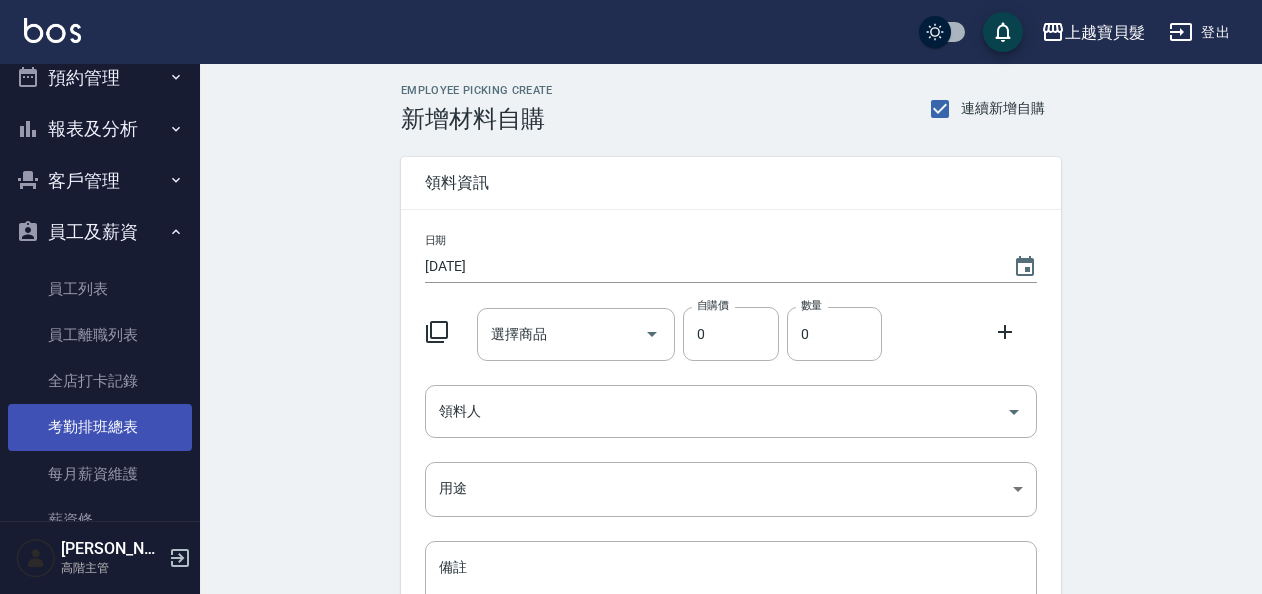 scroll, scrollTop: 100, scrollLeft: 0, axis: vertical 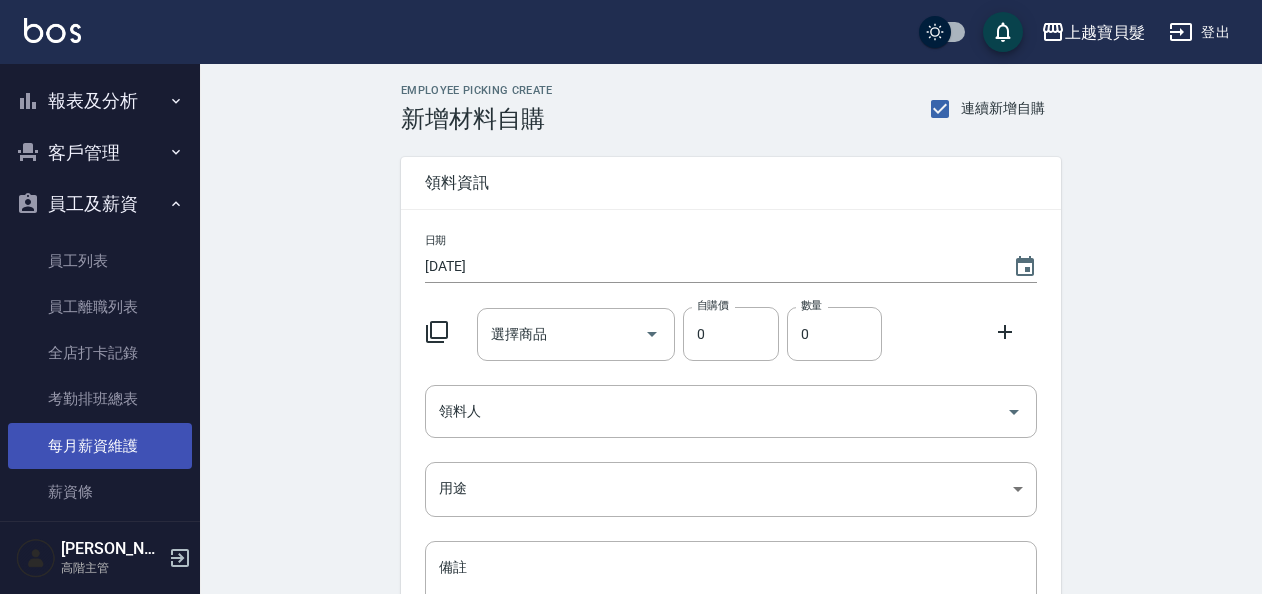 click on "每月薪資維護" at bounding box center (100, 446) 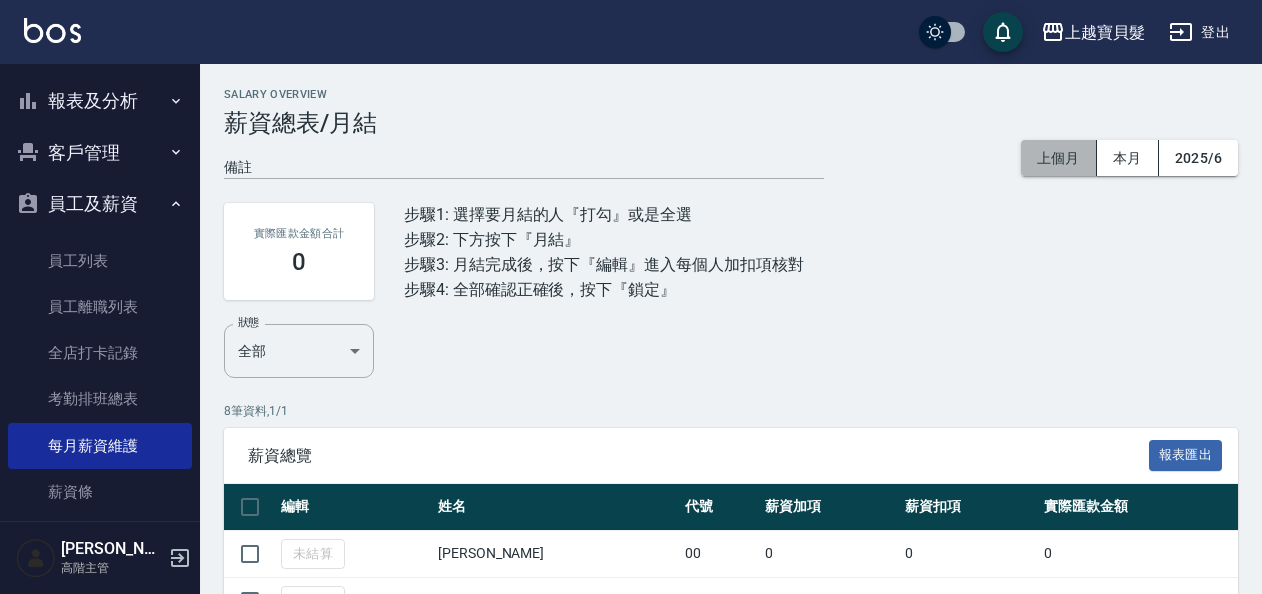 click on "上個月" at bounding box center (1059, 158) 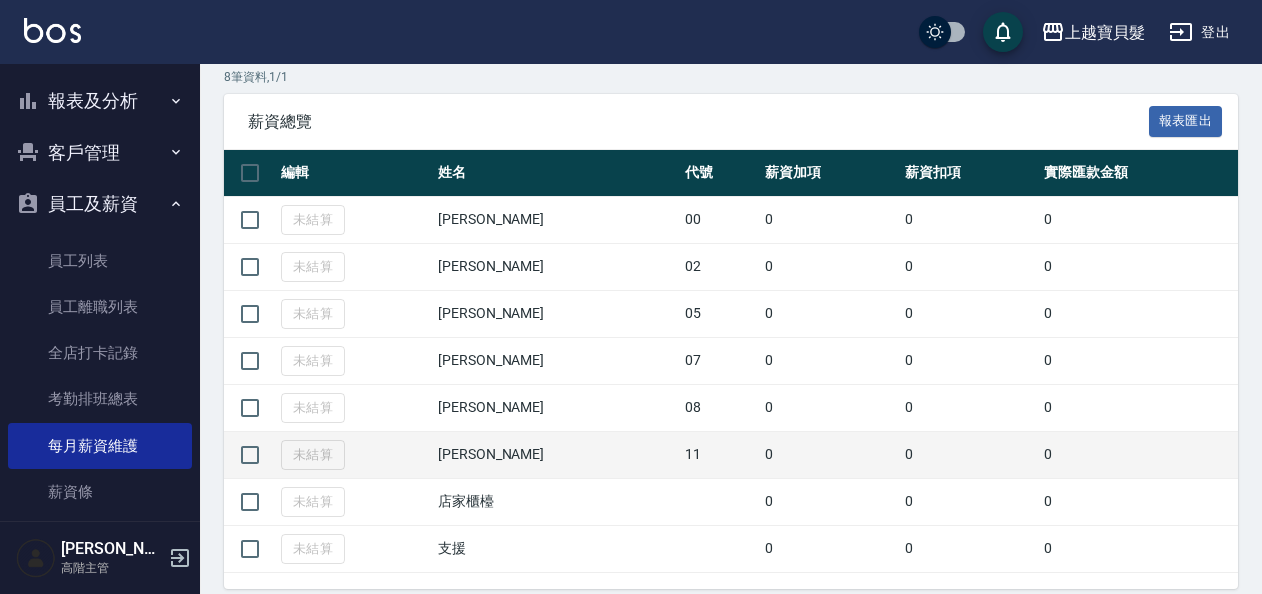 scroll, scrollTop: 373, scrollLeft: 0, axis: vertical 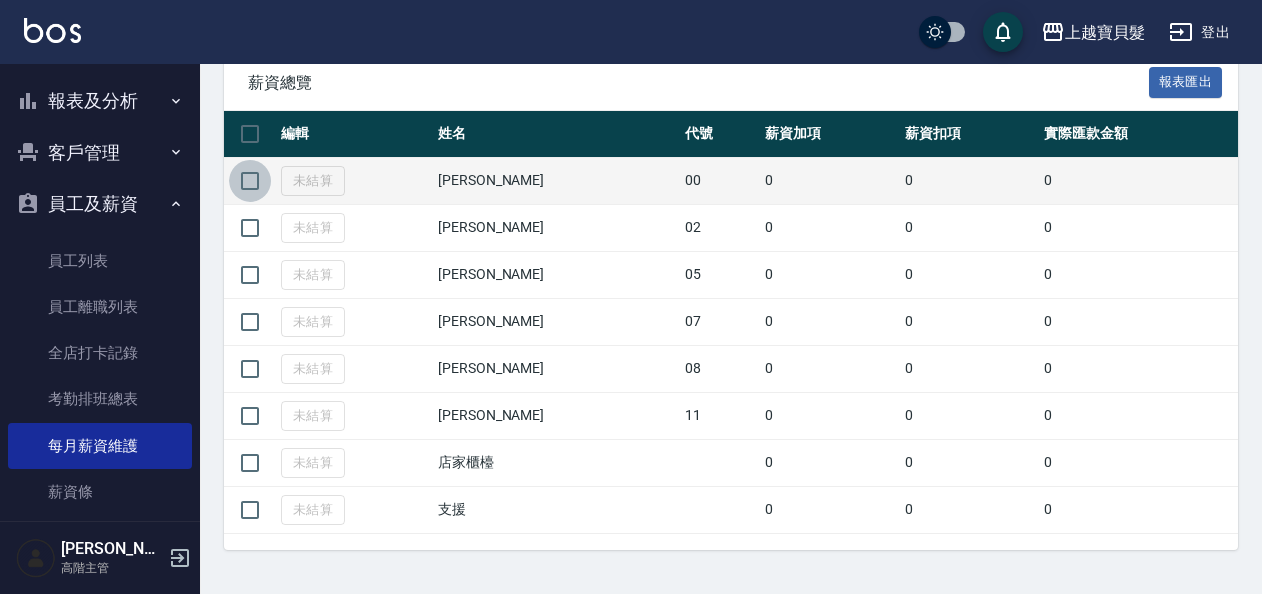 click at bounding box center (250, 181) 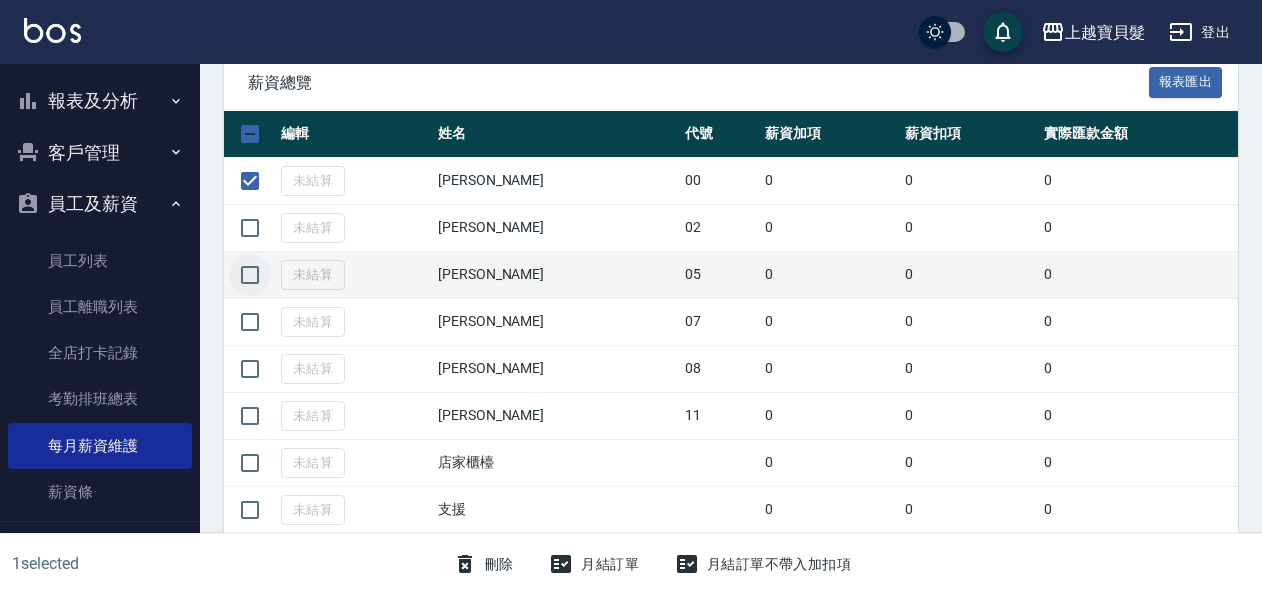 click at bounding box center (250, 275) 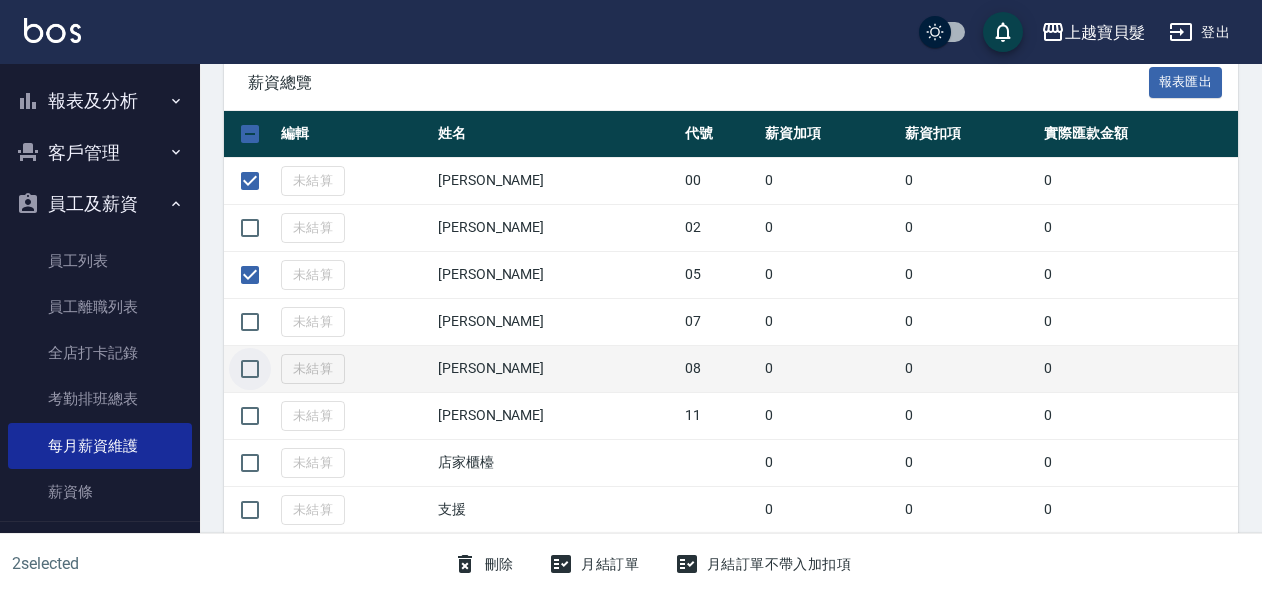 click at bounding box center [250, 369] 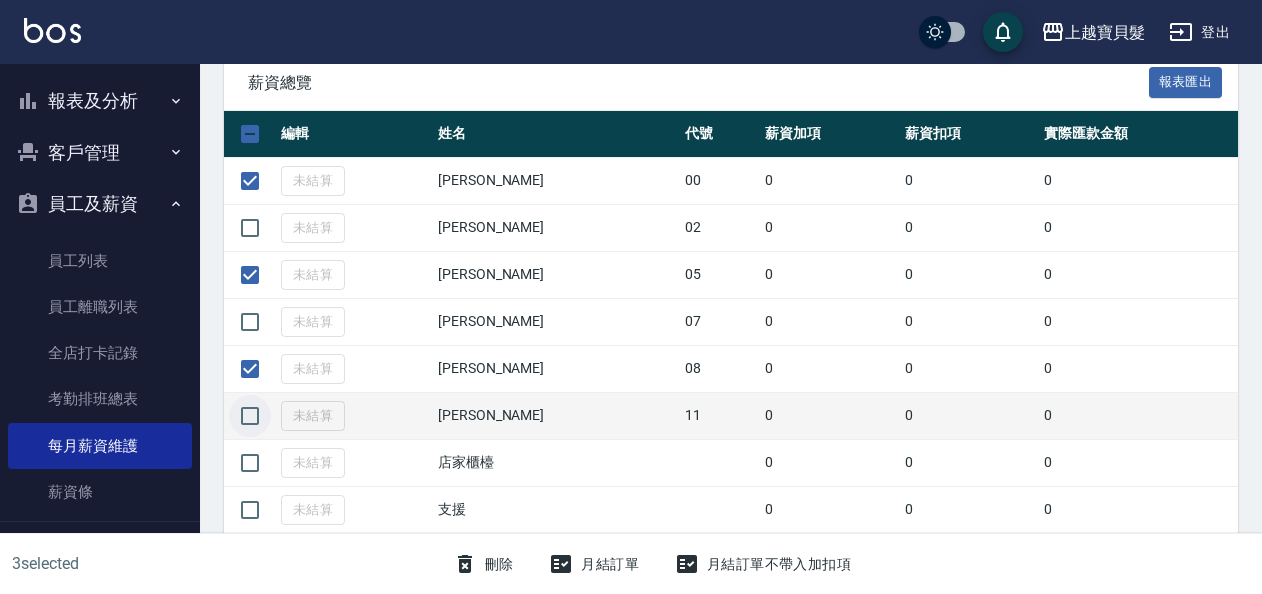 click at bounding box center (250, 416) 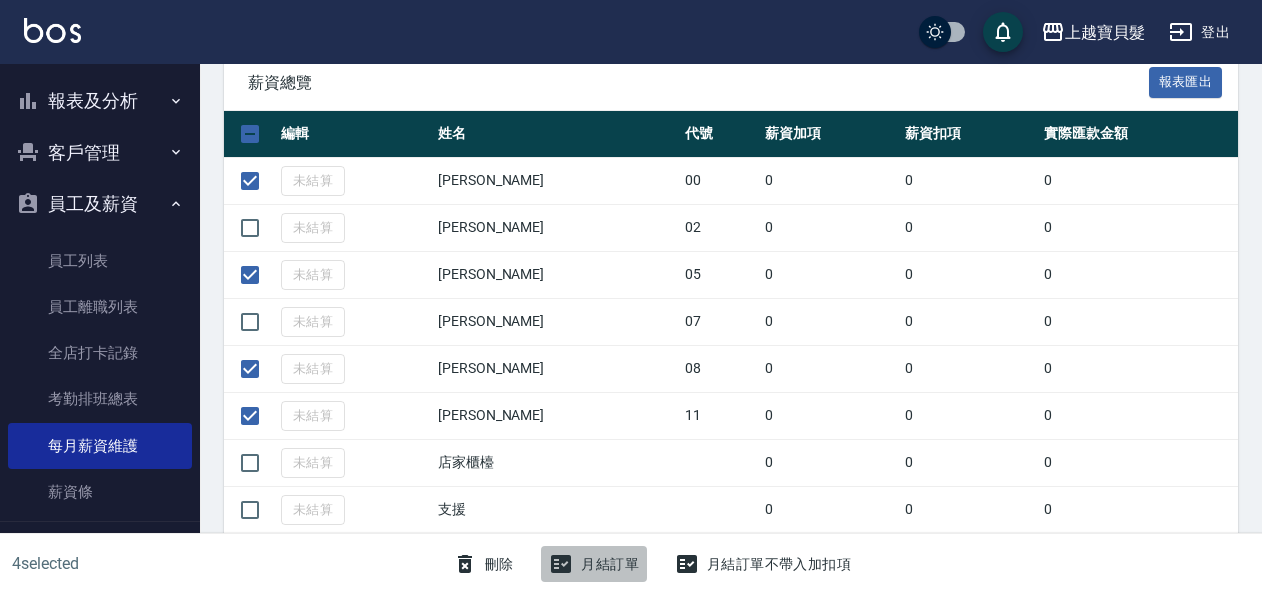 click on "月結訂單" at bounding box center [594, 564] 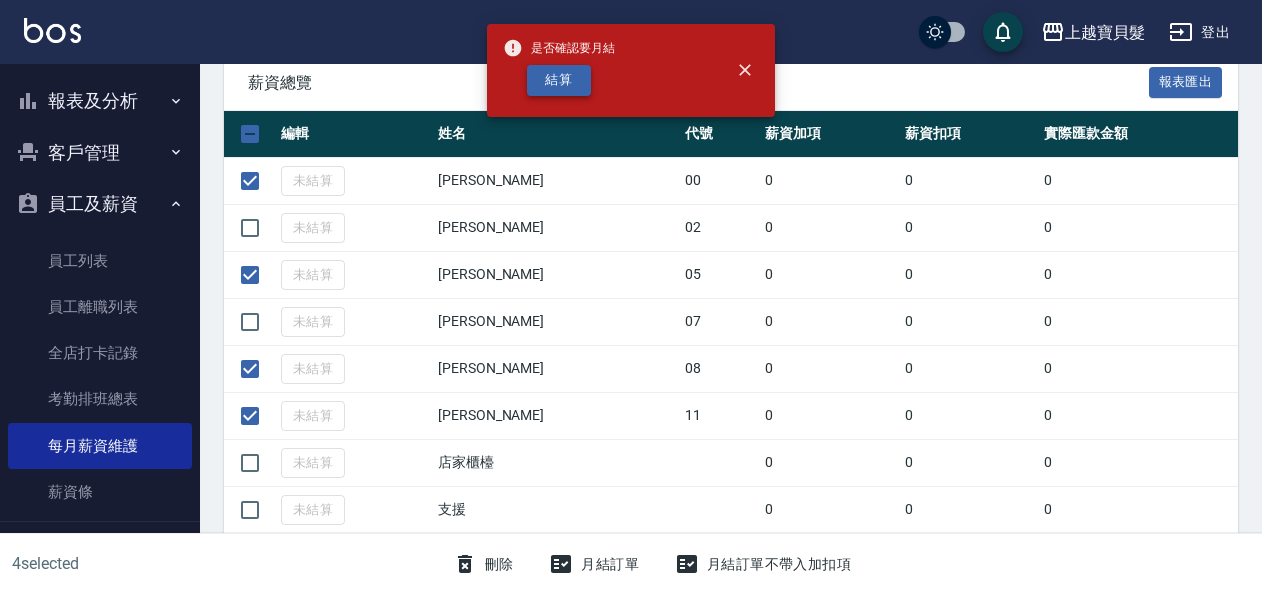 click on "結算" at bounding box center [559, 80] 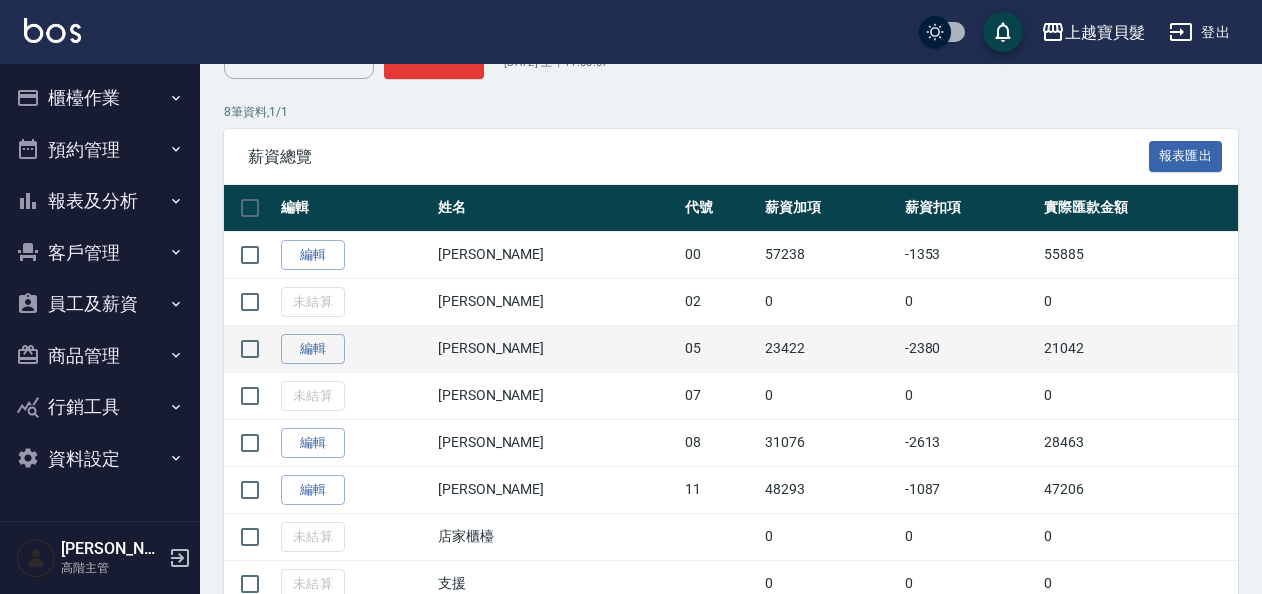 scroll, scrollTop: 300, scrollLeft: 0, axis: vertical 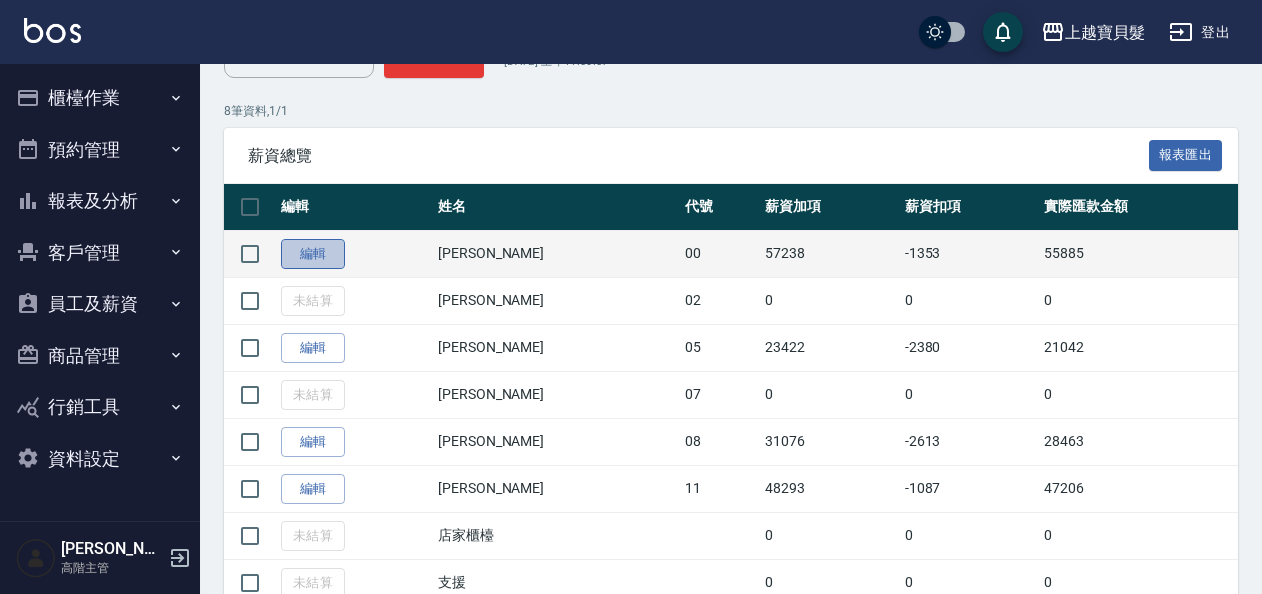 click on "編輯" at bounding box center [313, 254] 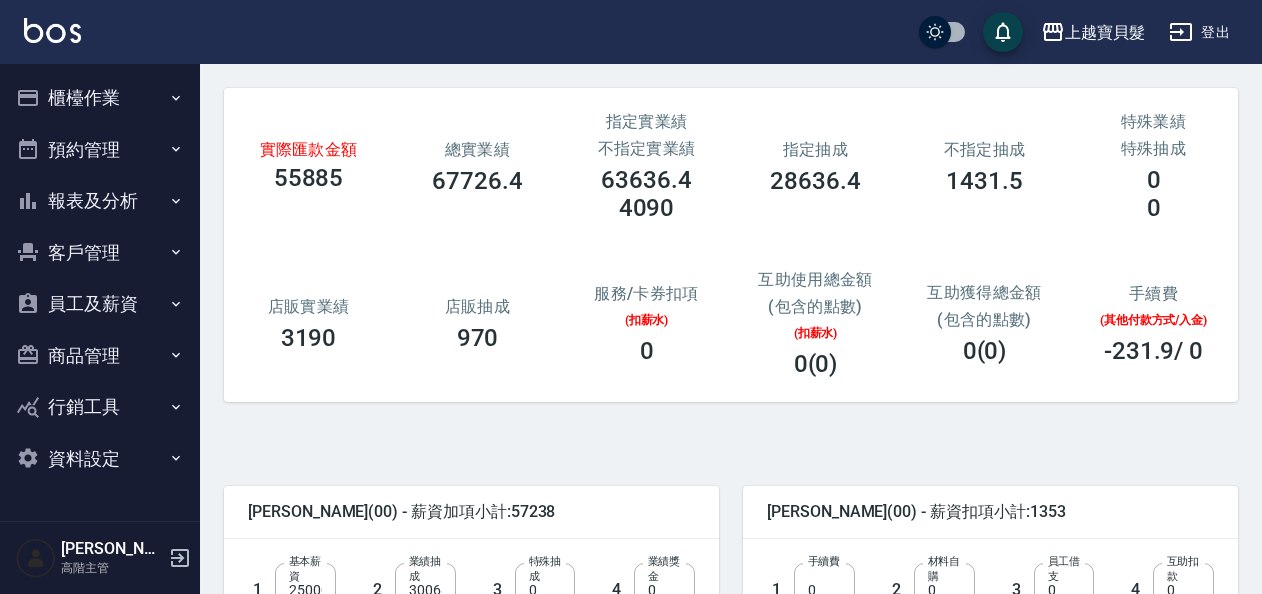 scroll, scrollTop: 300, scrollLeft: 0, axis: vertical 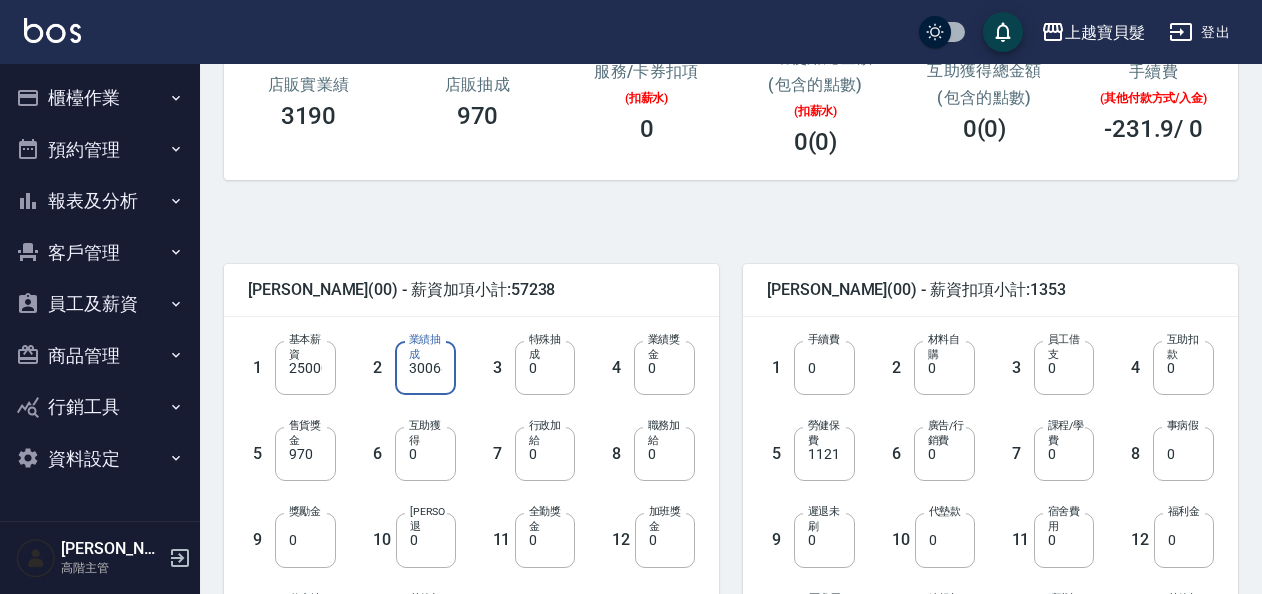 click on "[PERSON_NAME](00) - 薪資加項小計:57238" at bounding box center [471, 290] 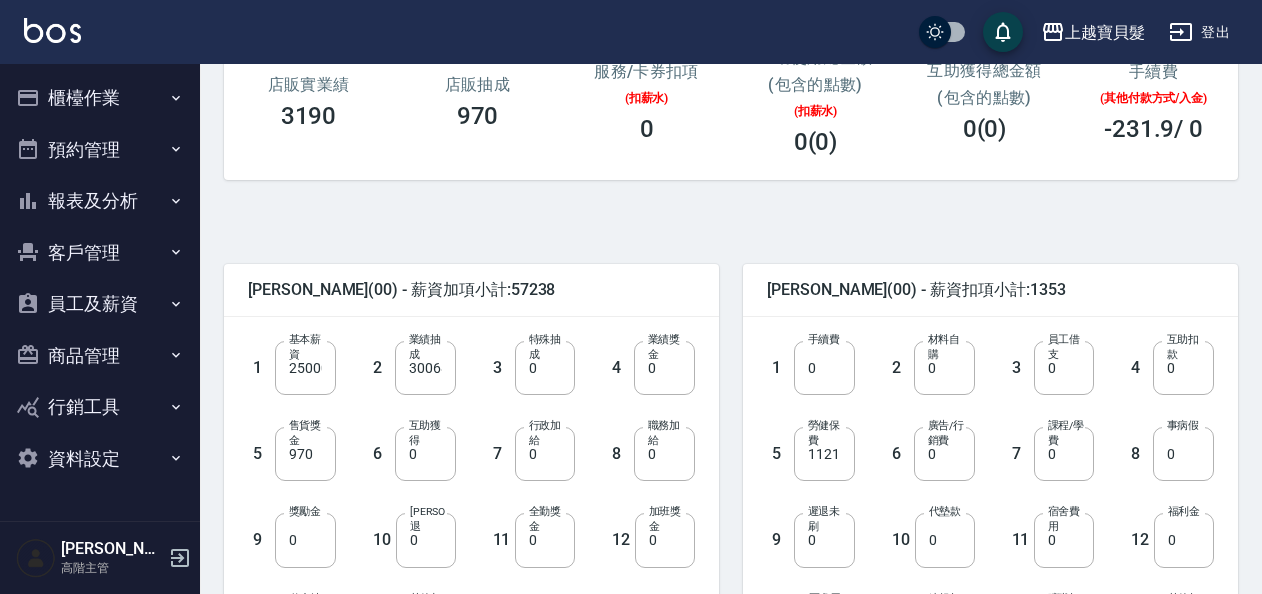 scroll, scrollTop: 400, scrollLeft: 0, axis: vertical 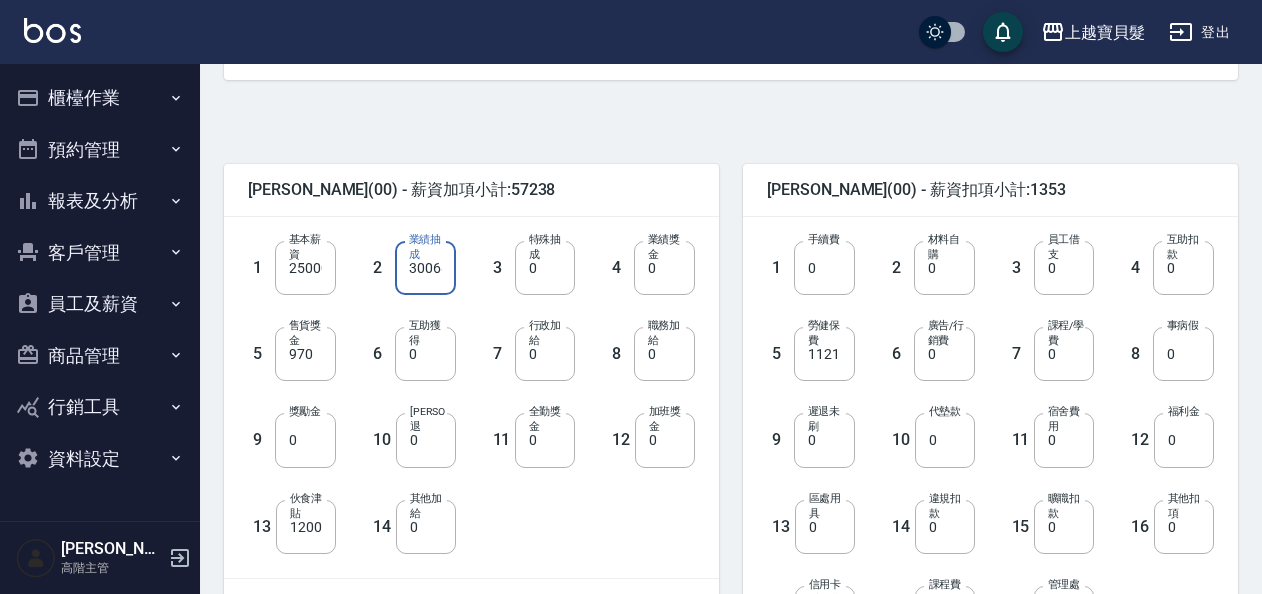 click on "30068" at bounding box center (425, 268) 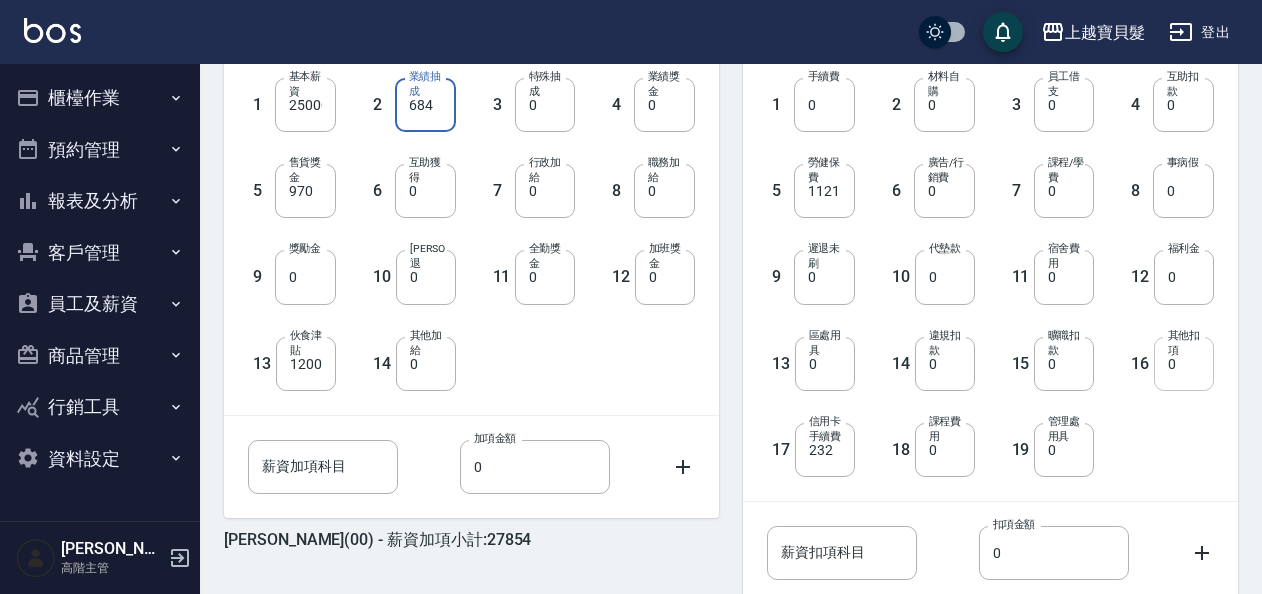 scroll, scrollTop: 704, scrollLeft: 0, axis: vertical 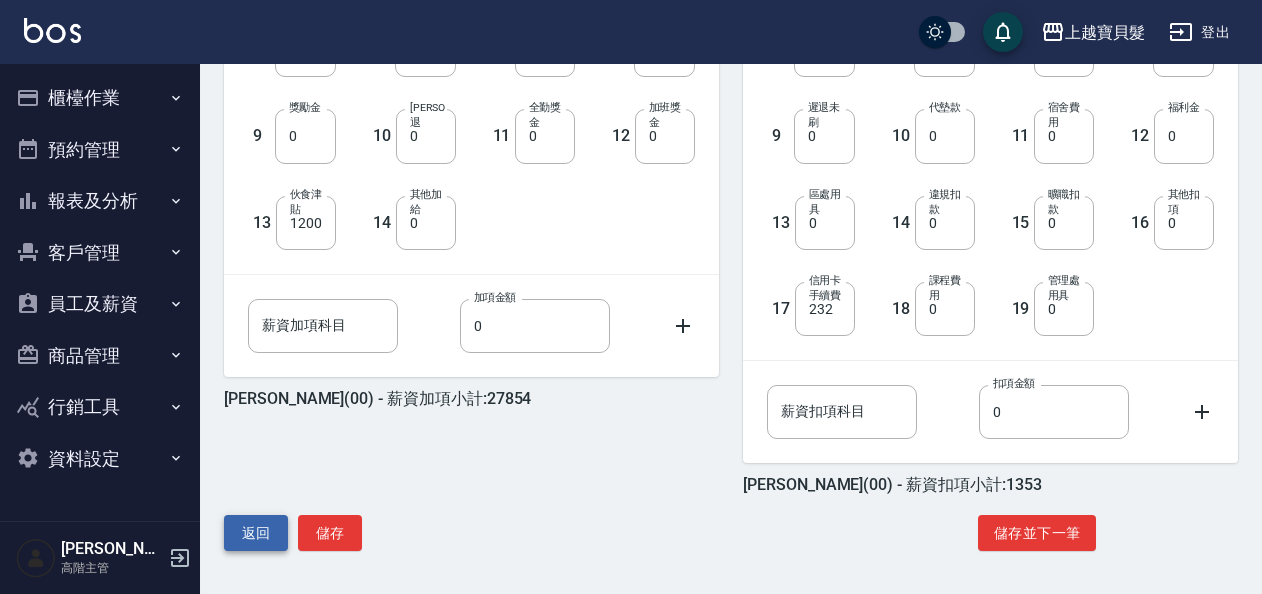 type on "684" 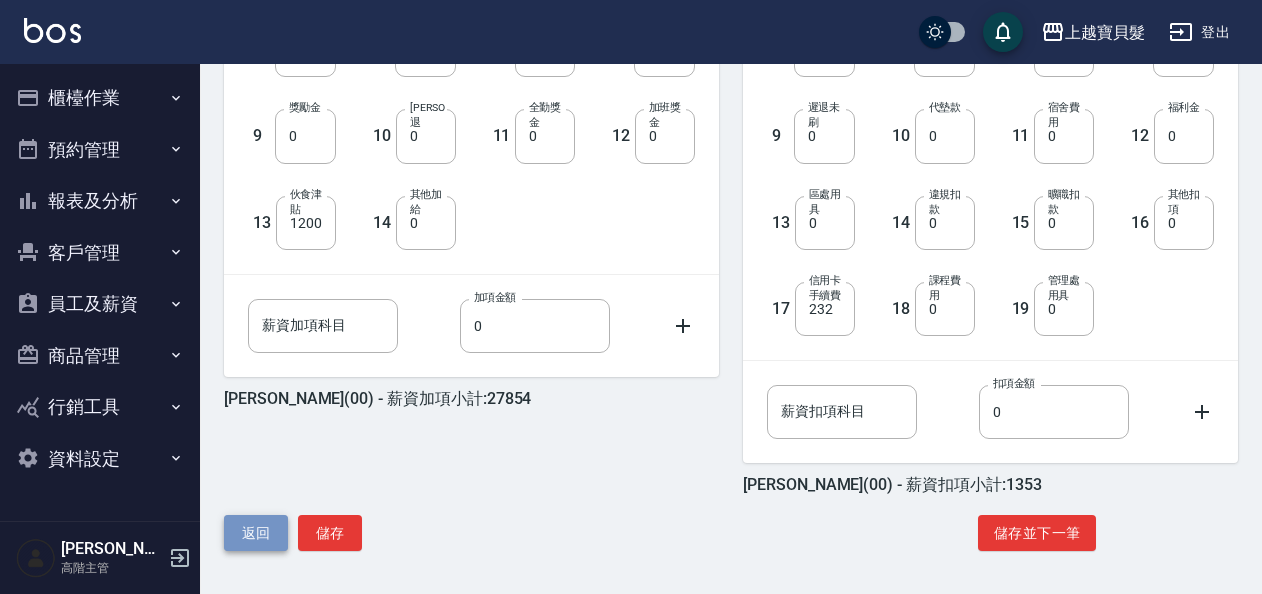 click on "返回" at bounding box center [256, 533] 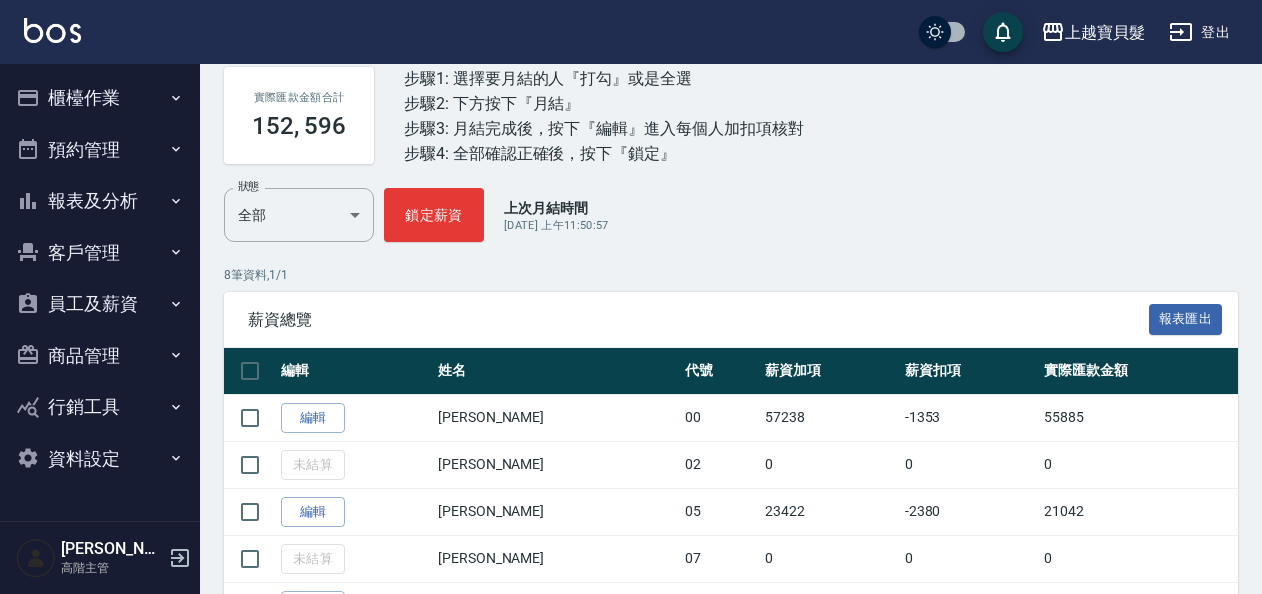 scroll, scrollTop: 200, scrollLeft: 0, axis: vertical 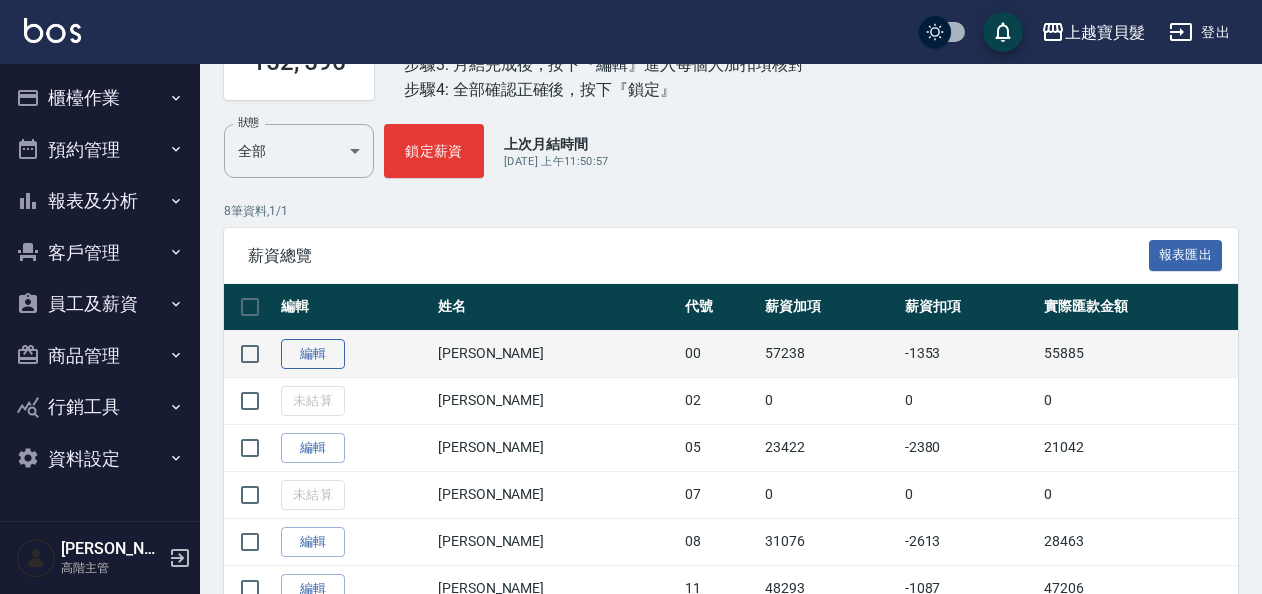 click on "編輯" at bounding box center (313, 354) 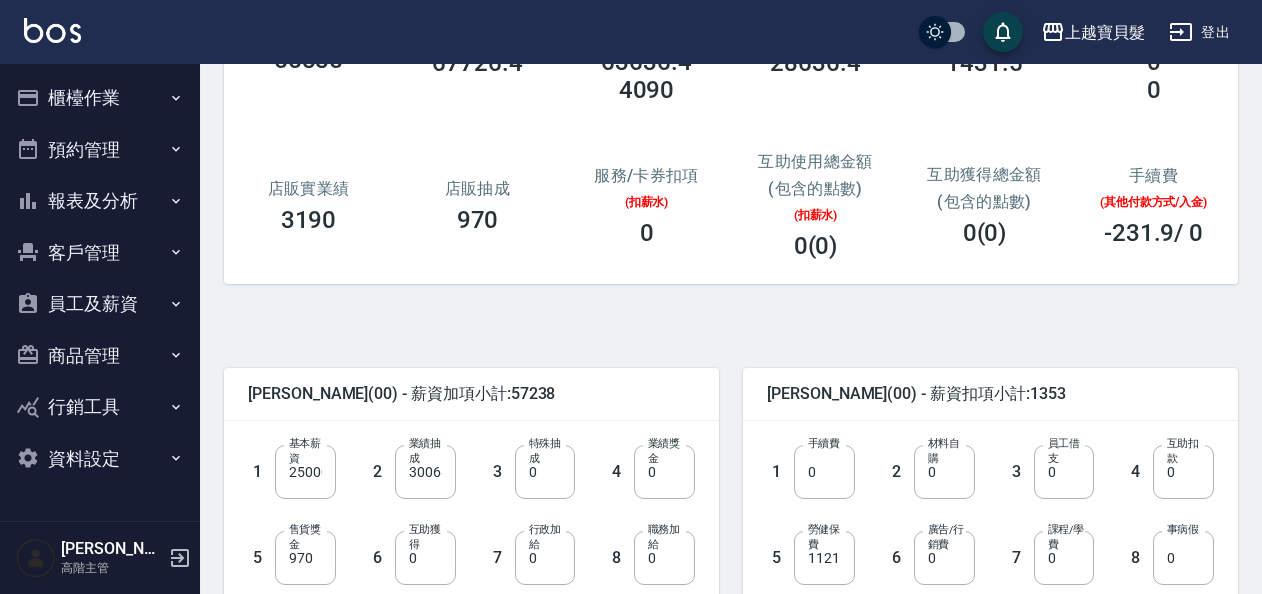 scroll, scrollTop: 200, scrollLeft: 0, axis: vertical 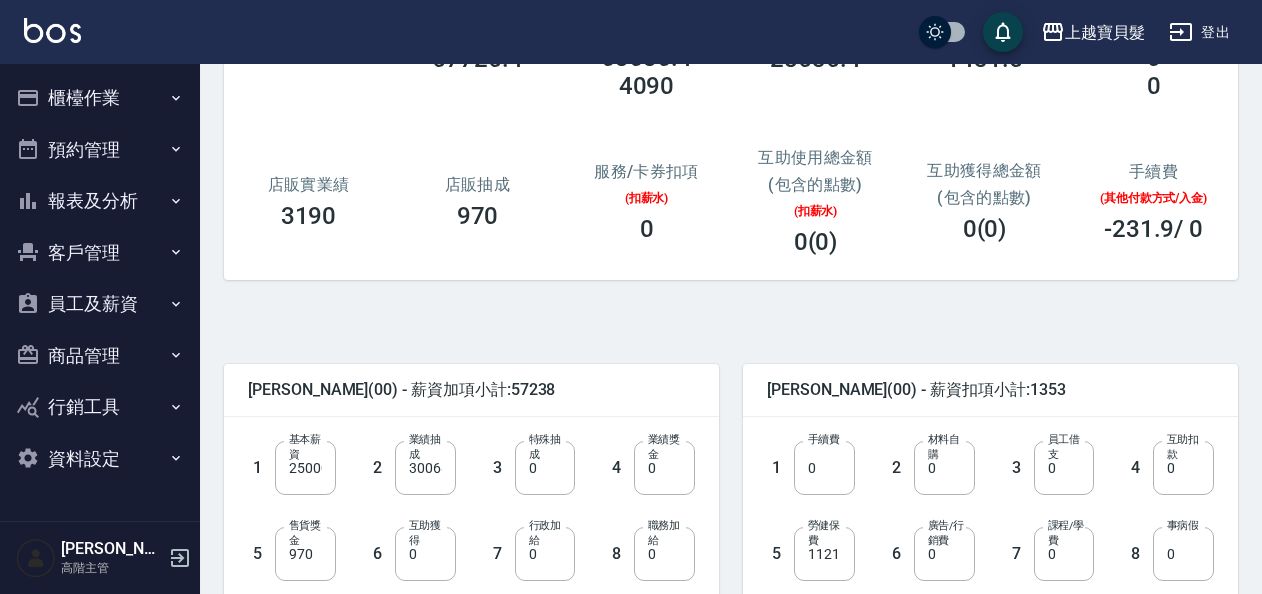 click on "業績抽成" at bounding box center [427, 447] 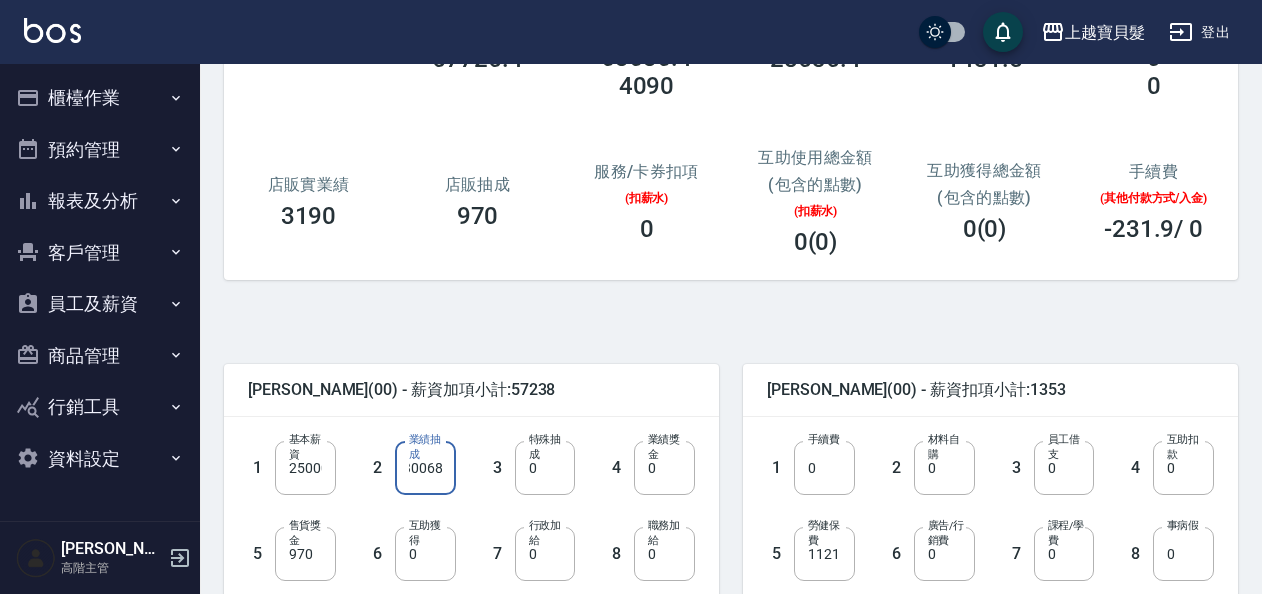click on "30068" at bounding box center [425, 468] 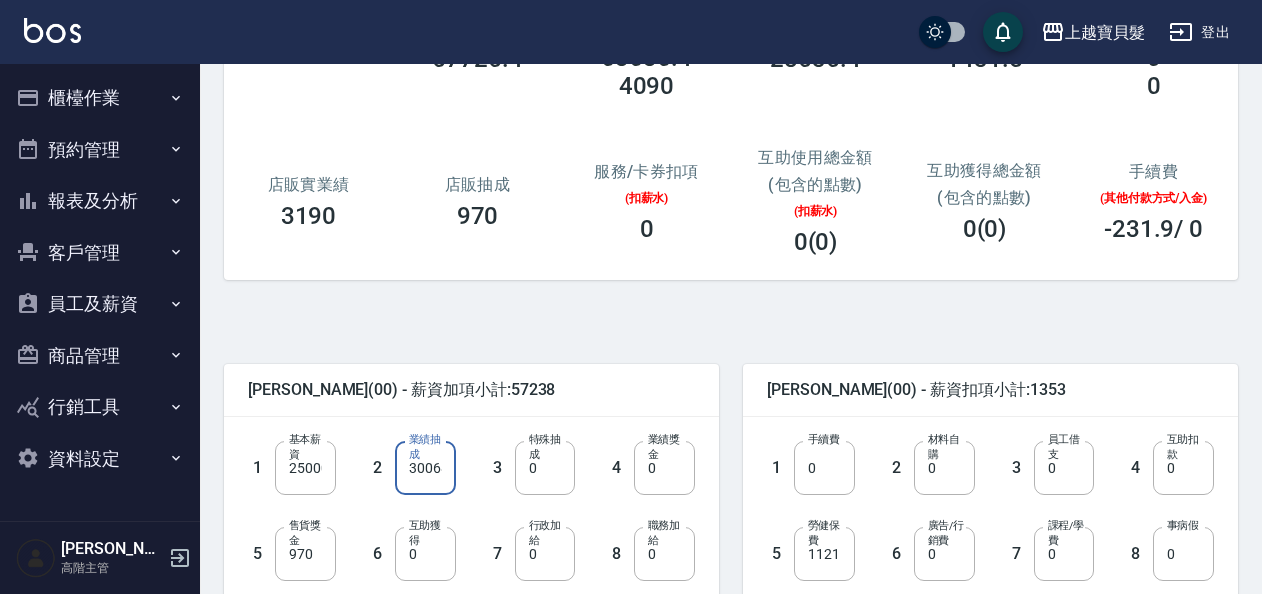 drag, startPoint x: 410, startPoint y: 467, endPoint x: 392, endPoint y: 467, distance: 18 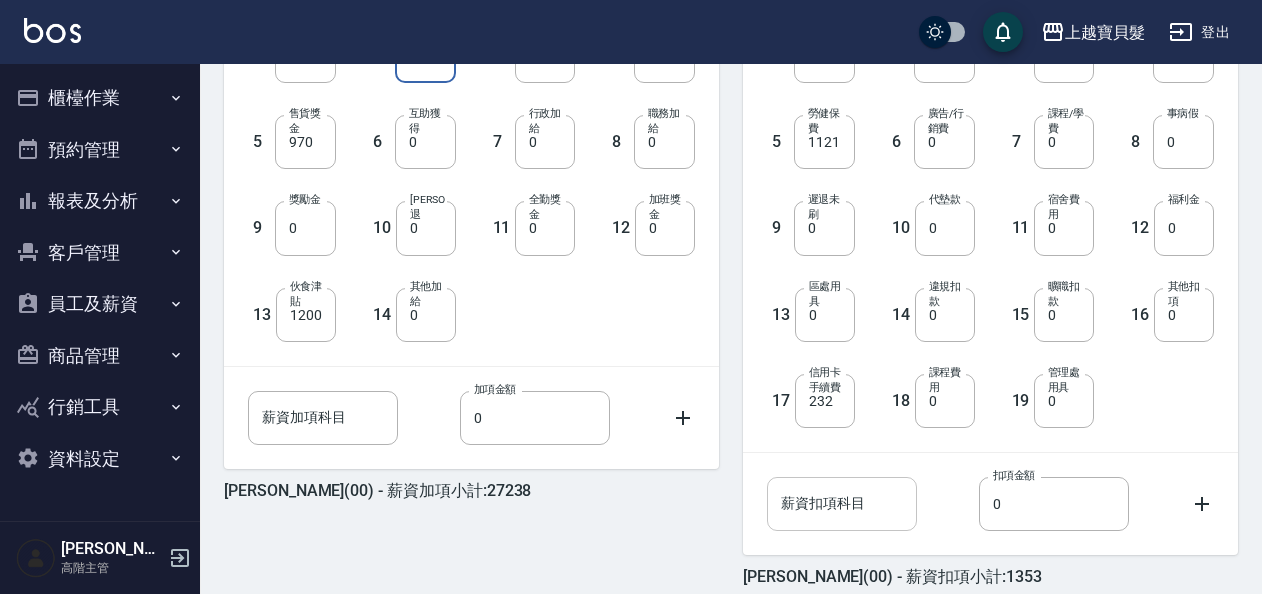 scroll, scrollTop: 704, scrollLeft: 0, axis: vertical 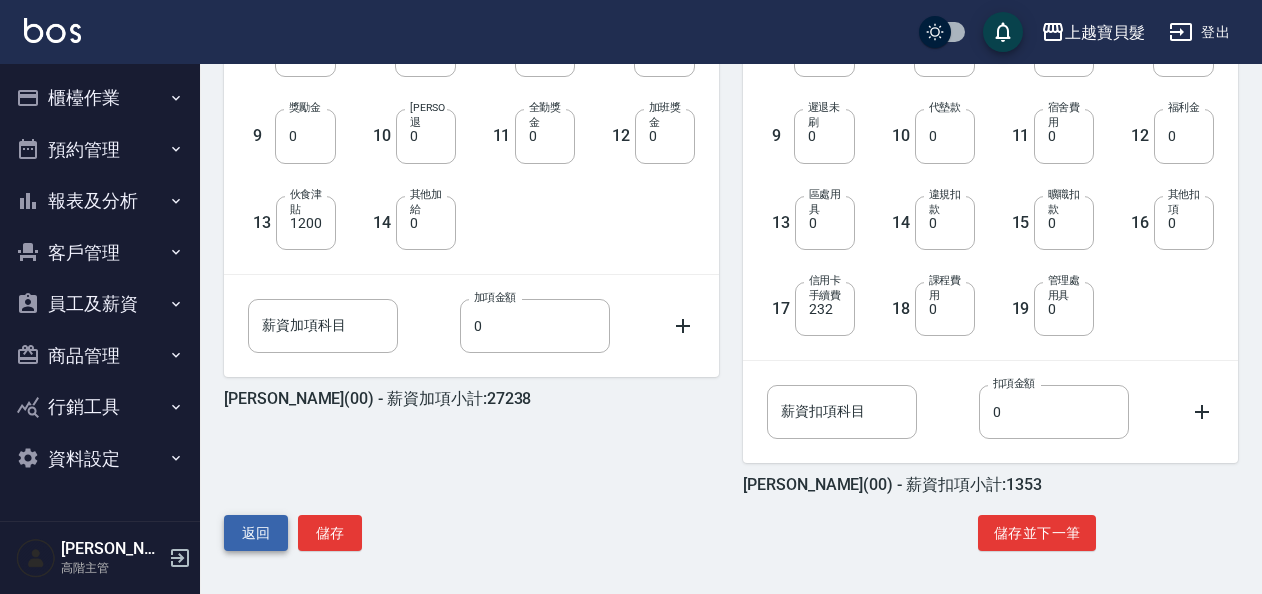 type on "68" 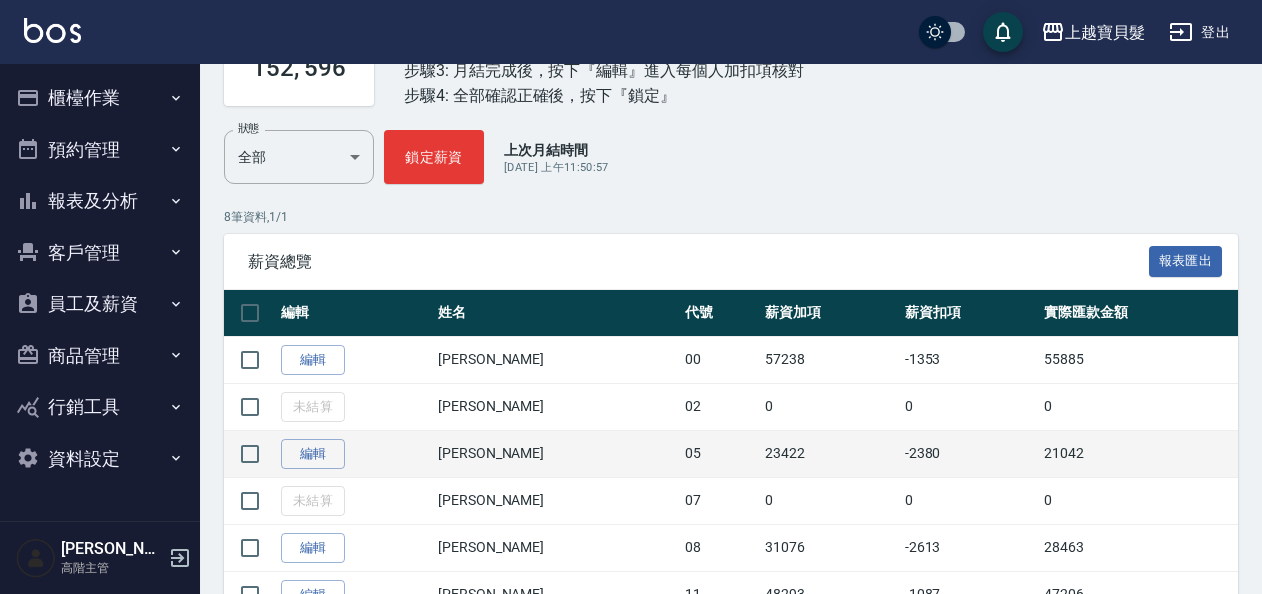 scroll, scrollTop: 200, scrollLeft: 0, axis: vertical 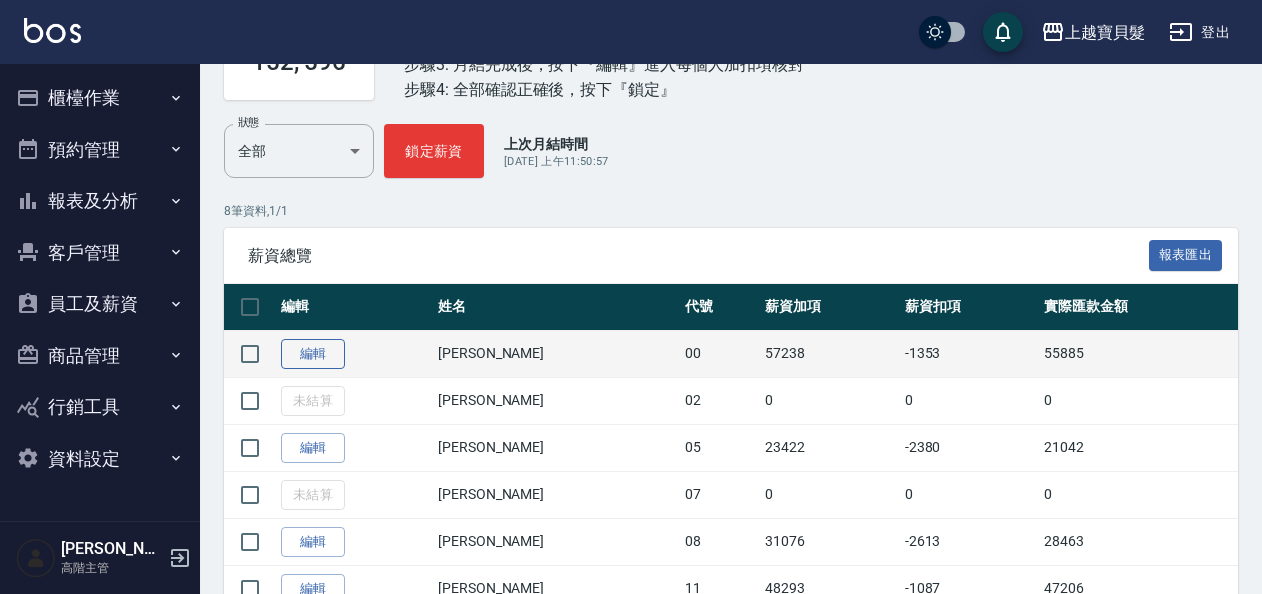 click on "編輯" at bounding box center [313, 354] 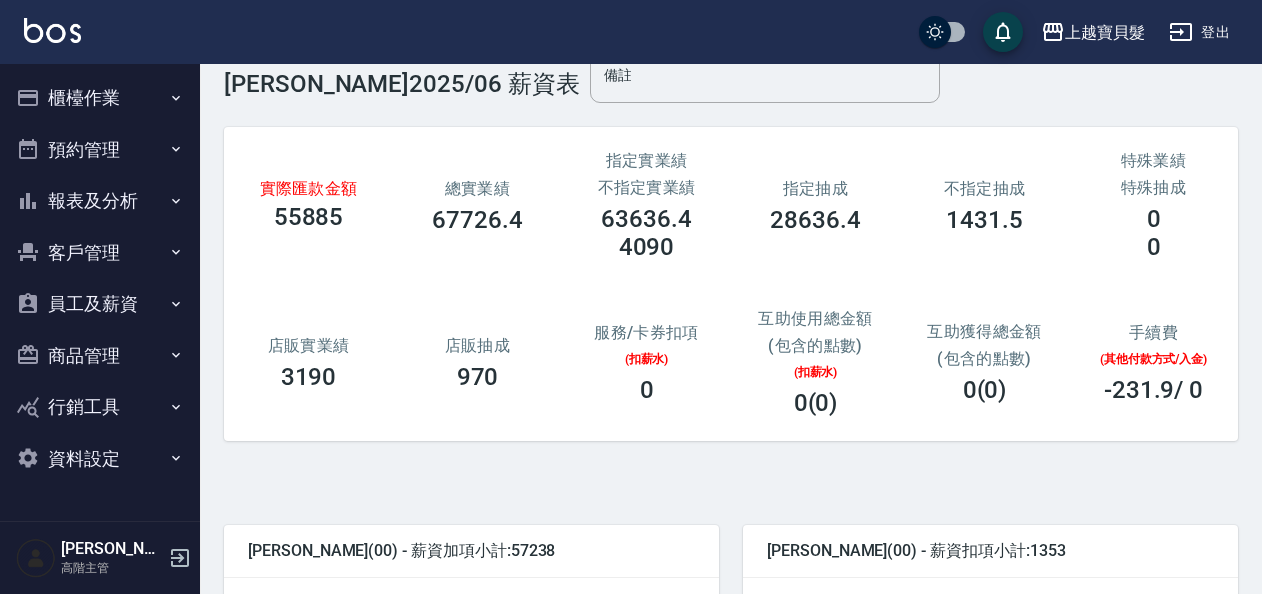 scroll, scrollTop: 300, scrollLeft: 0, axis: vertical 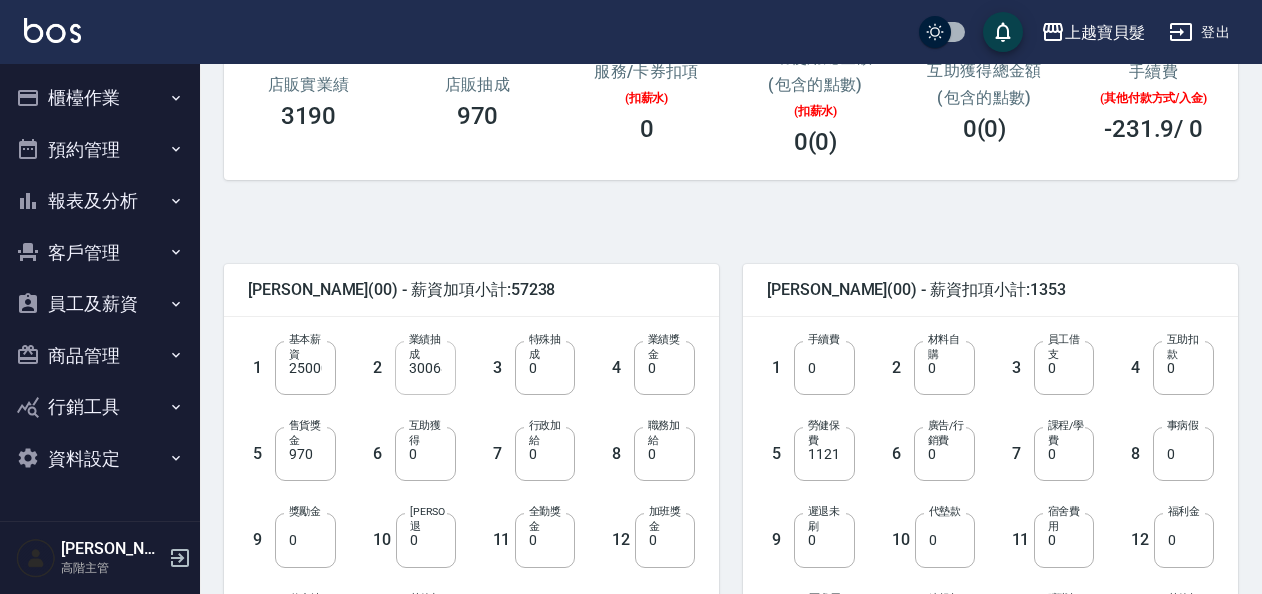 click on "30068" at bounding box center (425, 368) 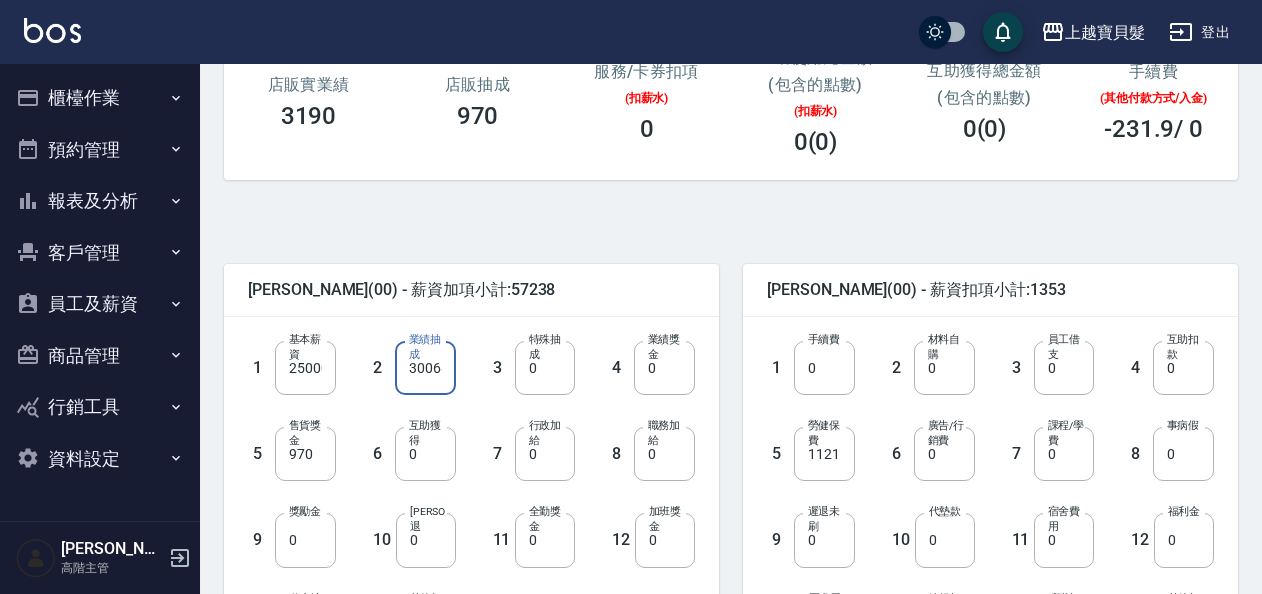 click on "30068" at bounding box center (425, 368) 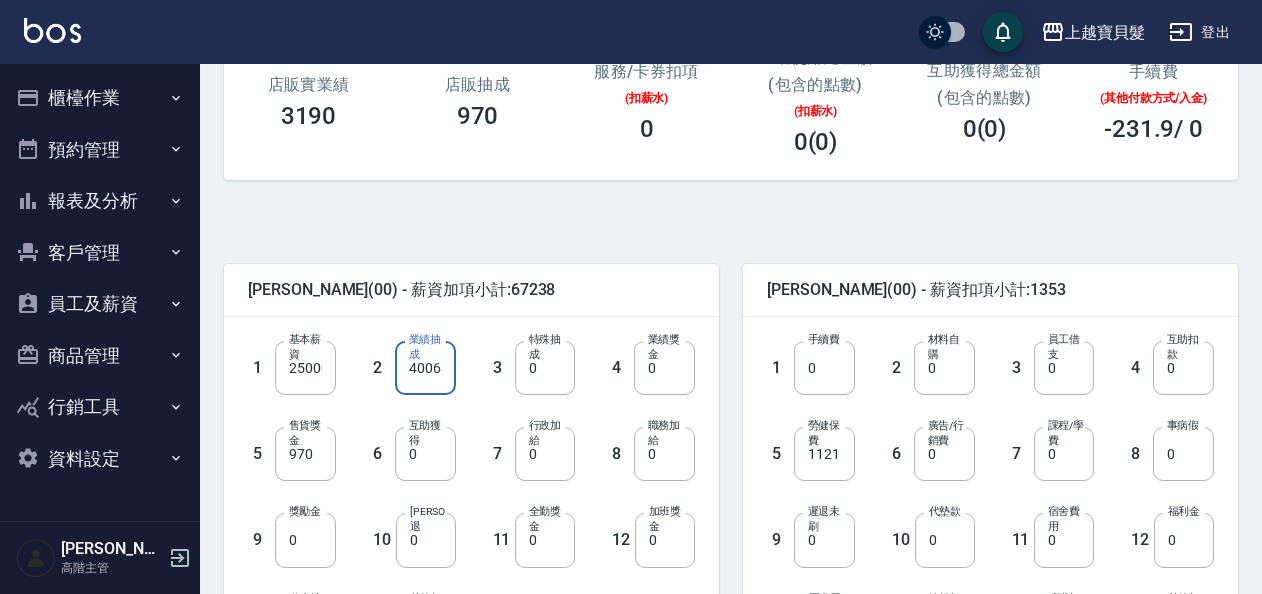 type on "40068" 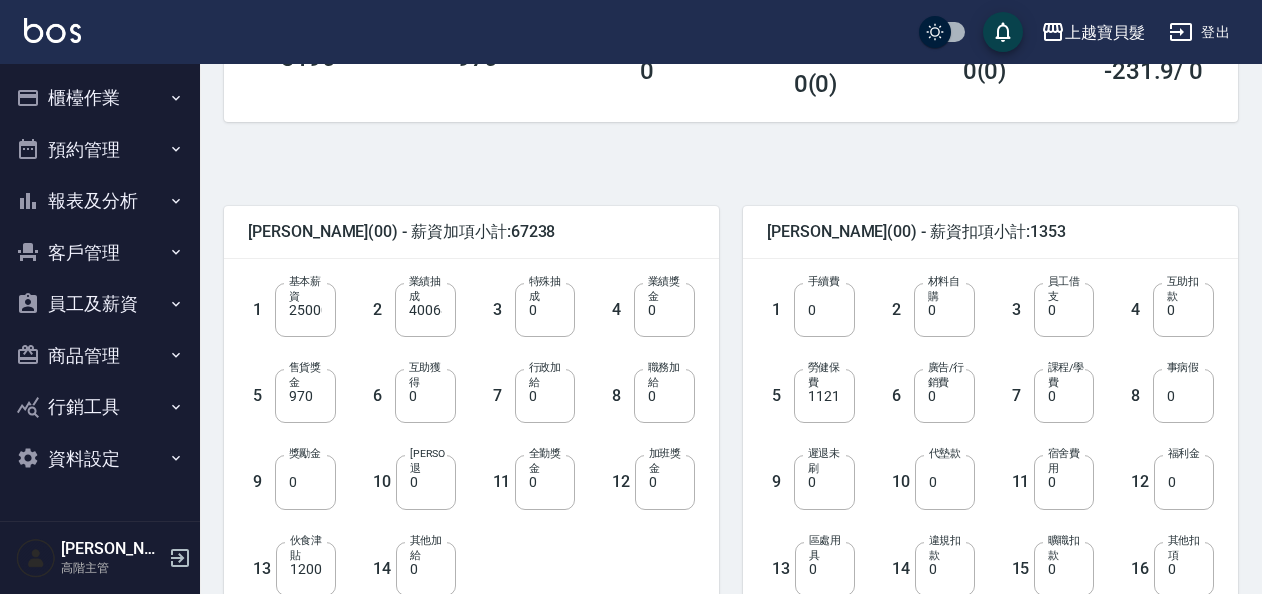 scroll, scrollTop: 400, scrollLeft: 0, axis: vertical 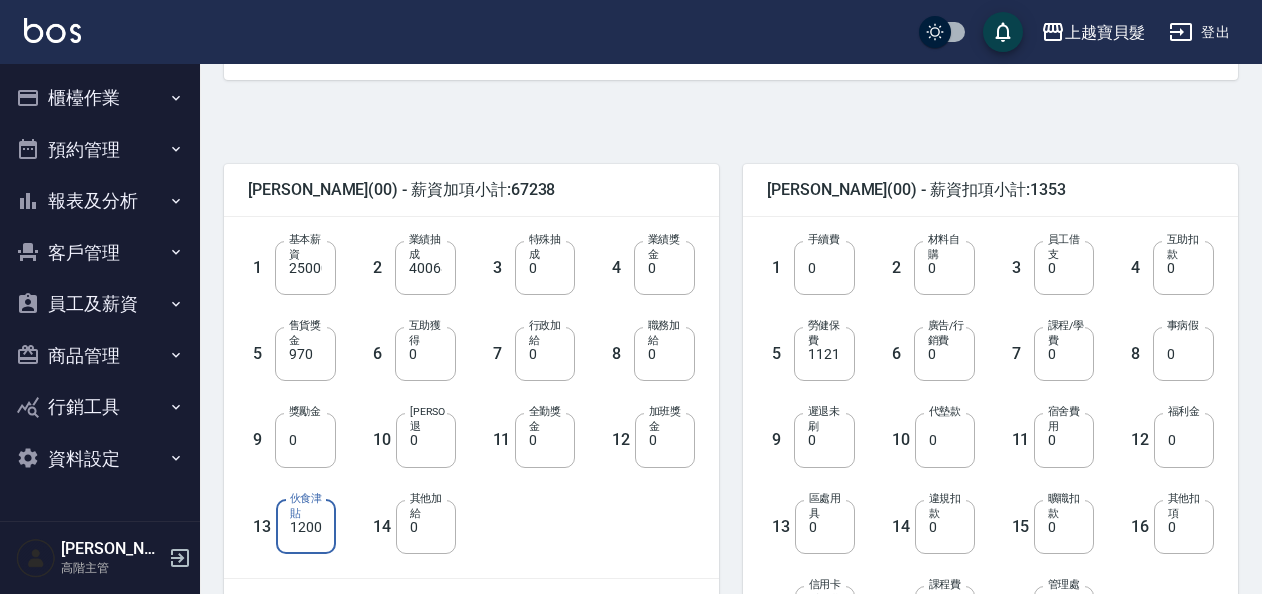 click on "1200" at bounding box center (306, 527) 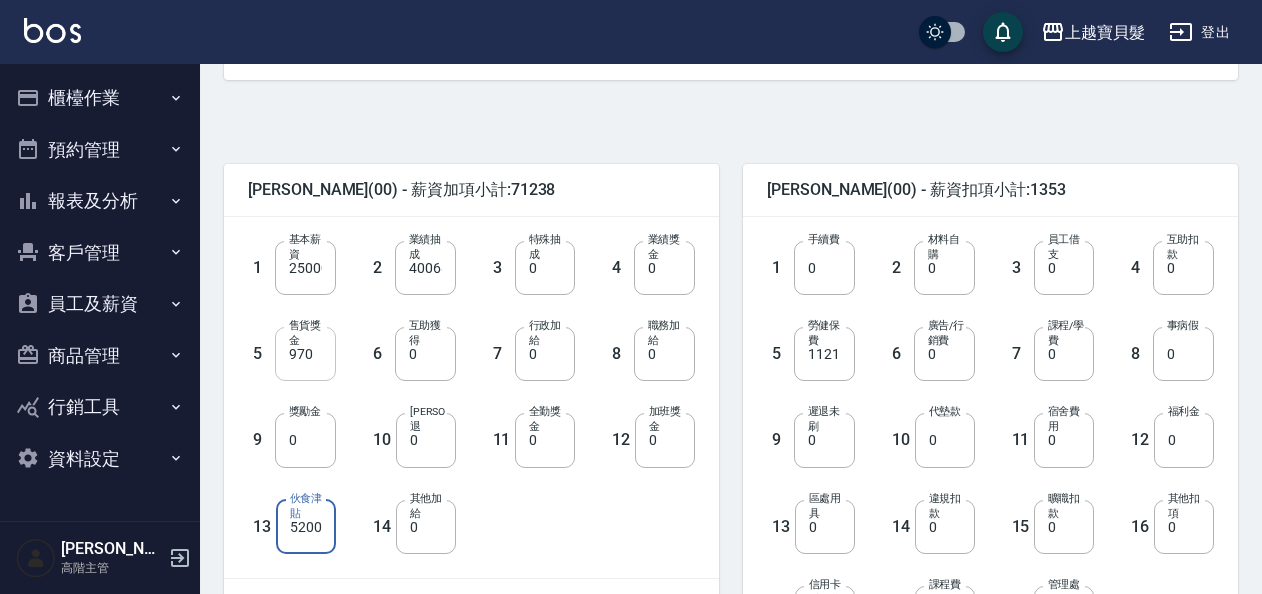 type on "5200" 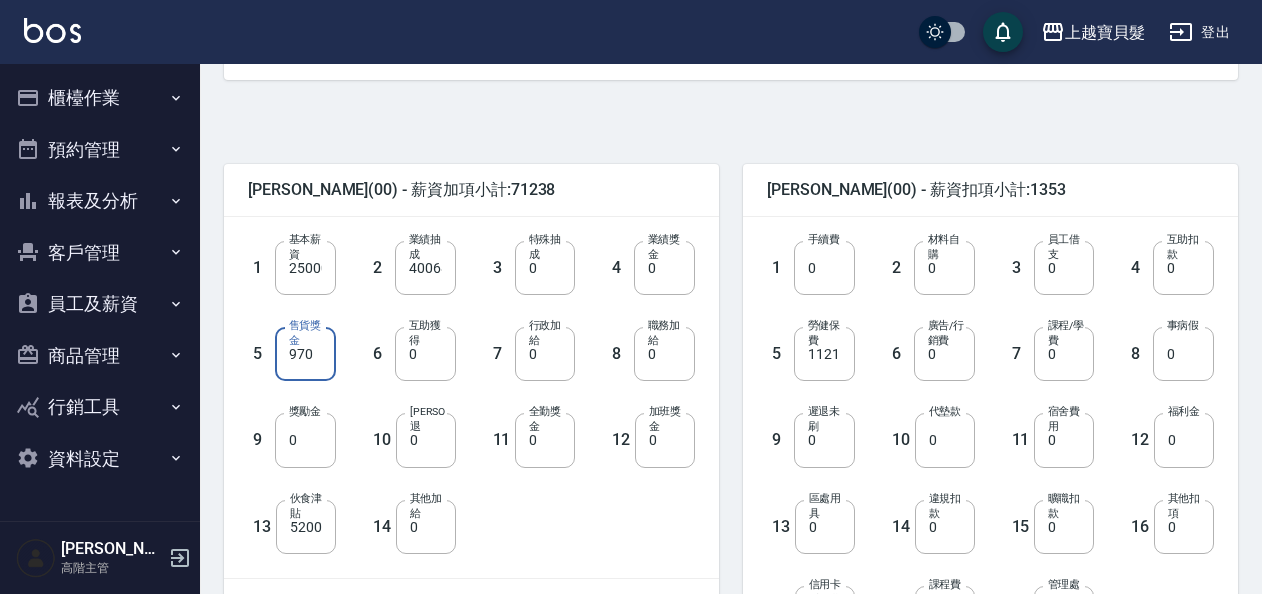 click on "970" at bounding box center [305, 354] 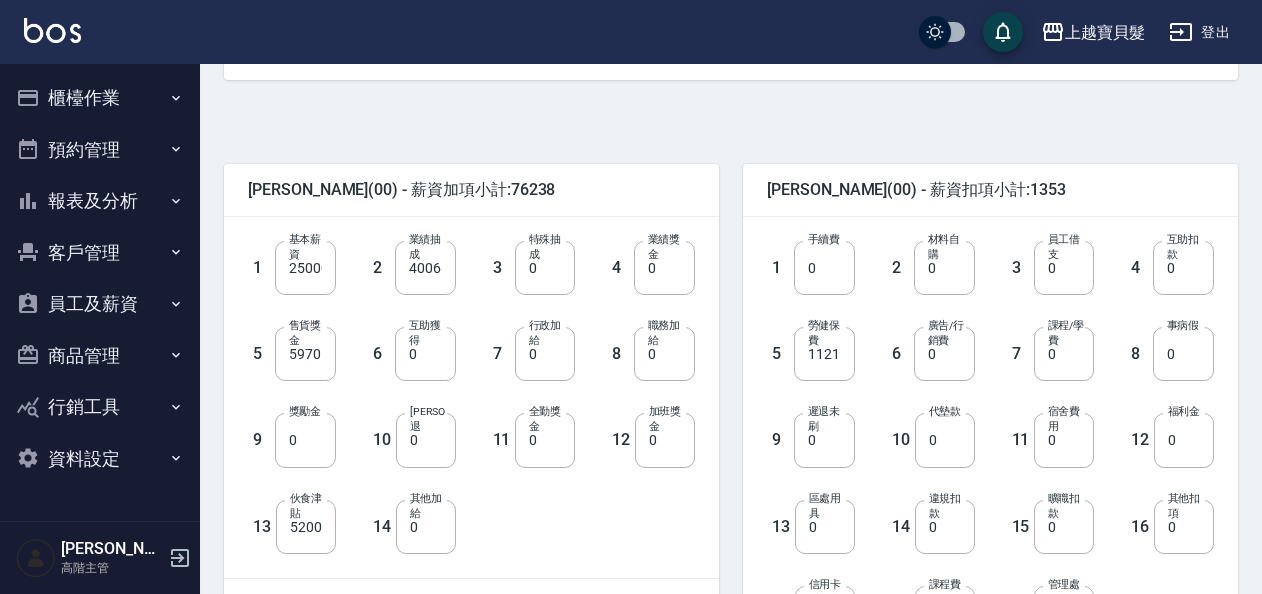 click on "1 基本薪資 25000 基本薪資 2 業績抽成 40068 業績抽成 3 特殊抽成 0 特殊抽成 4 業績獎金 0 業績獎金 5 售貨獎金 5970 售貨獎金 6 互助獲得 0 互助獲得 7 行政加給 0 行政加給 8 職務加給 0 職務加給 9 獎勵金 0 獎勵金 10 勞健保勞退 0 勞健保勞退 11 全勤獎金 0 全勤獎金 12 加班獎金 0 加班獎金 13 伙食津貼 5200 伙食津貼 14 其他加給 0 其他加給" at bounding box center [455, 381] 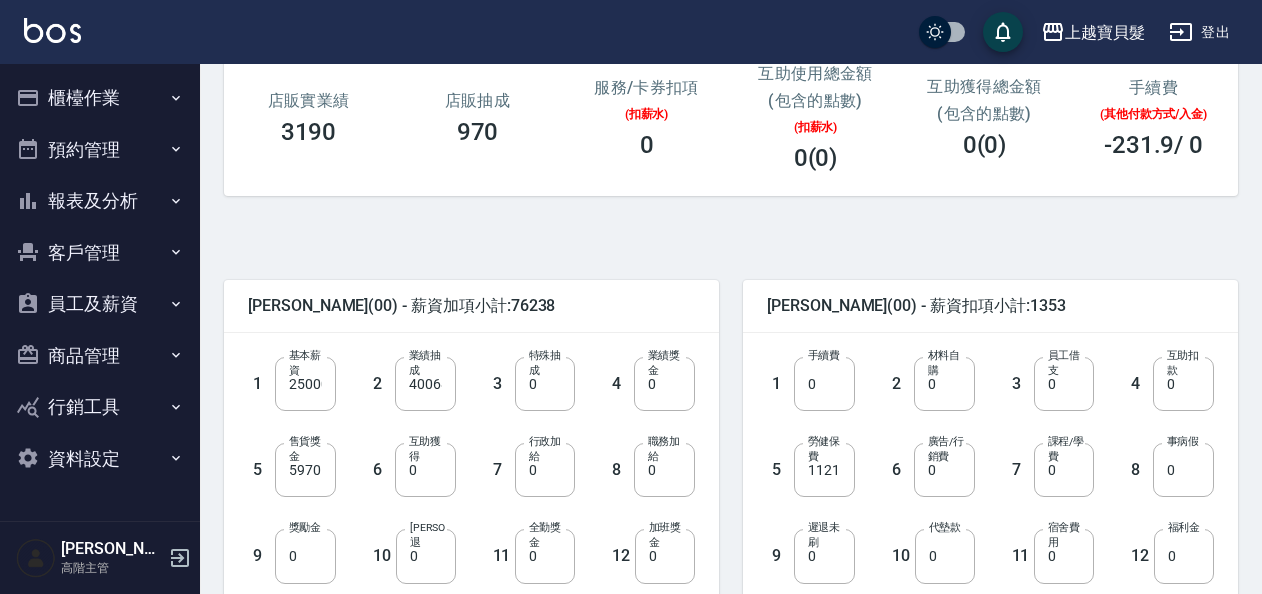 scroll, scrollTop: 400, scrollLeft: 0, axis: vertical 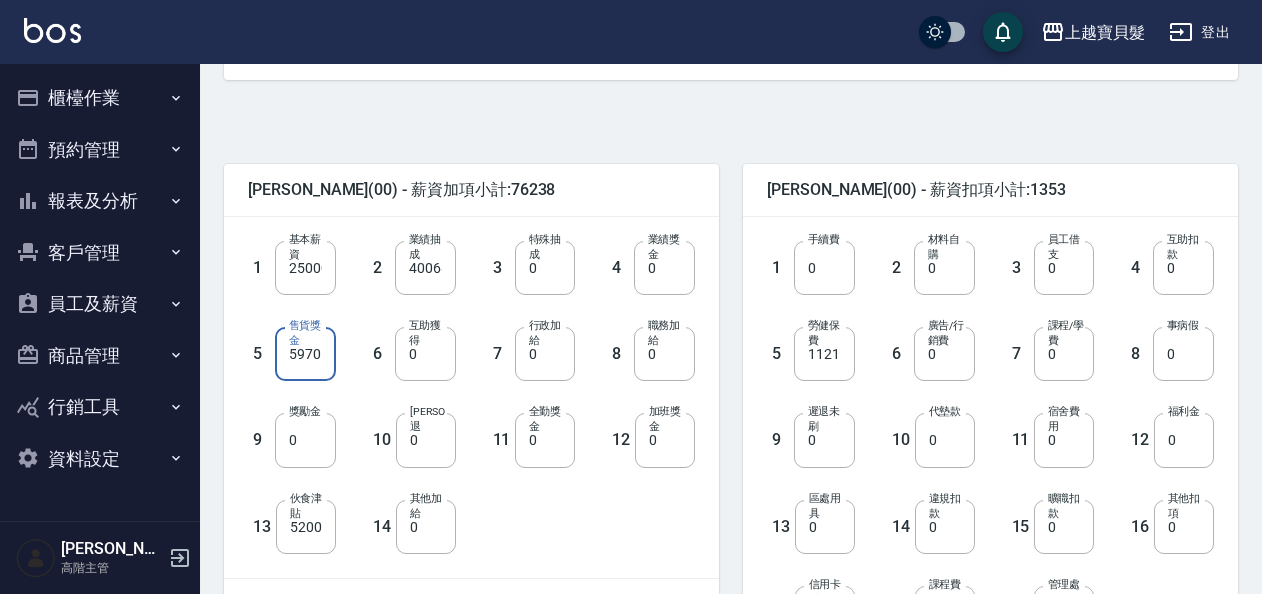 click on "5970" at bounding box center [305, 354] 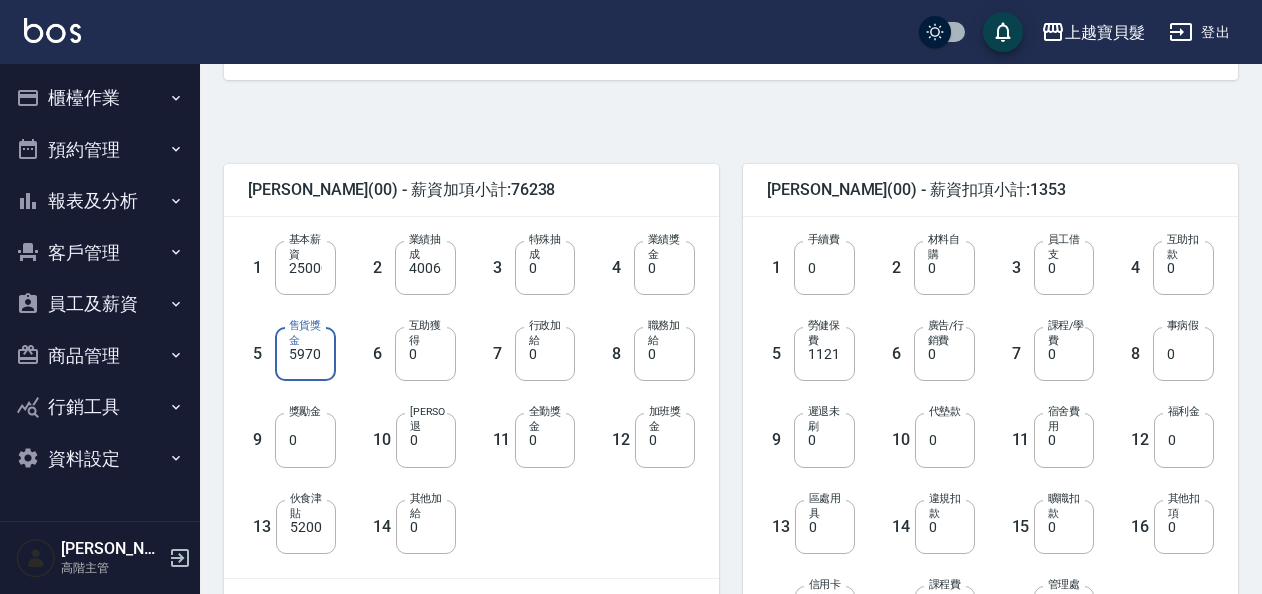 click on "5970" at bounding box center [305, 354] 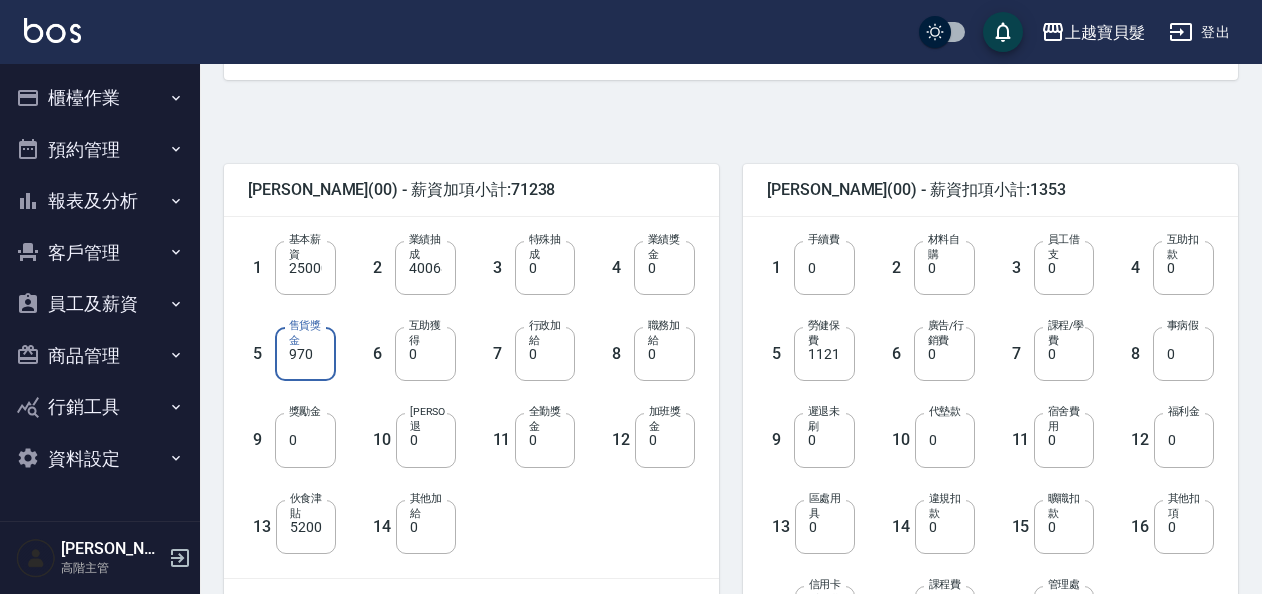 type on "970" 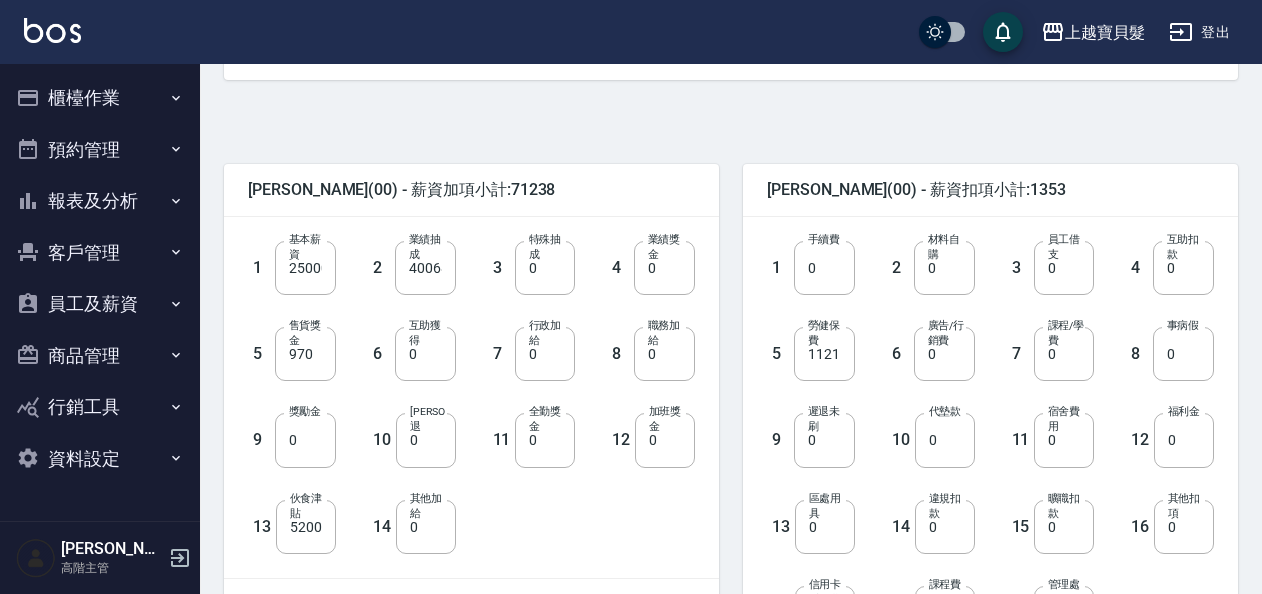 click on "曾小華 (00) - 薪資扣項小計:1353 1 手續費 0 手續費 2 材料自購 0 材料自購 3 員工借支 0 員工借支 4 互助扣款 0 互助扣款 5 勞健保費 1121 勞健保費 6 廣告/行銷費 0 廣告/行銷費 7 課程/學費 0 課程/學費 8 事病假 0 事病假 9 遲退未刷 0 遲退未刷 10 代墊款 0 代墊款 11 宿舍費用 0 宿舍費用 12 福利金 0 福利金 13 區處用具 0 區處用具 14 違規扣款 0 違規扣款 15 曠職扣款 0 曠職扣款 16 其他扣項 0 其他扣項 17 信用卡手續費 232 信用卡手續費 18 課程費用 0 課程費用 19 管理處用具 0 管理處用具 薪資扣項科目 薪資扣項科目 扣項金額 0 扣項金額 曾小華 (00) - 薪資扣項小計:1353" at bounding box center (978, 469) 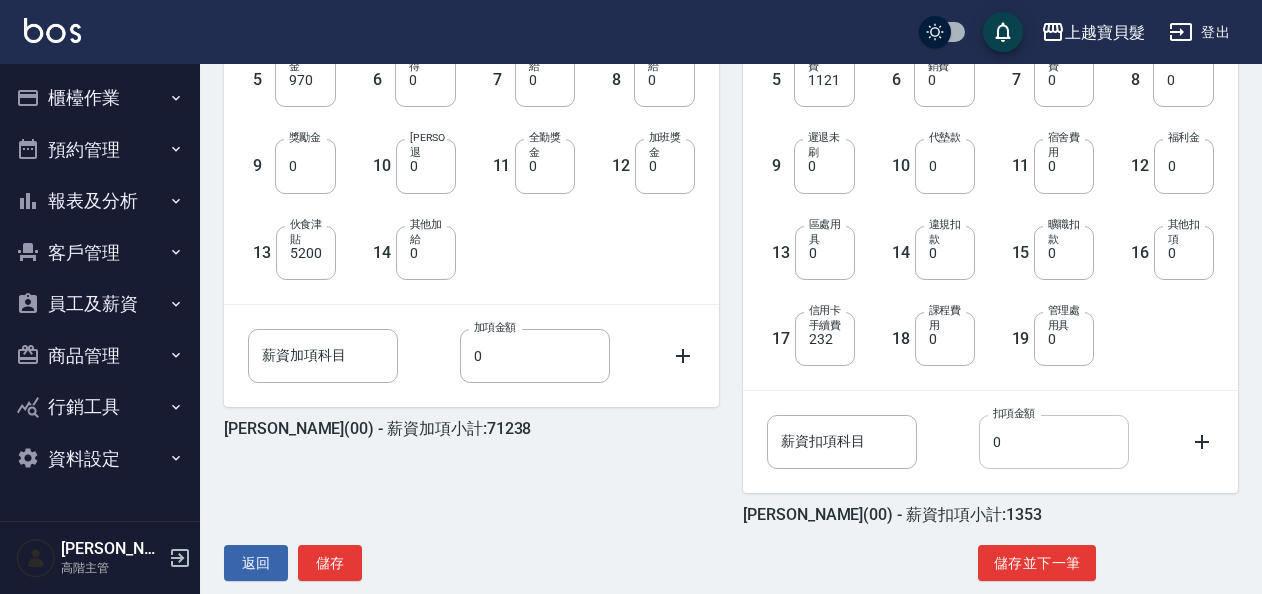 scroll, scrollTop: 704, scrollLeft: 0, axis: vertical 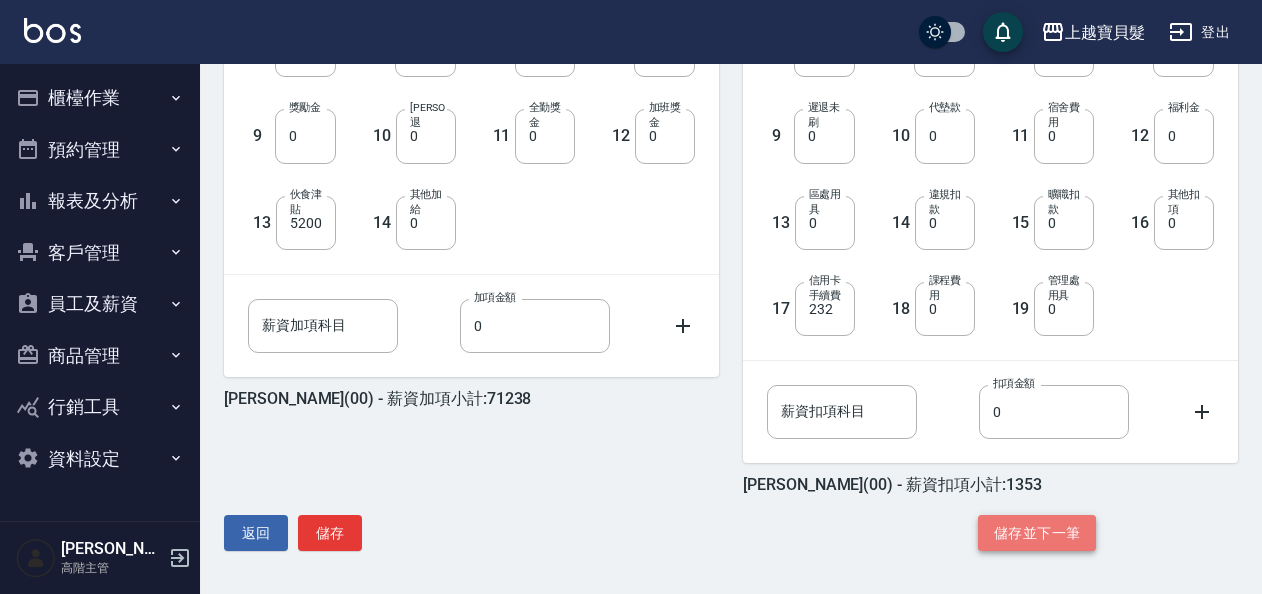 click on "儲存並下一筆" 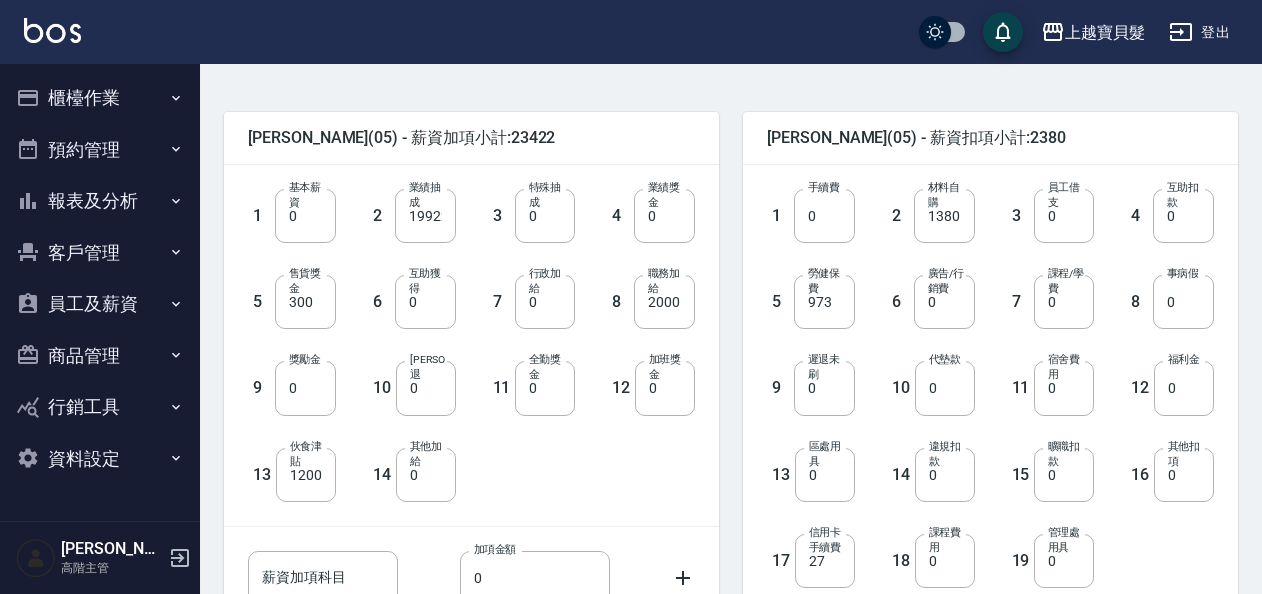 scroll, scrollTop: 504, scrollLeft: 0, axis: vertical 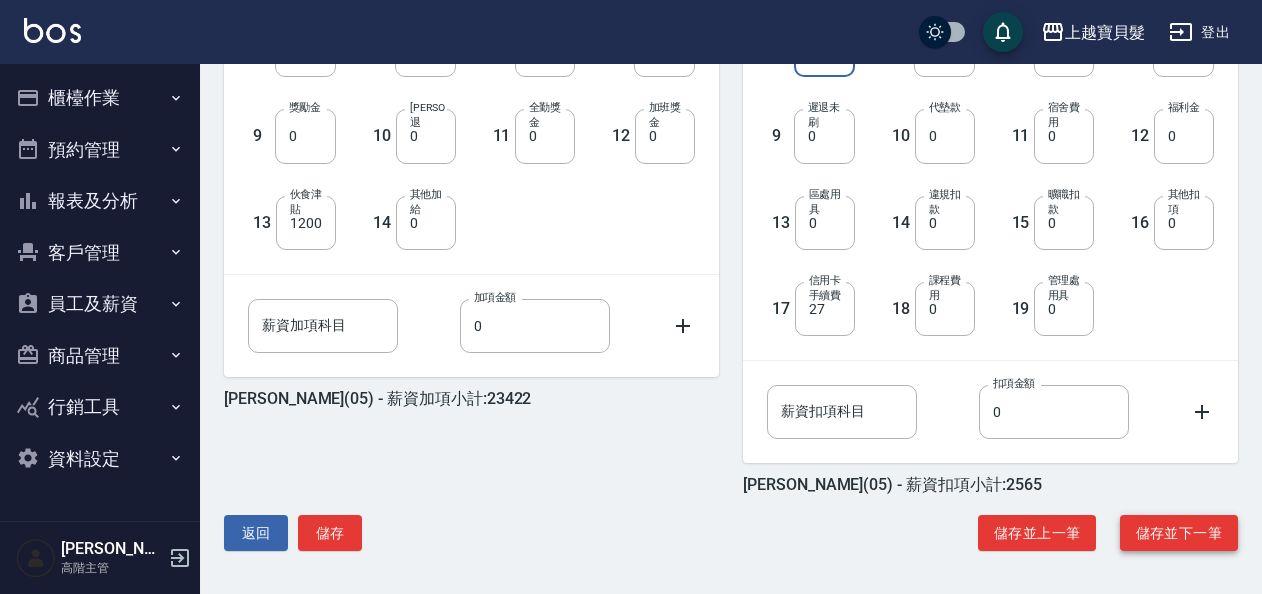 type on "1158" 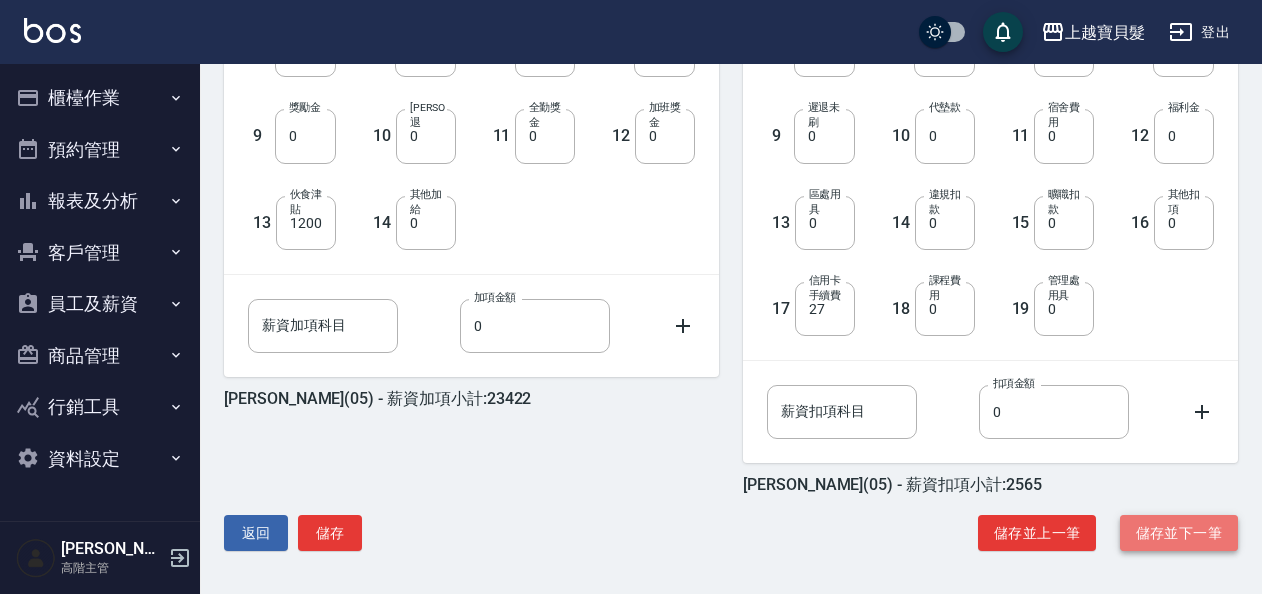 click on "儲存並下一筆" at bounding box center [1179, 533] 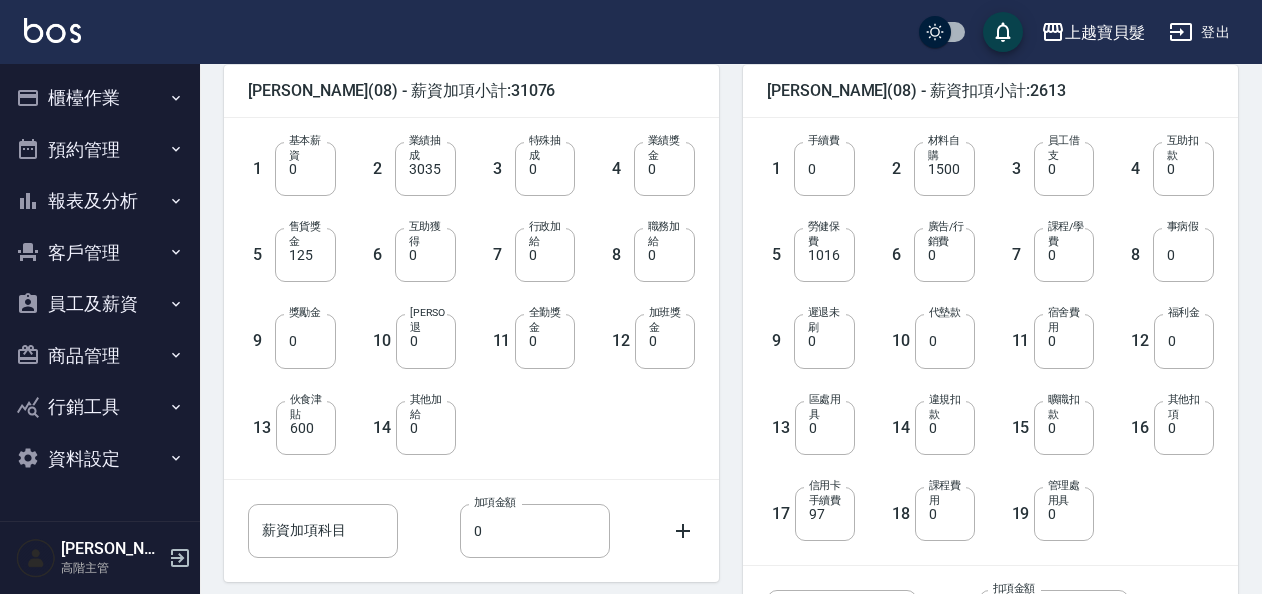 scroll, scrollTop: 500, scrollLeft: 0, axis: vertical 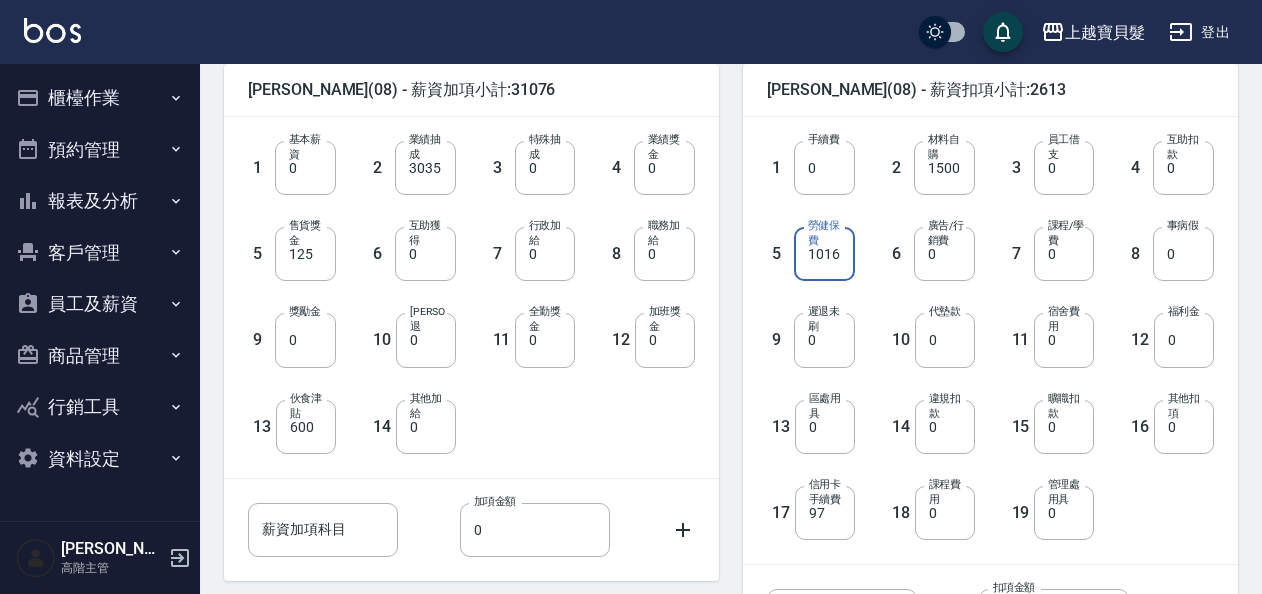 click on "1016" at bounding box center [824, 254] 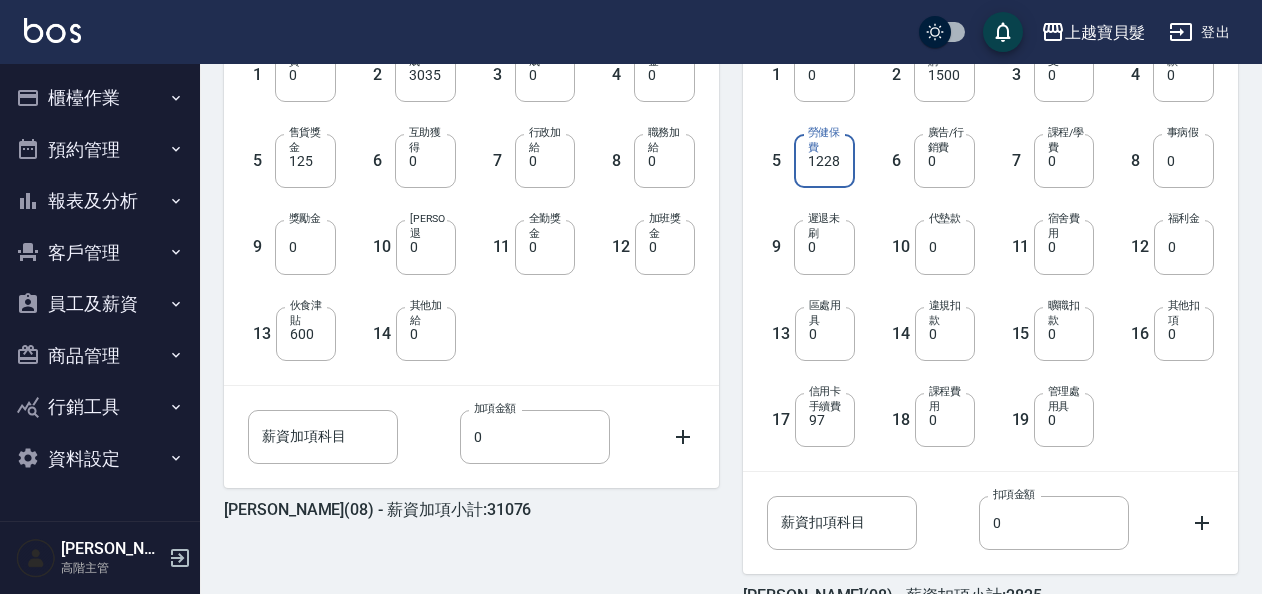 scroll, scrollTop: 704, scrollLeft: 0, axis: vertical 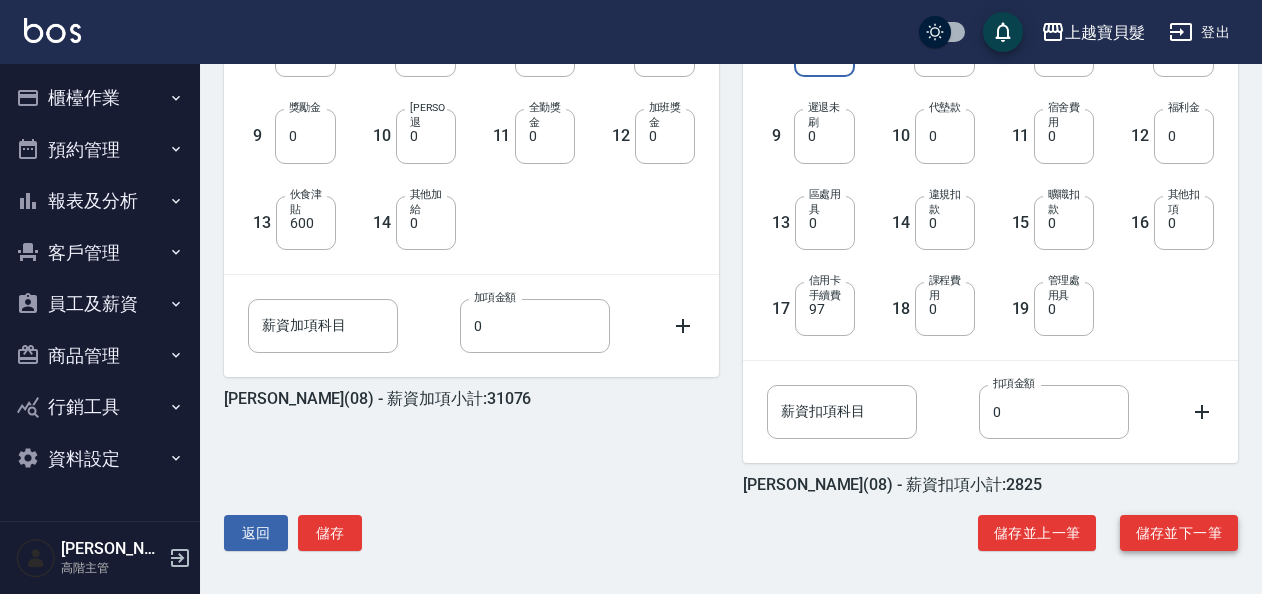 type on "1228" 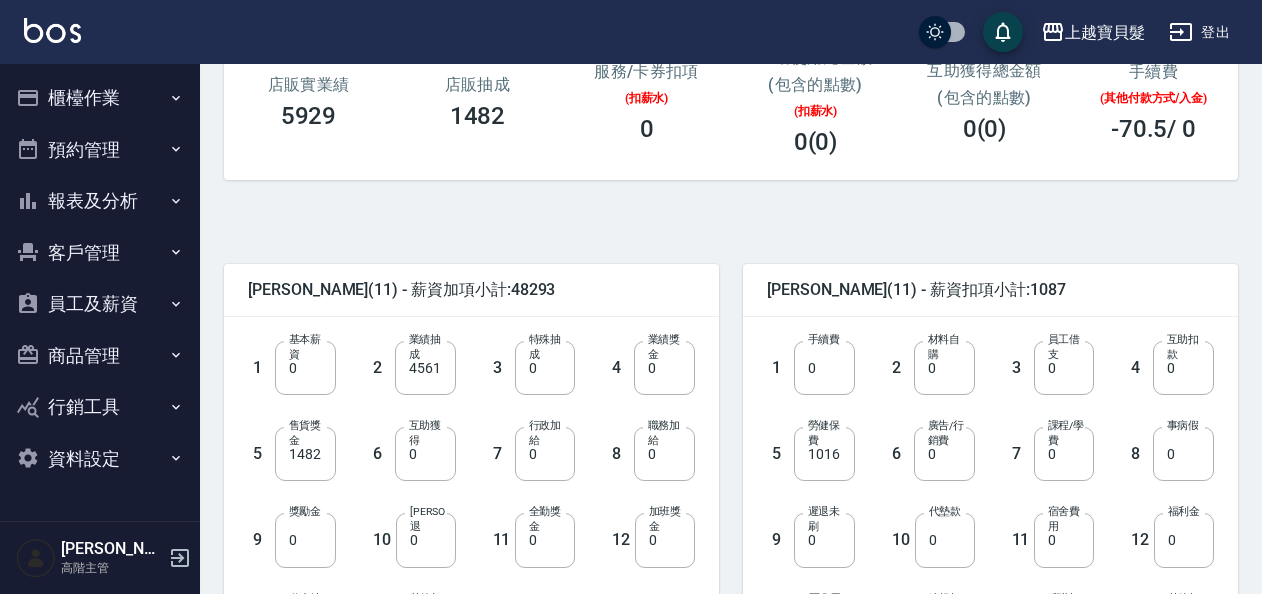 scroll, scrollTop: 500, scrollLeft: 0, axis: vertical 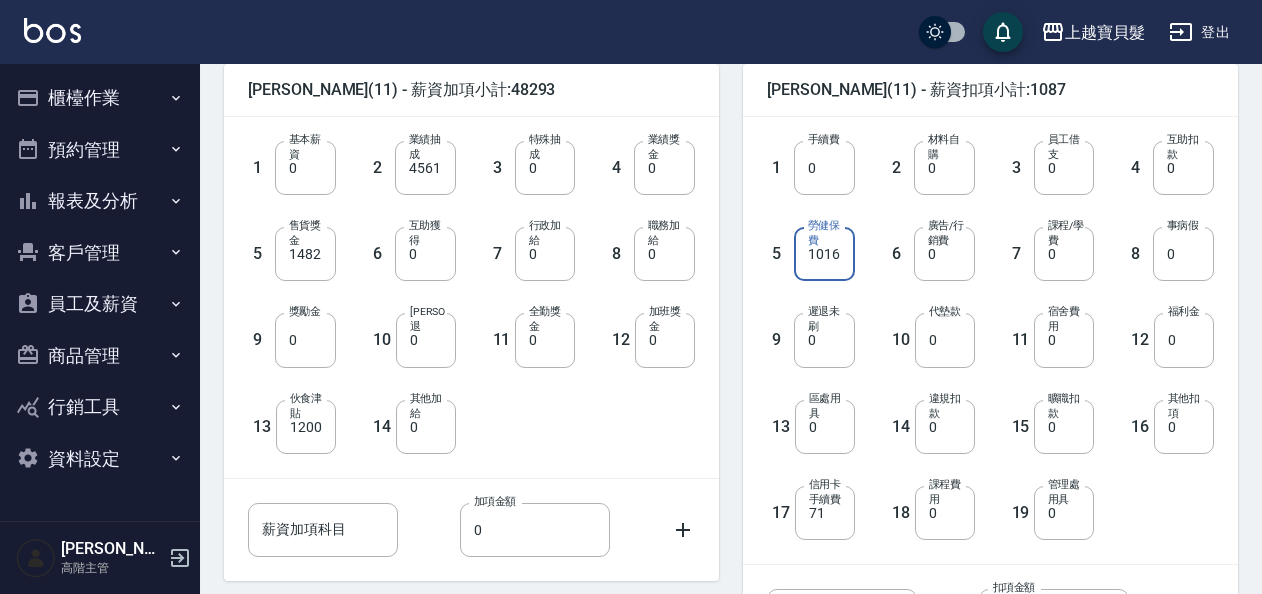 click on "1016" at bounding box center (824, 254) 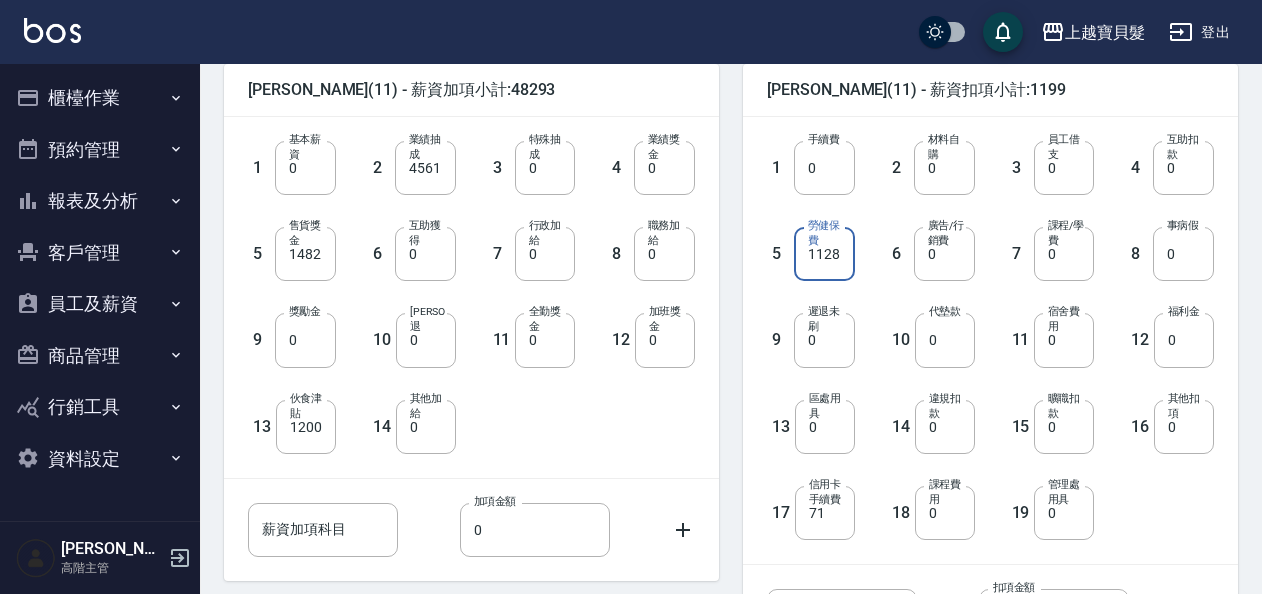type on "1128" 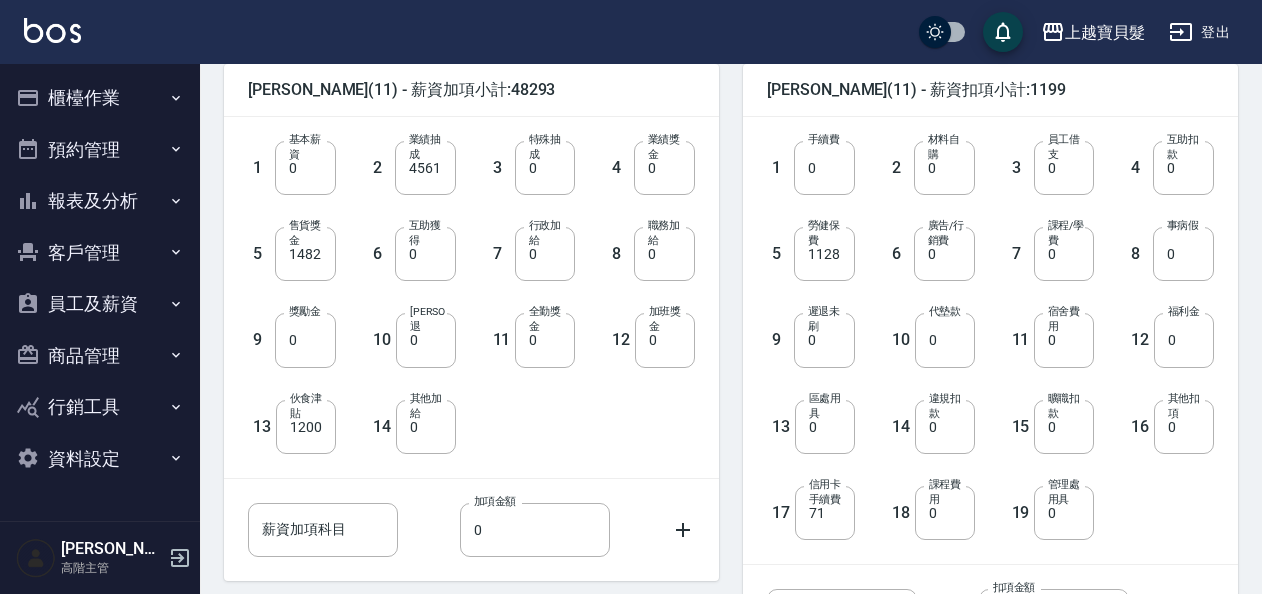 click on "[PERSON_NAME](11) - 薪資扣項小計:1199 1 手續費 0 手續費 2 材料自購 0 材料自購 3 員工借支 0 員工借支 4 互助扣款 0 互助扣款 5 勞健保費 1128 勞健保費 6 廣告/行銷費 0 廣告/行銷費 7 課程/學費 0 課程/學費 8 事病假 0 事病假 9 遲退未刷 0 遲退未刷 10 代墊款 0 代墊款 11 宿舍費用 0 宿舍費用 12 福利金 0 福利金 13 區處用具 0 區處用具 14 違規扣款 0 違規扣款 15 曠職扣款 0 曠職扣款 16 其他扣項 0 其他扣項 17 信用卡手續費 71 信用卡手續費 18 課程費用 0 課程費用 19 管理處用具 0 管理處用具 薪資扣項科目 薪資扣項科目 扣項金額 0 扣項金額 [PERSON_NAME] (11) - 薪資扣項小計:1199" at bounding box center [978, 369] 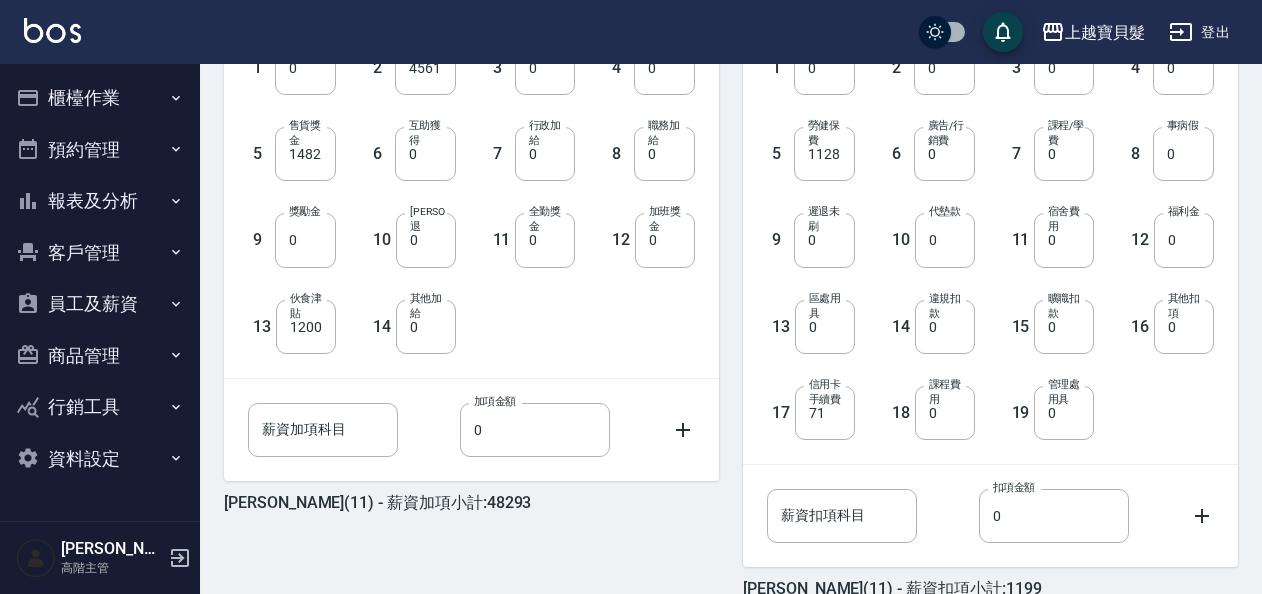 scroll, scrollTop: 704, scrollLeft: 0, axis: vertical 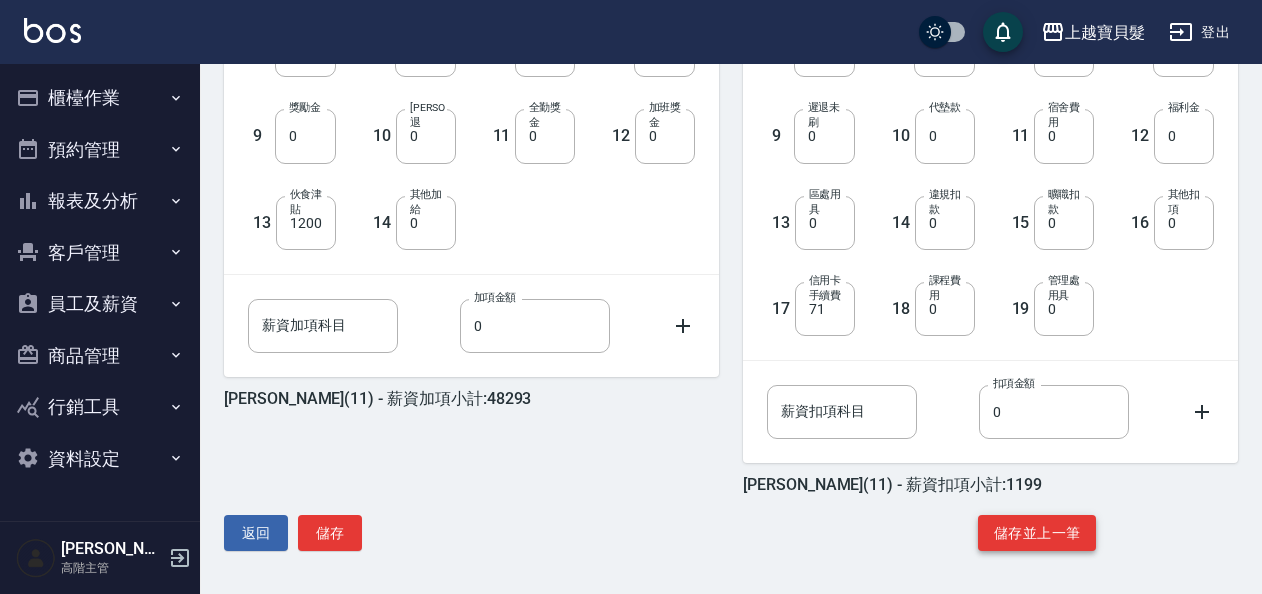 click on "儲存並上一筆" at bounding box center (1037, 533) 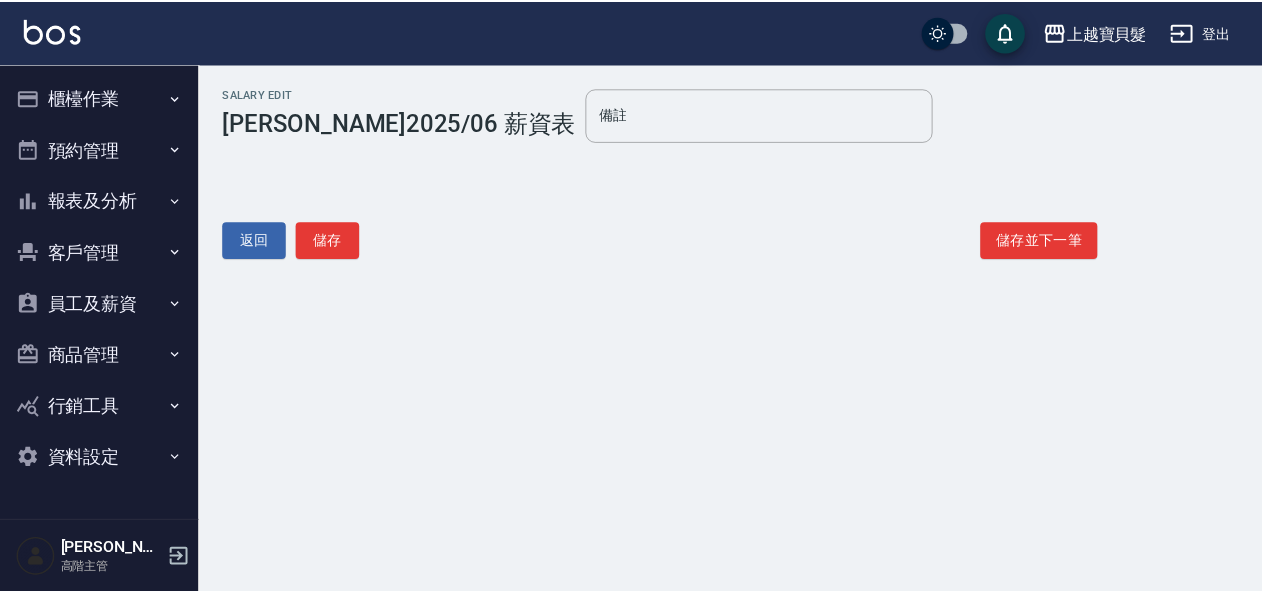 scroll, scrollTop: 0, scrollLeft: 0, axis: both 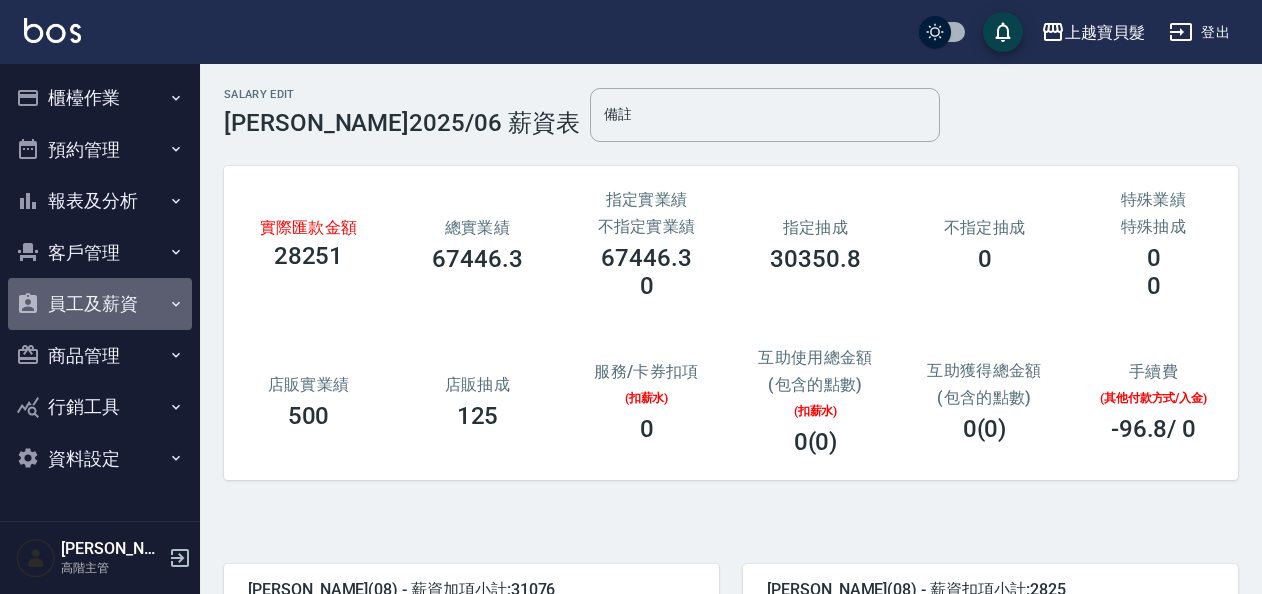 click on "員工及薪資" at bounding box center (100, 304) 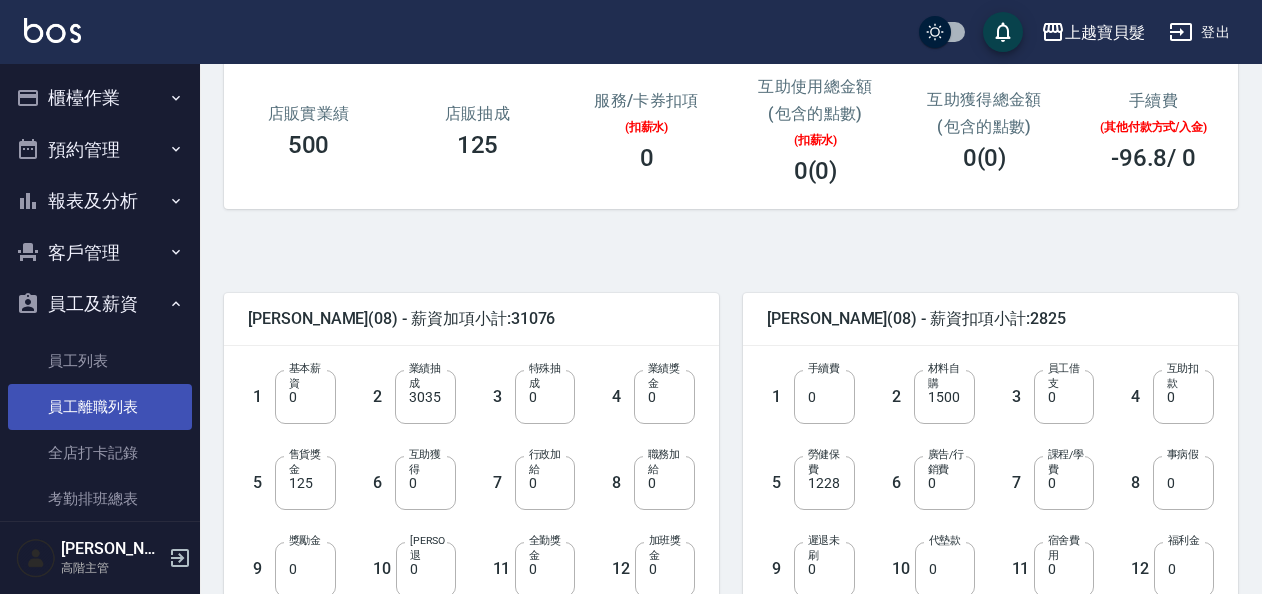 scroll, scrollTop: 300, scrollLeft: 0, axis: vertical 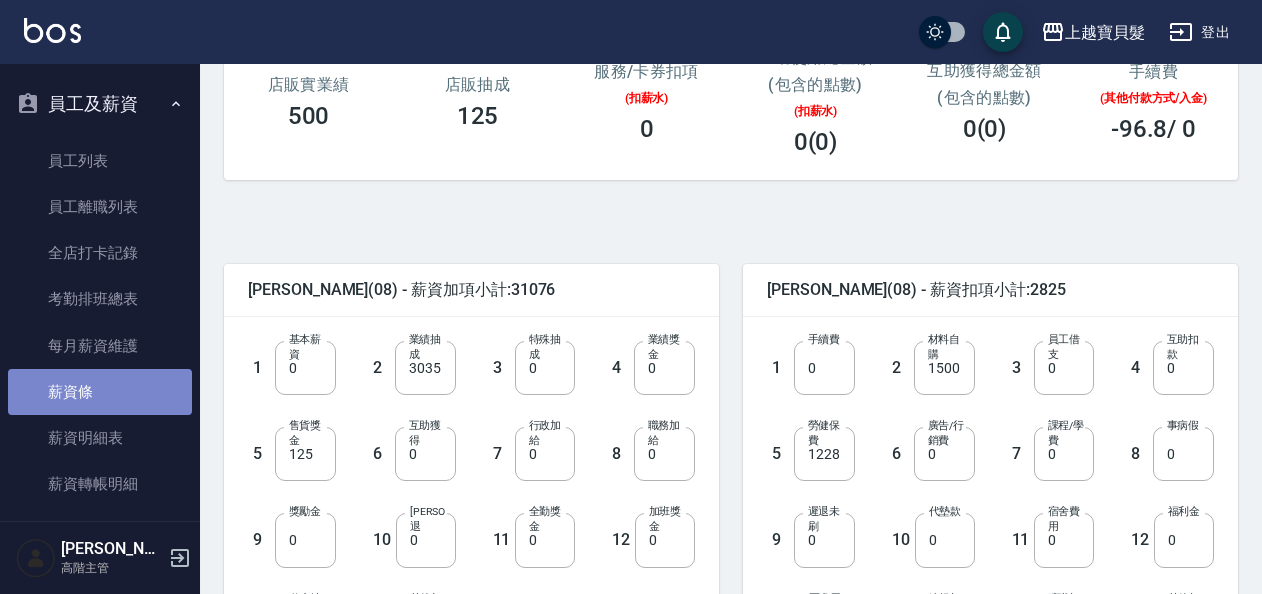 click on "薪資條" at bounding box center [100, 392] 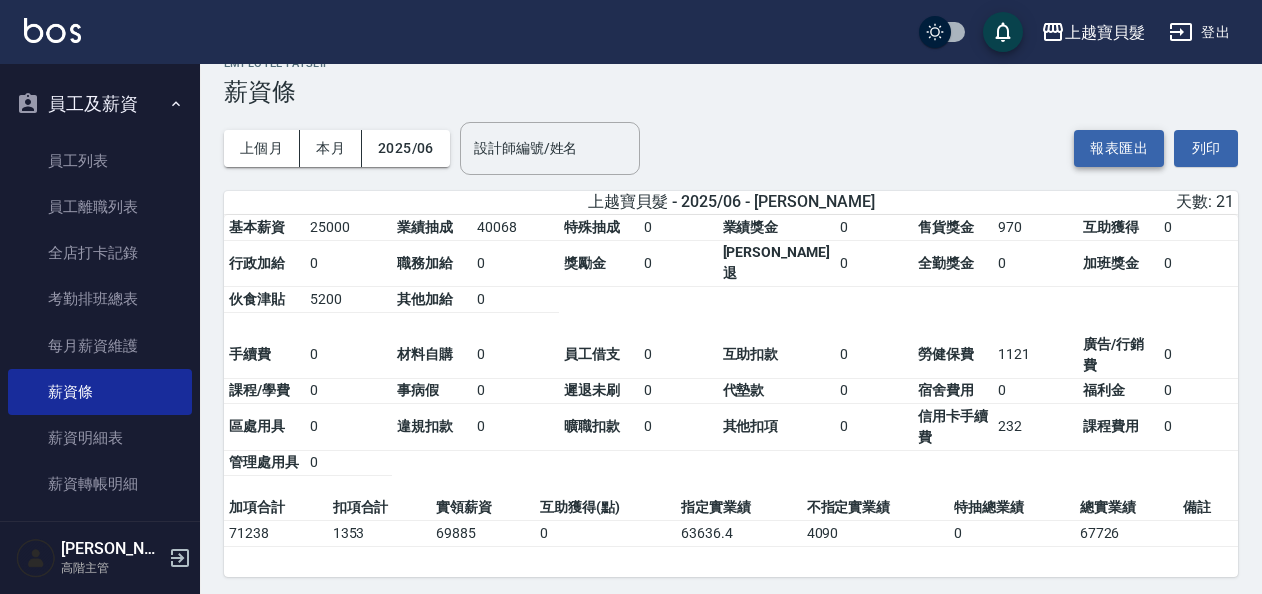 scroll, scrollTop: 0, scrollLeft: 0, axis: both 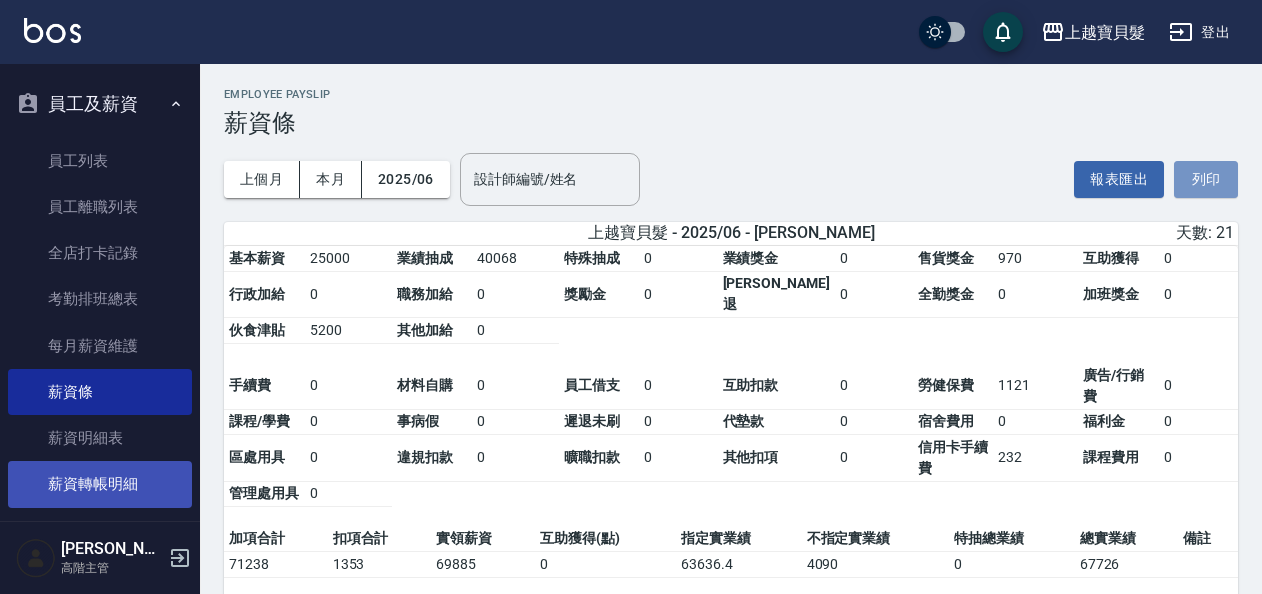 drag, startPoint x: 1202, startPoint y: 168, endPoint x: 146, endPoint y: 477, distance: 1100.2804 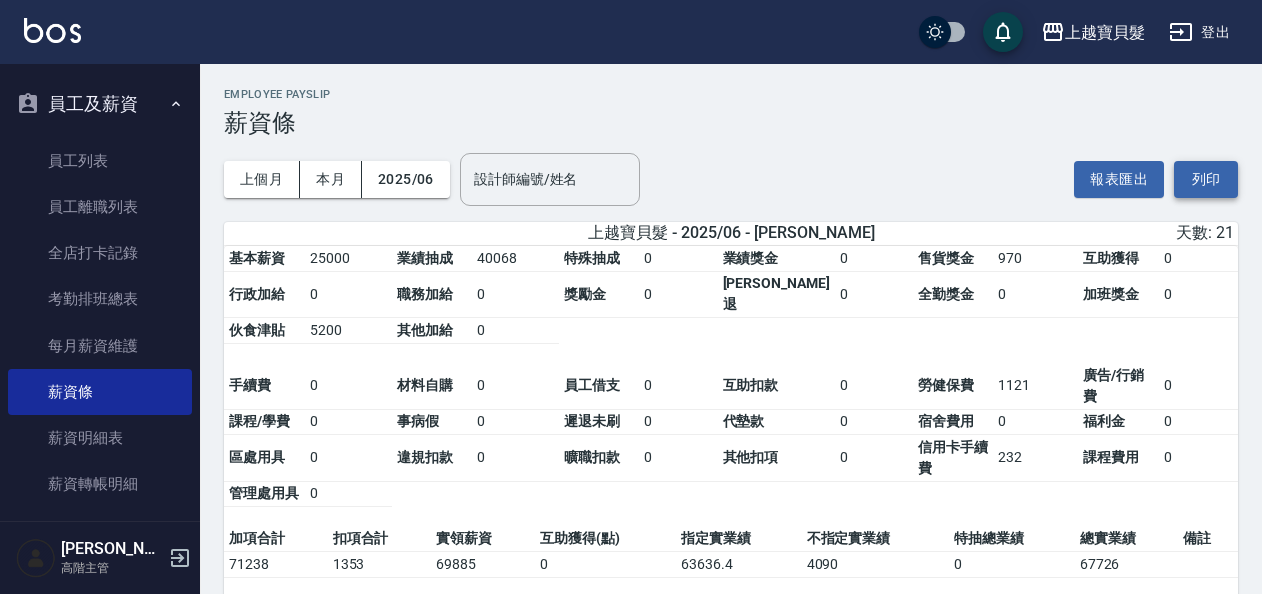 click on "列印" at bounding box center (1206, 179) 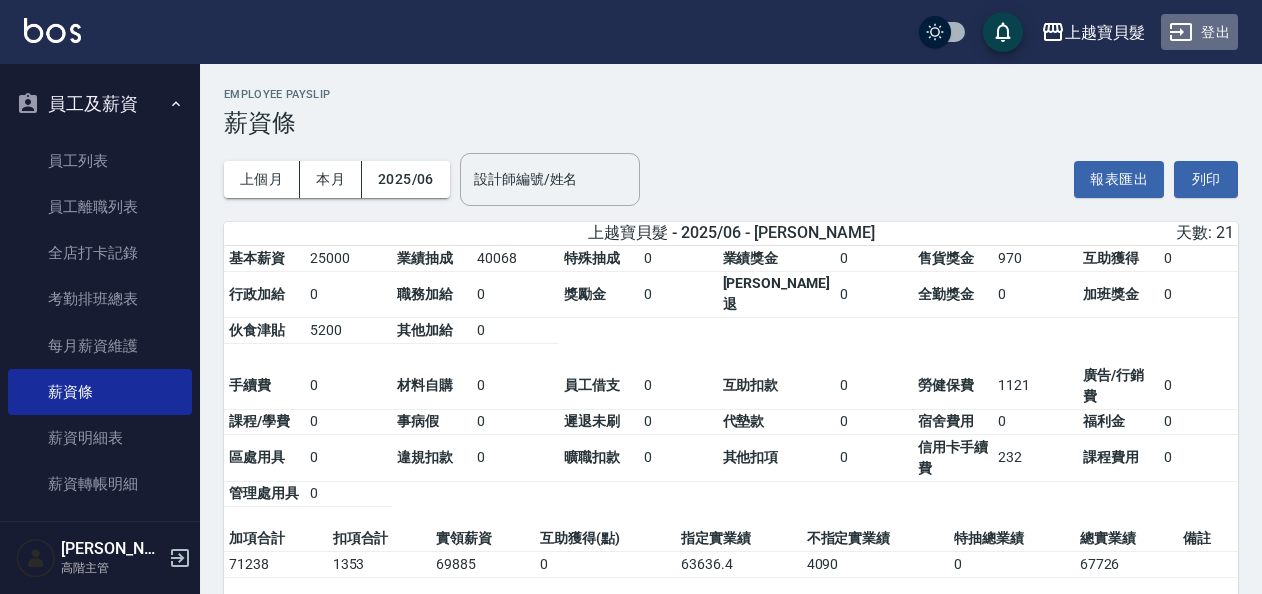 click on "登出" at bounding box center (1199, 32) 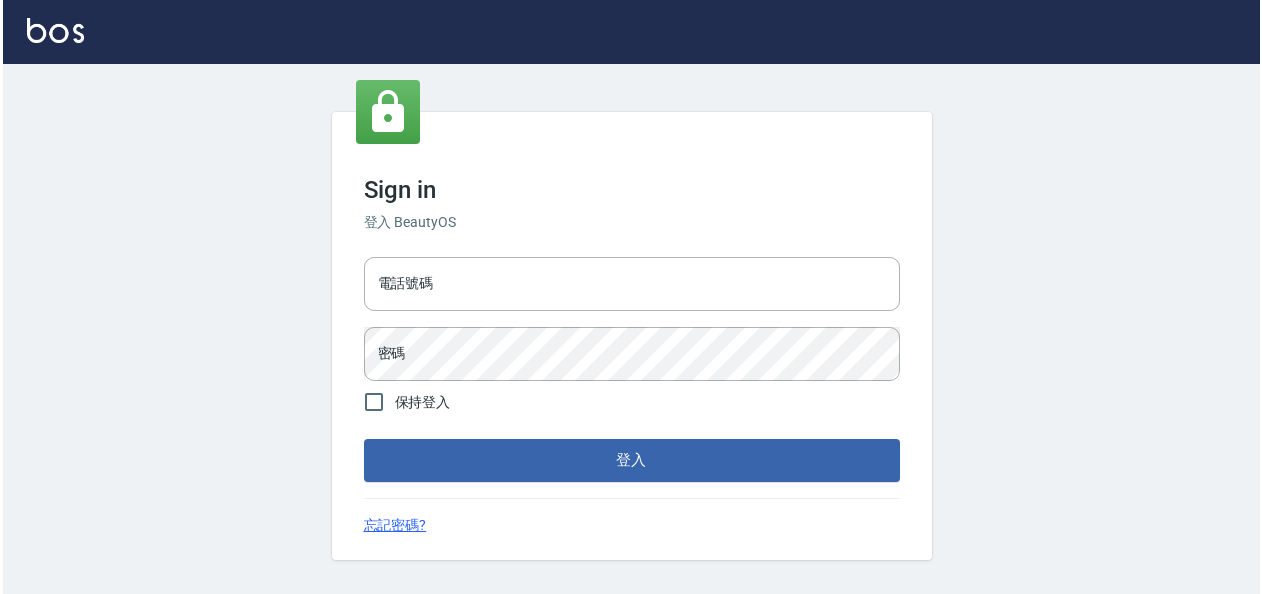 scroll, scrollTop: 0, scrollLeft: 0, axis: both 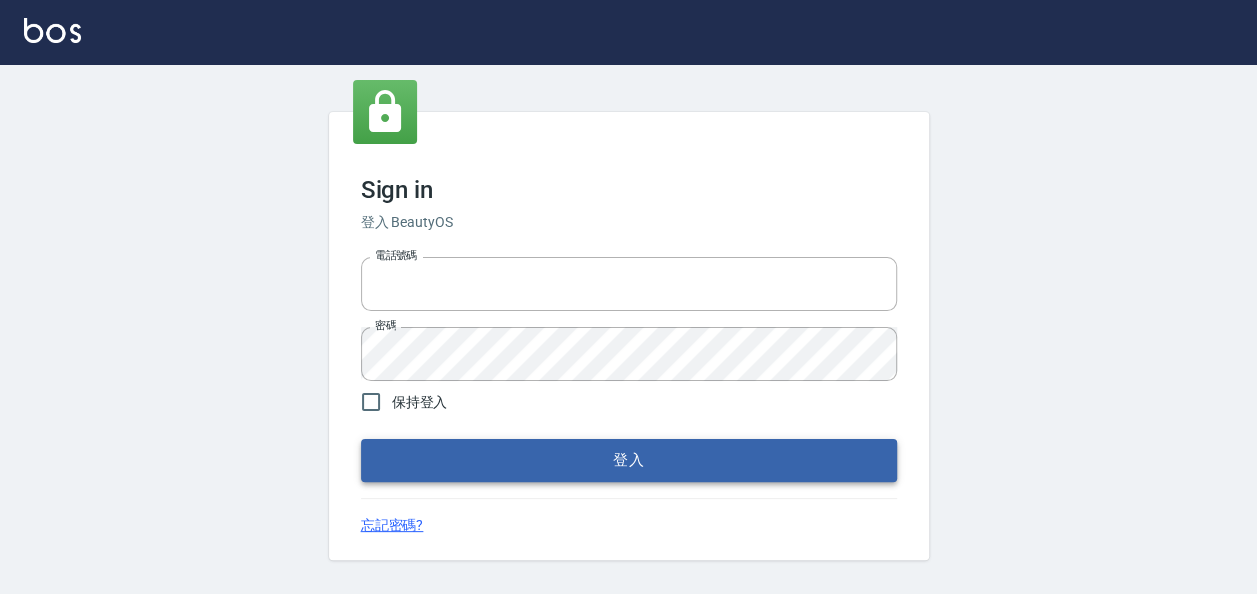 type on "22257997" 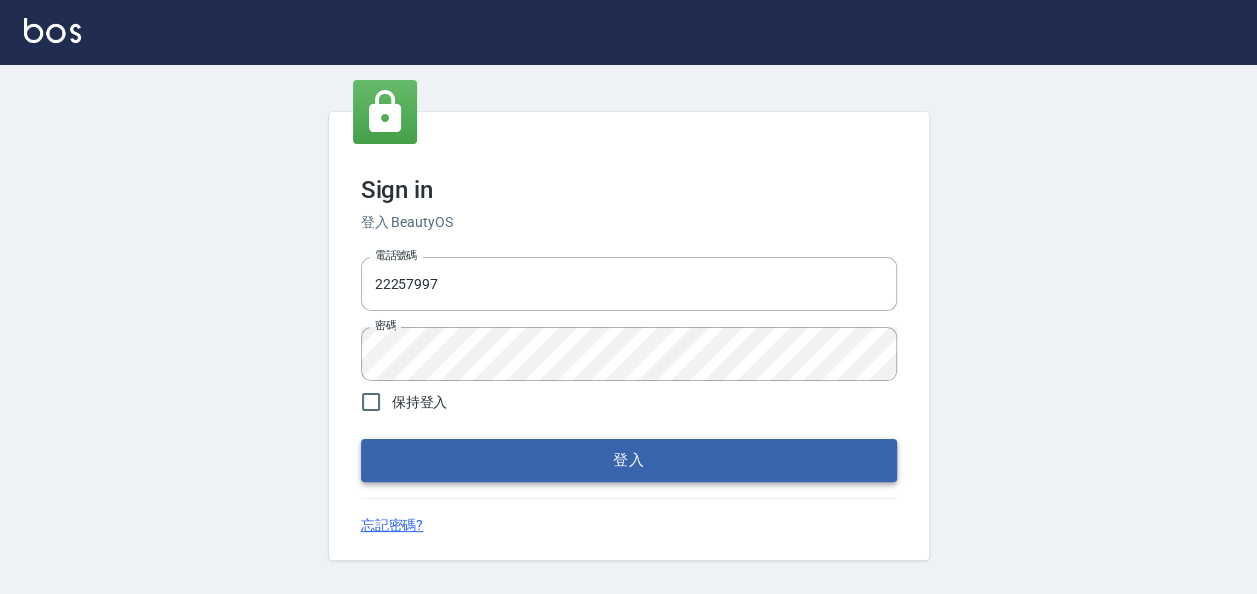 click on "登入" at bounding box center [629, 460] 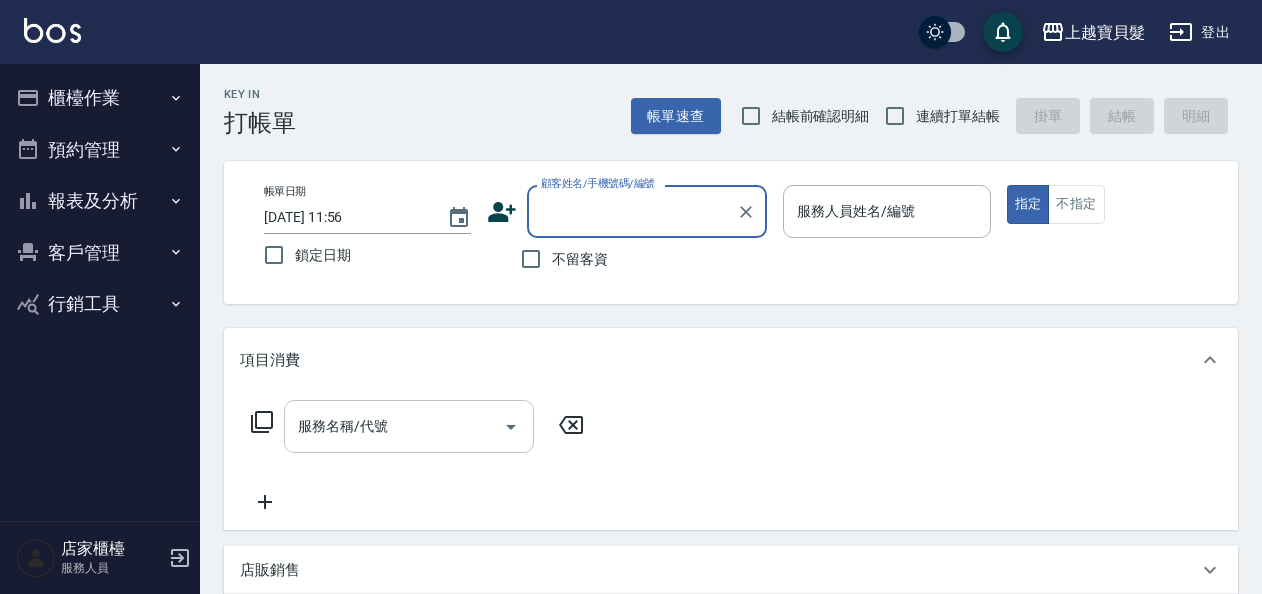 scroll, scrollTop: 100, scrollLeft: 0, axis: vertical 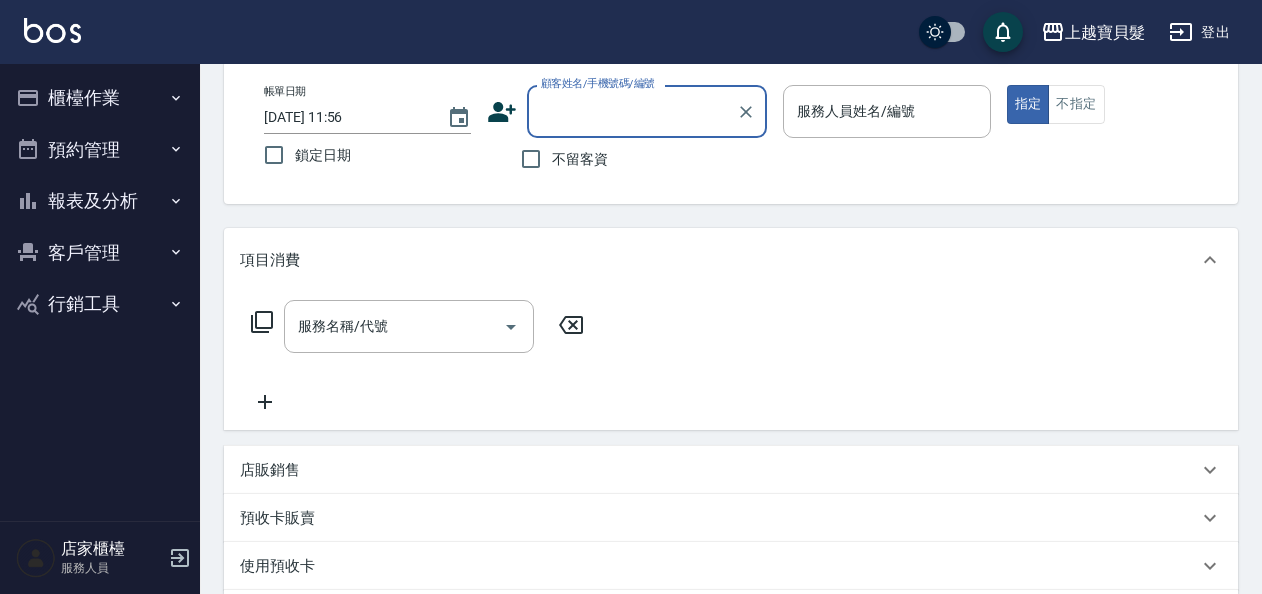 click on "櫃檯作業" at bounding box center (100, 98) 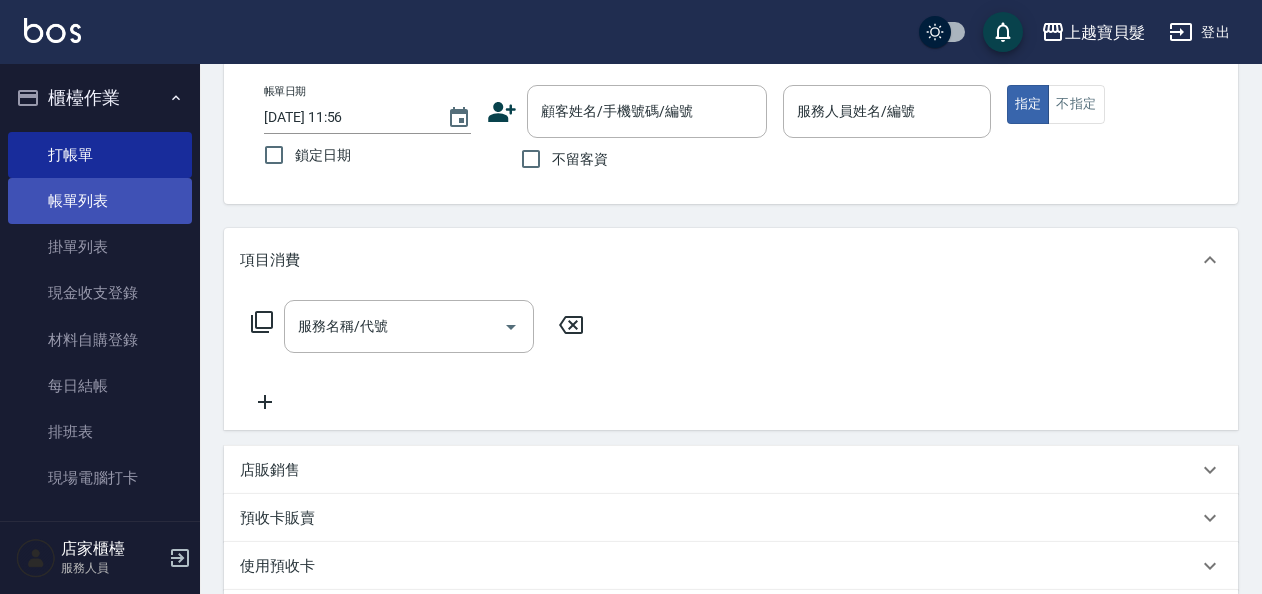 click on "帳單列表" at bounding box center (100, 201) 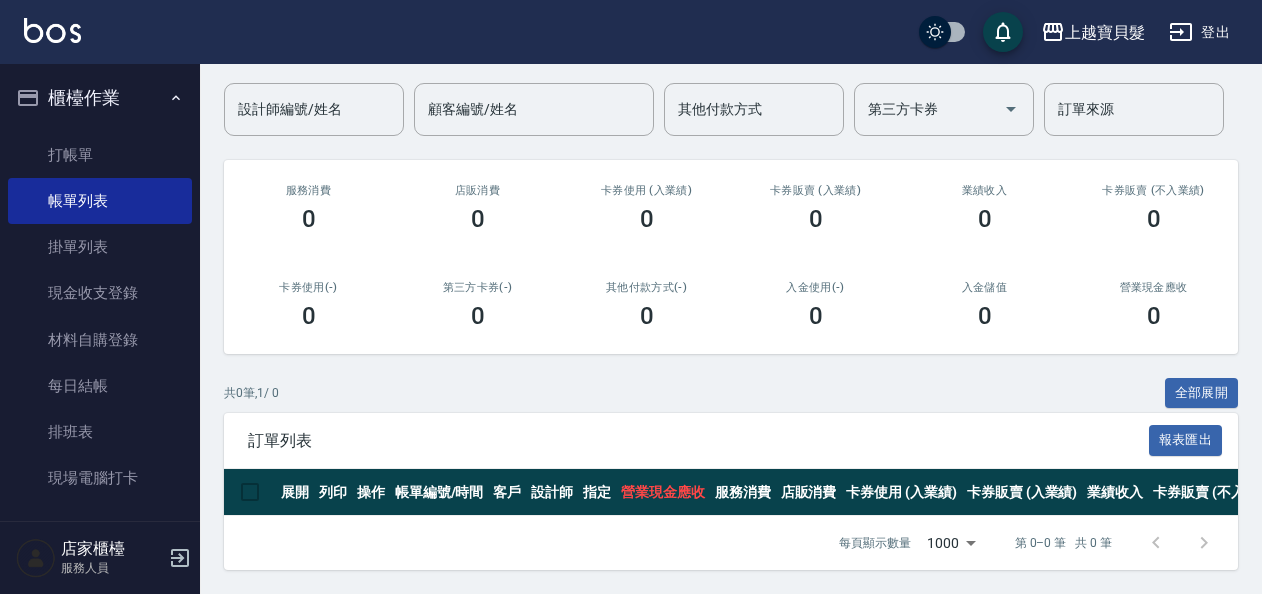 scroll, scrollTop: 0, scrollLeft: 0, axis: both 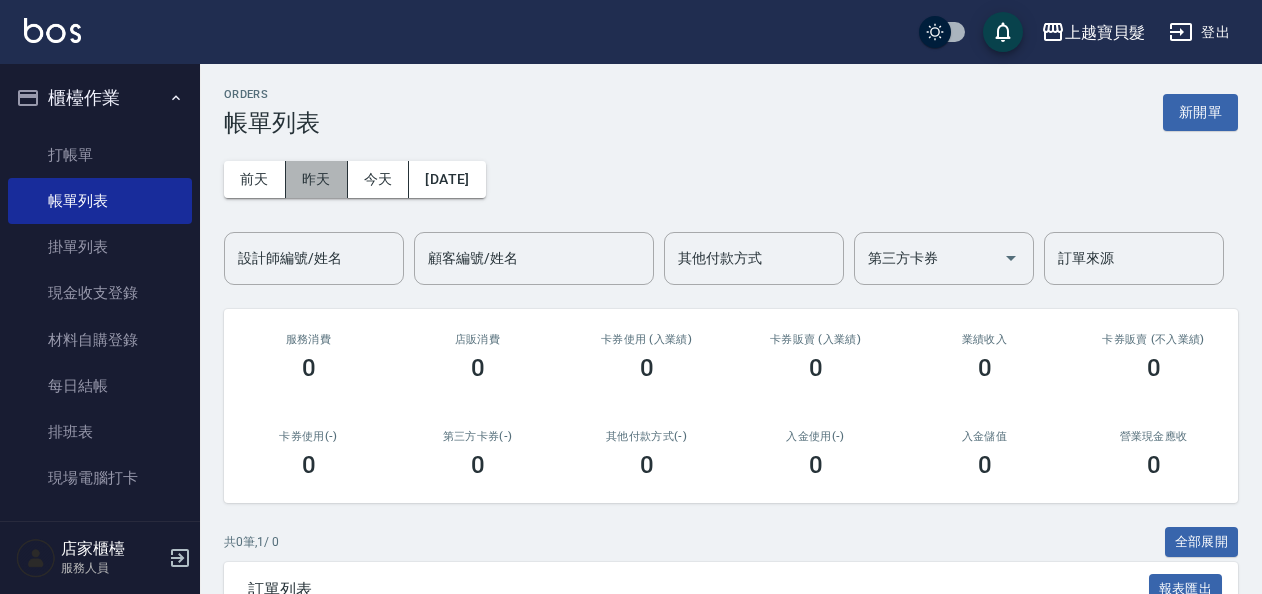 click on "昨天" at bounding box center [317, 179] 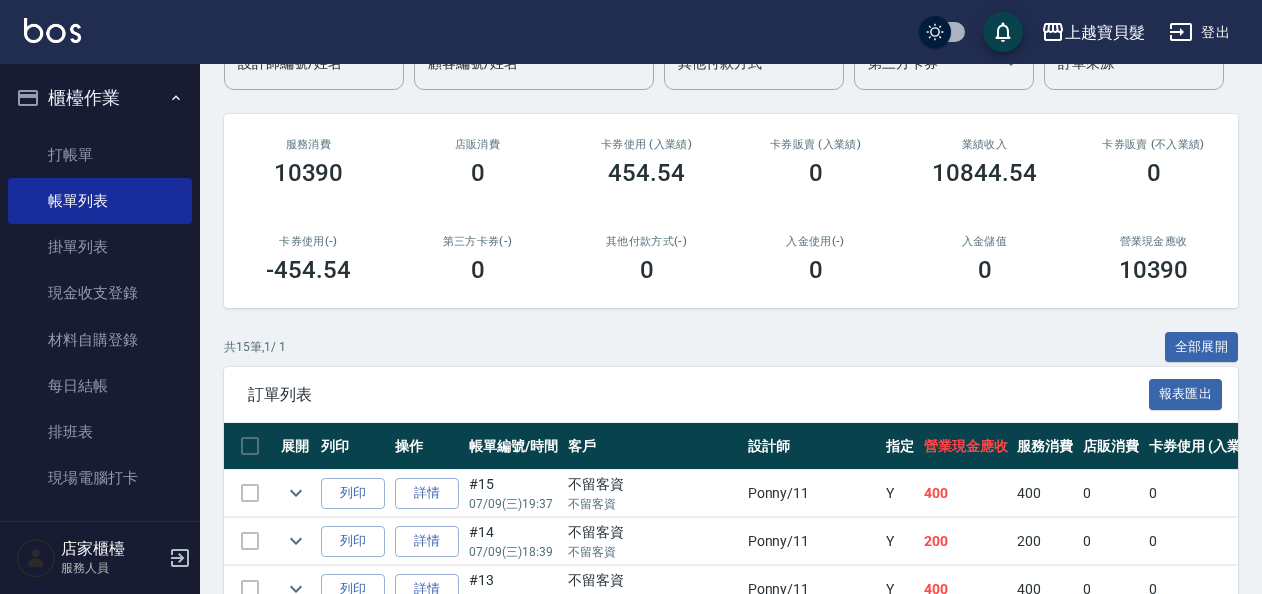 scroll, scrollTop: 200, scrollLeft: 0, axis: vertical 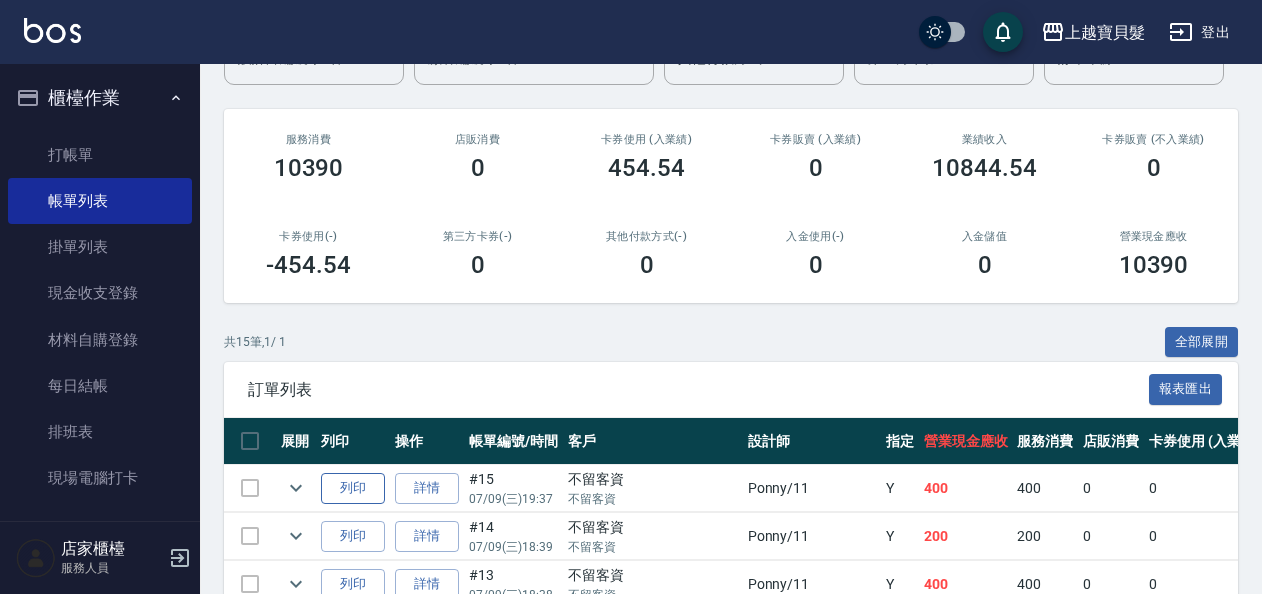 click on "列印" at bounding box center (353, 488) 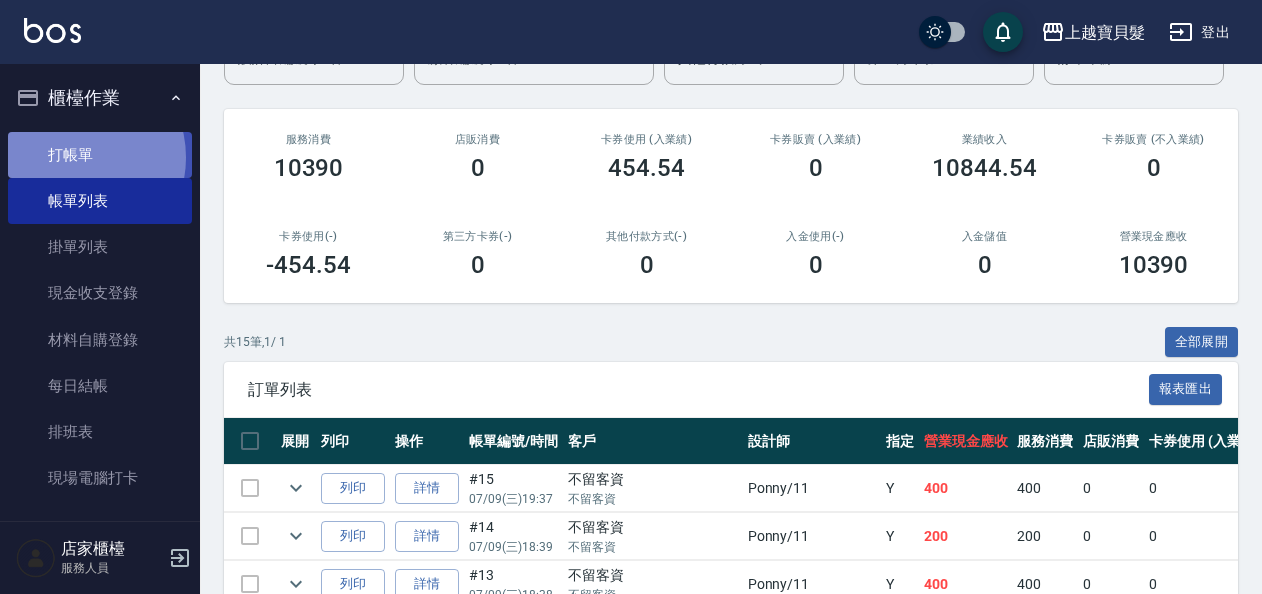 click on "打帳單" at bounding box center (100, 155) 